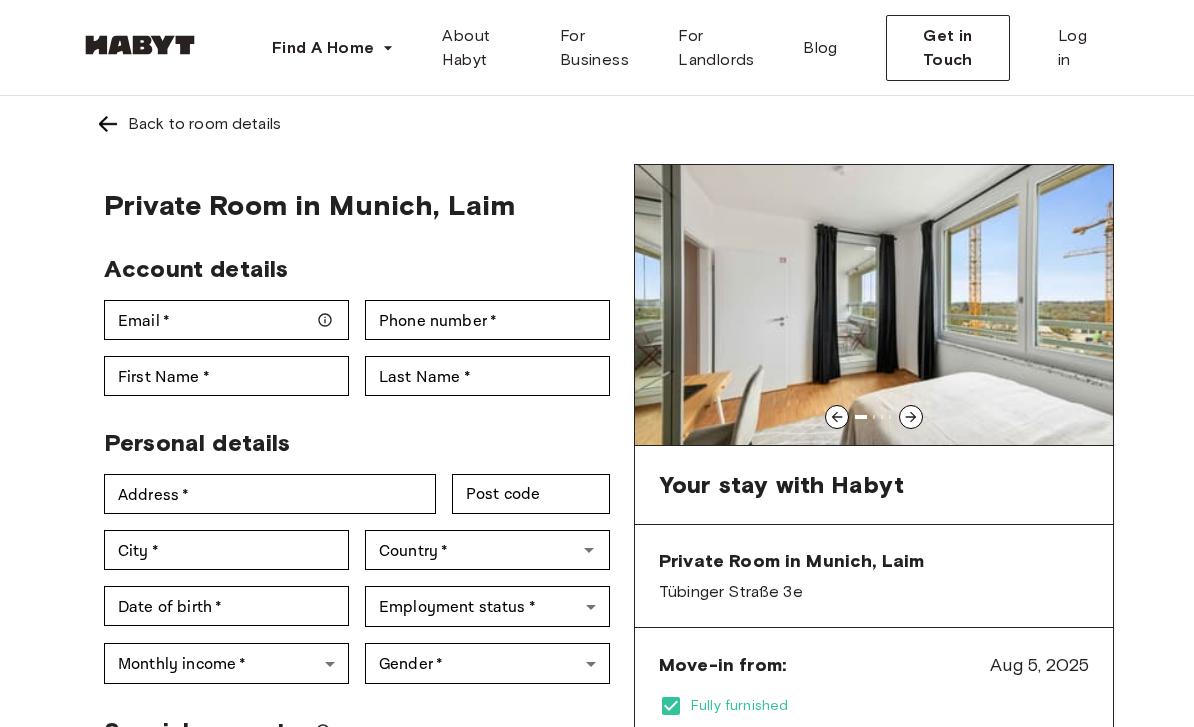 scroll, scrollTop: 0, scrollLeft: 0, axis: both 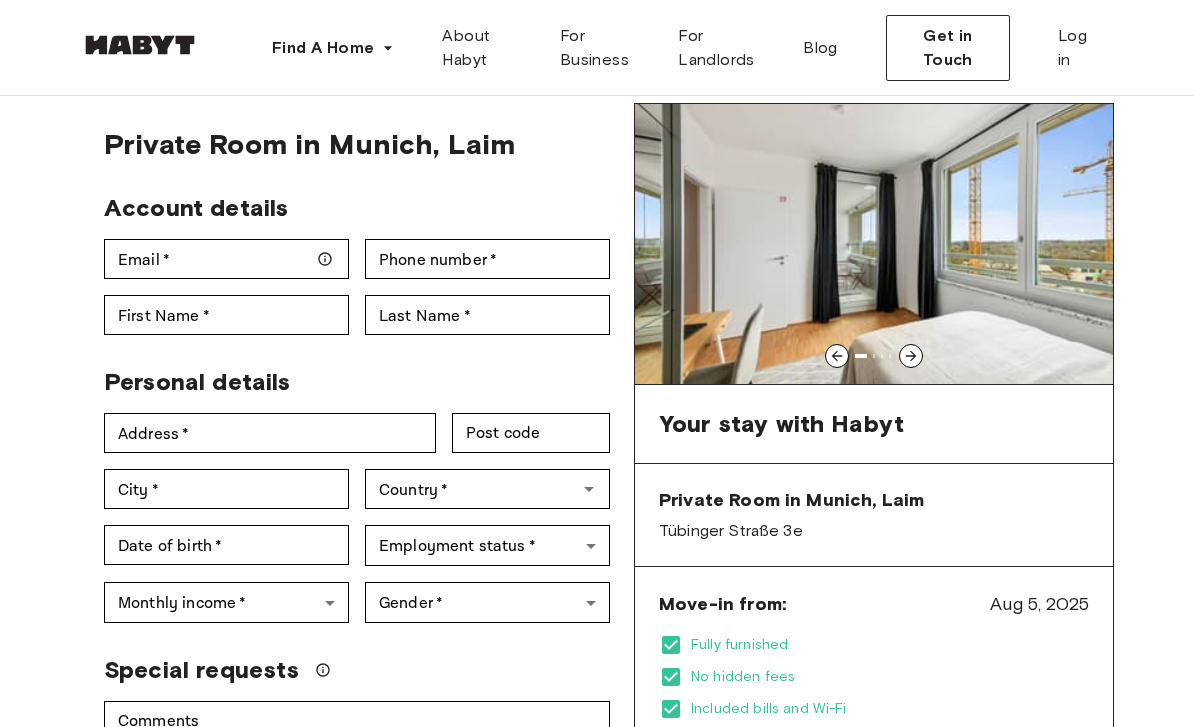 click at bounding box center [874, 244] 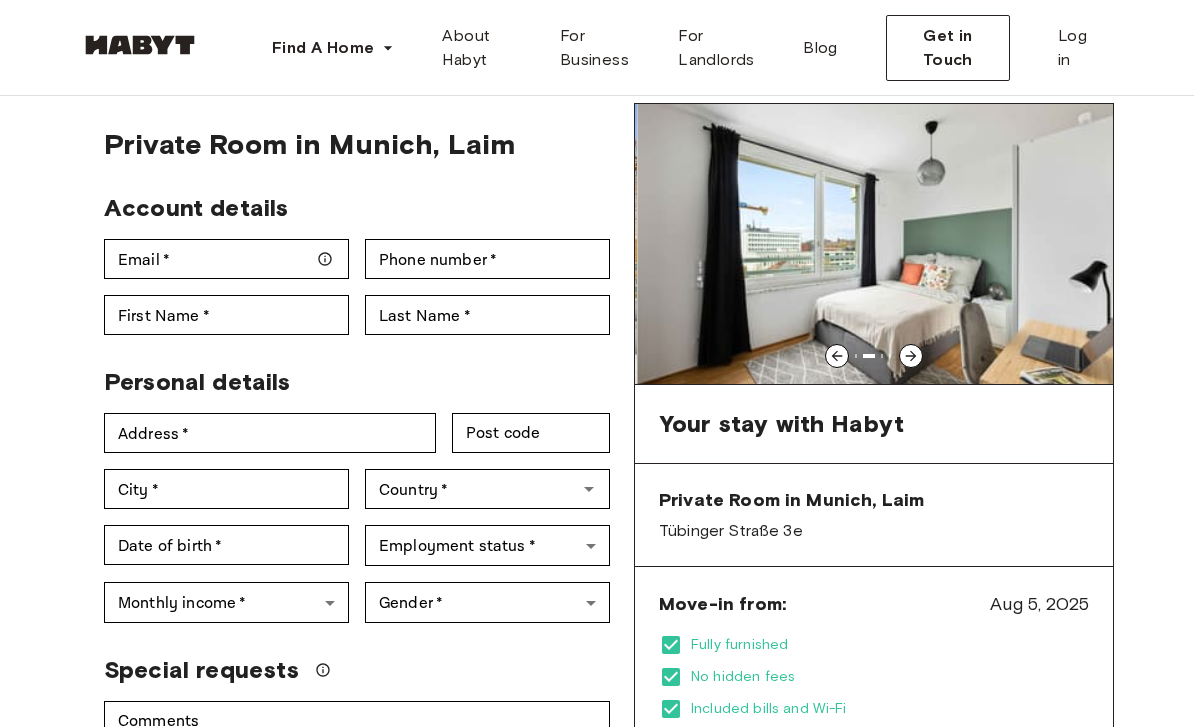 click at bounding box center [876, 244] 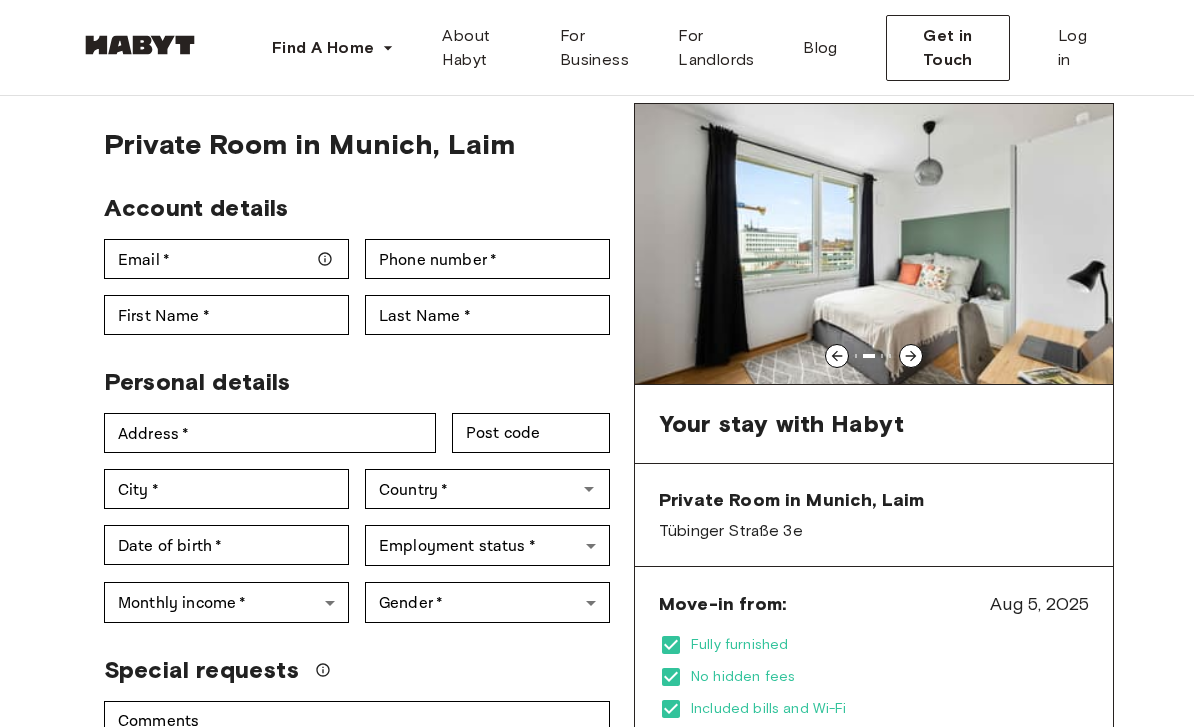 click at bounding box center (874, 244) 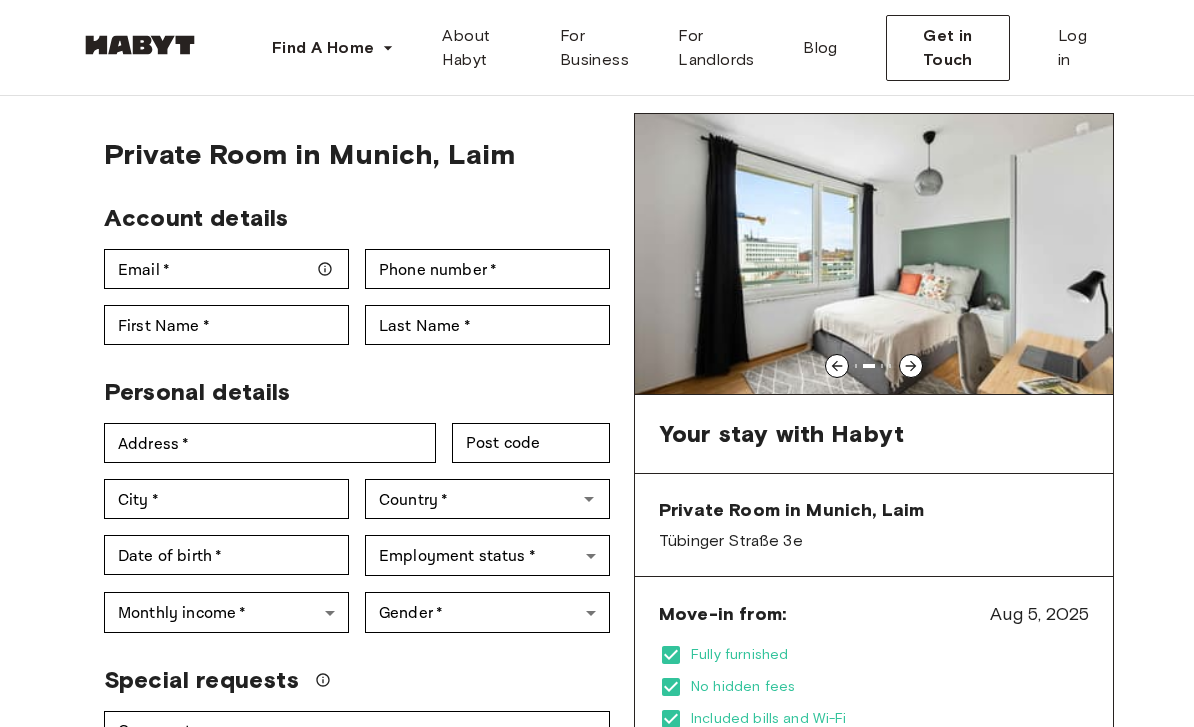 scroll, scrollTop: 57, scrollLeft: 0, axis: vertical 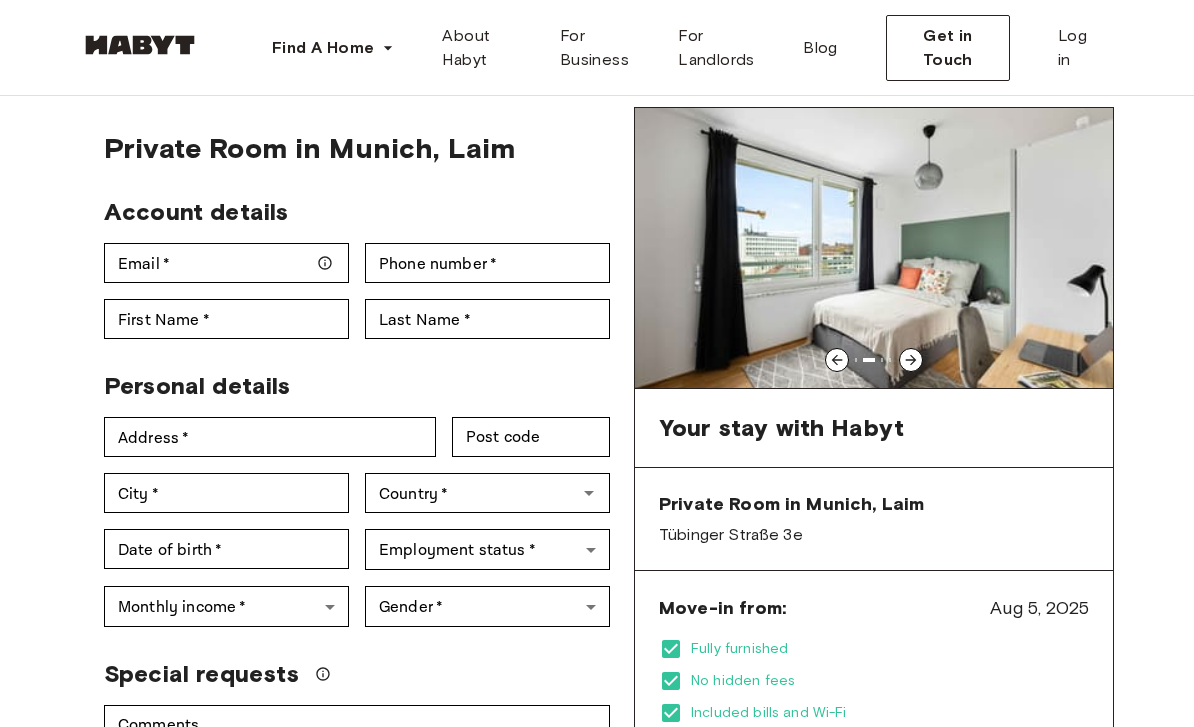 click at bounding box center [874, 248] 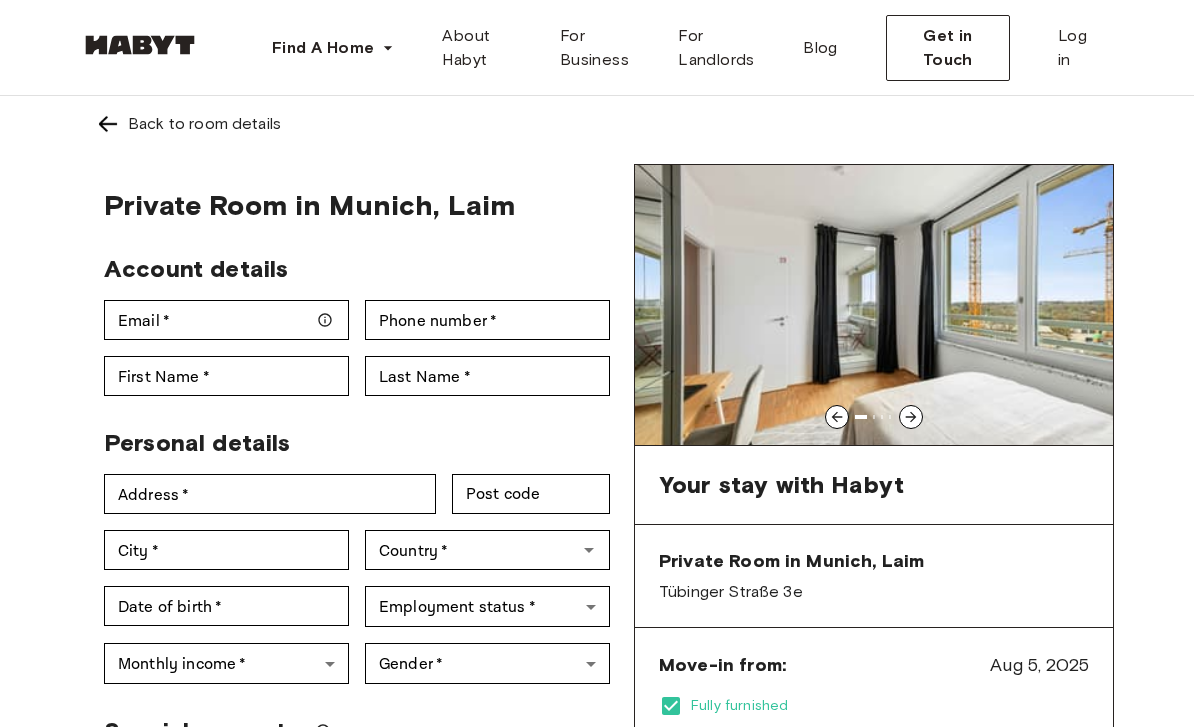 scroll, scrollTop: 57, scrollLeft: 0, axis: vertical 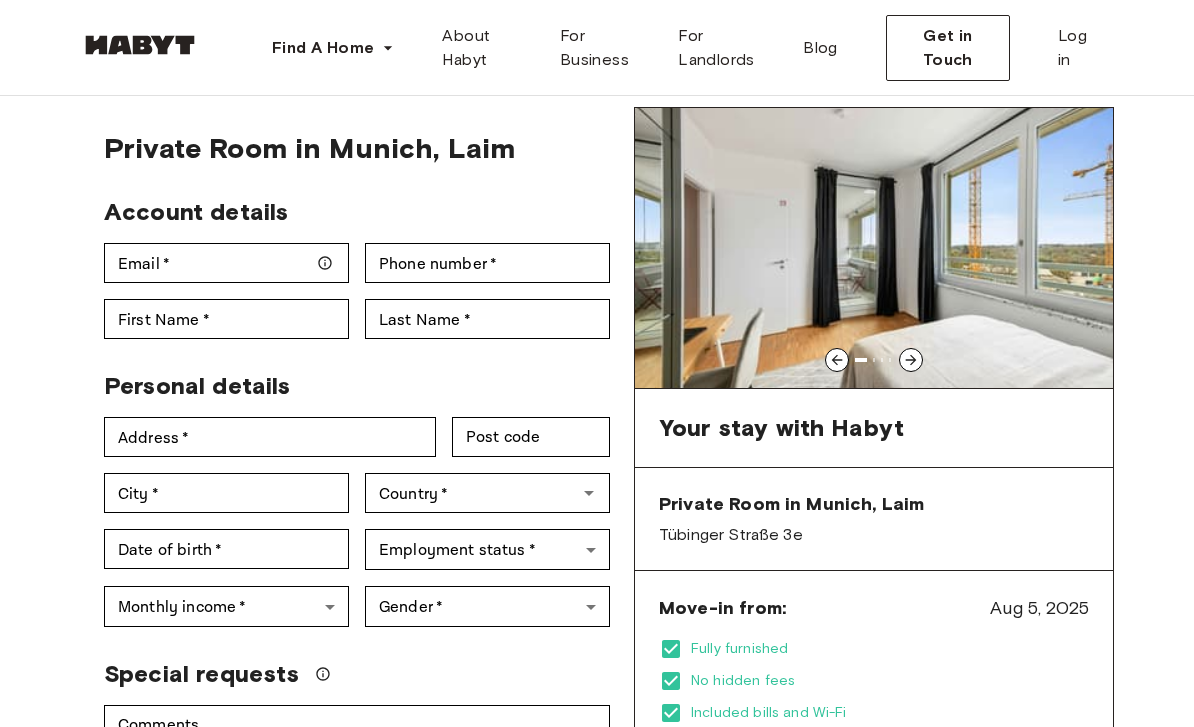 click at bounding box center [911, 360] 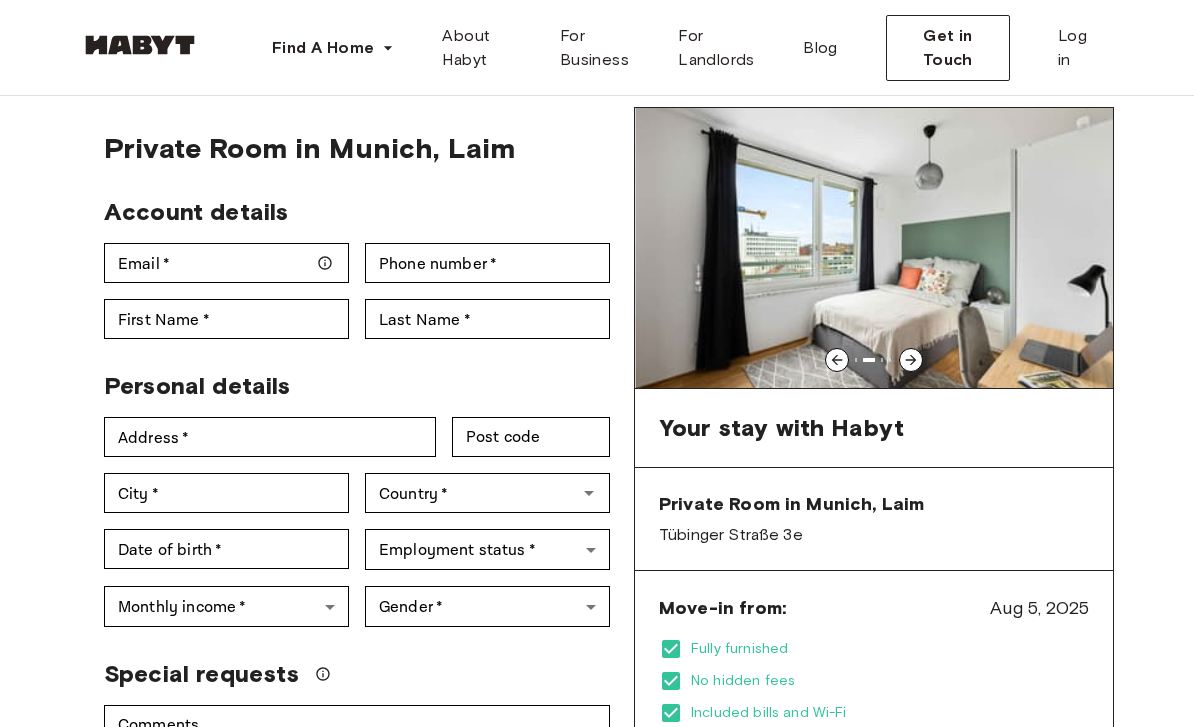 click at bounding box center [874, 248] 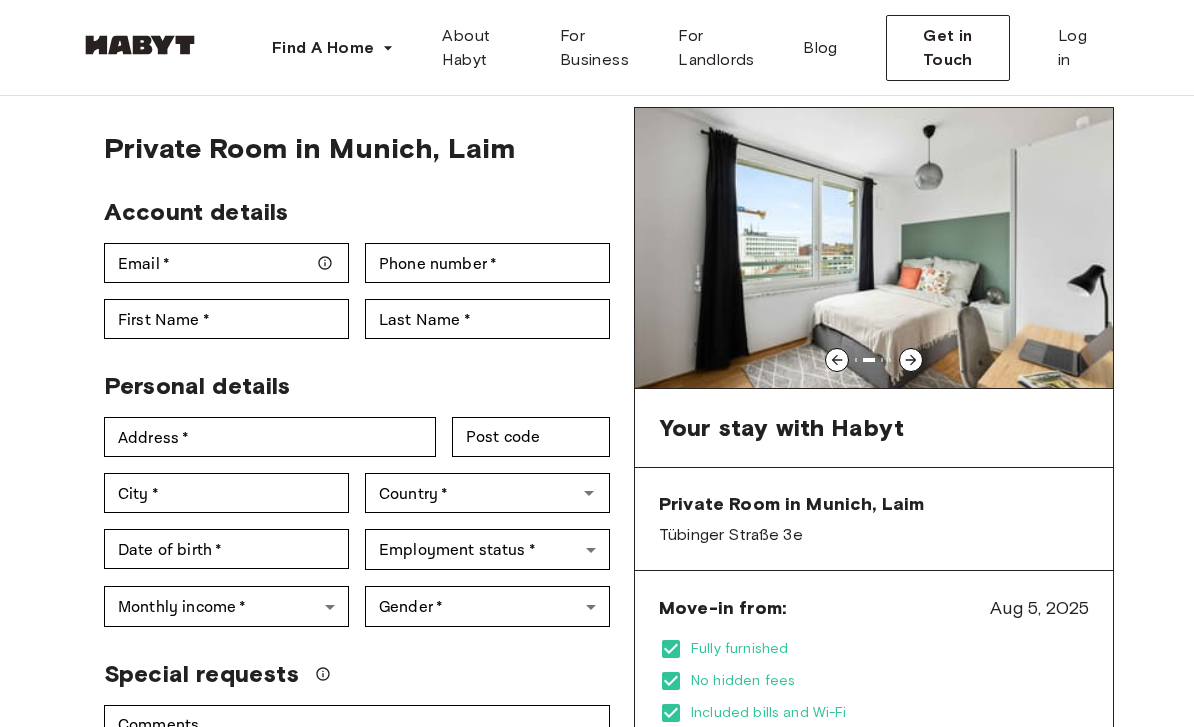click 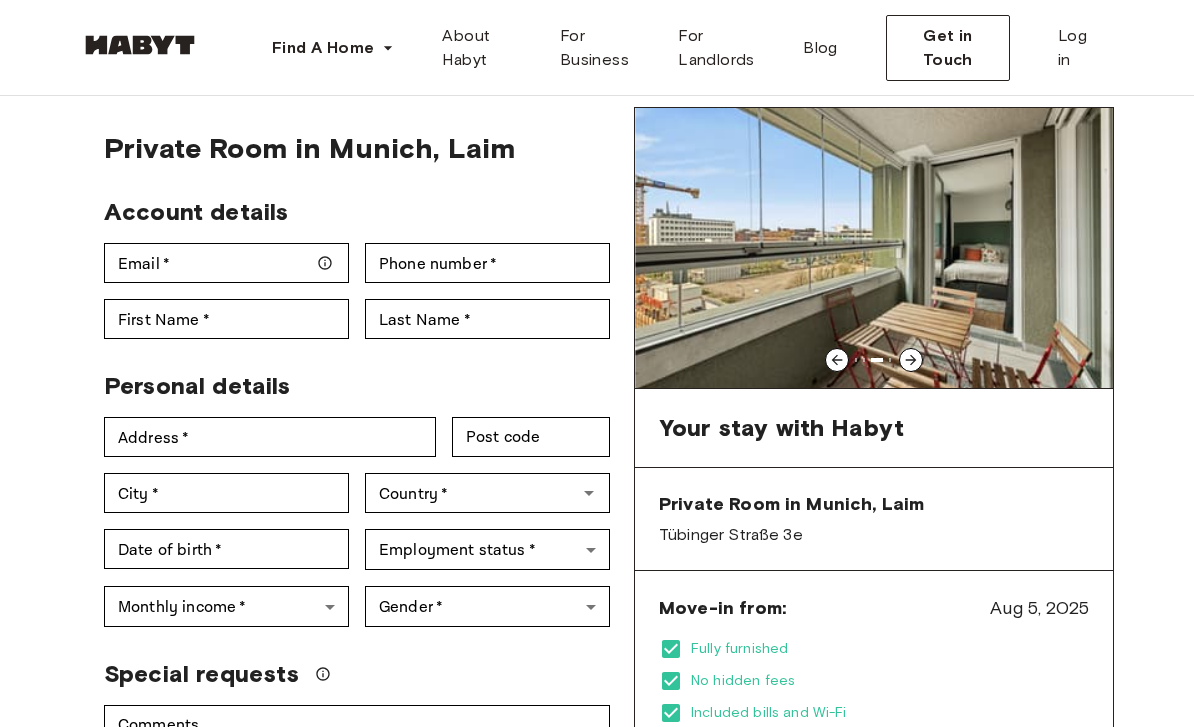 click 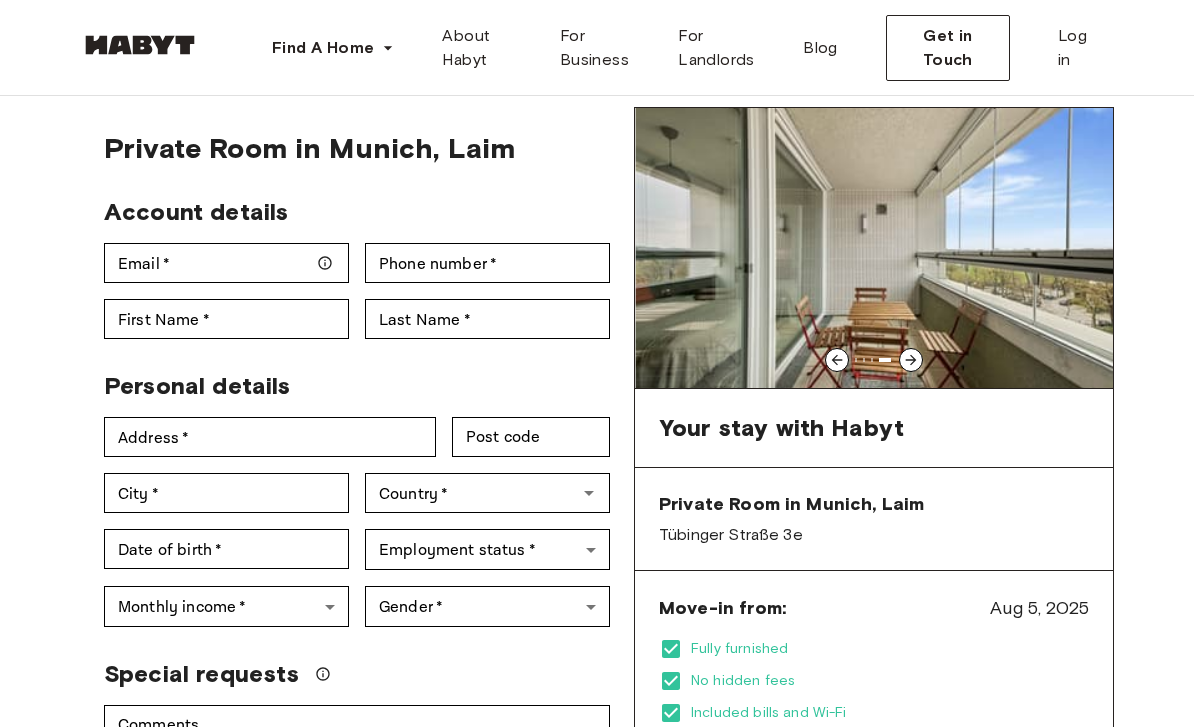 click 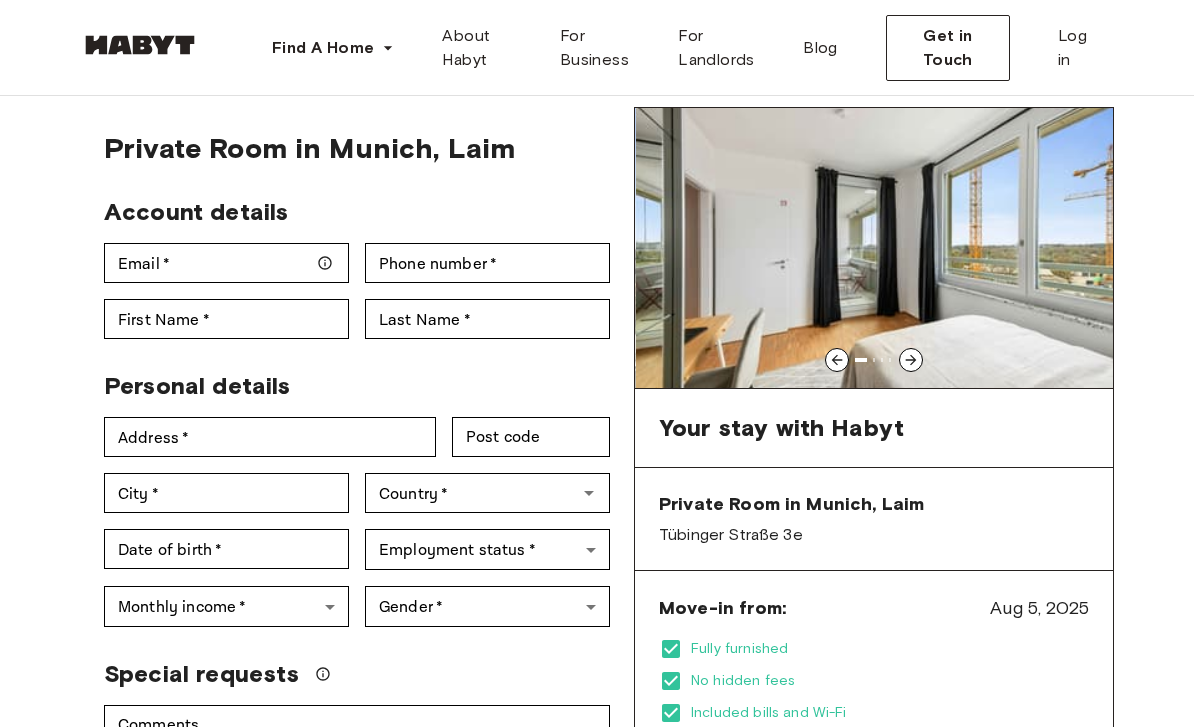 click 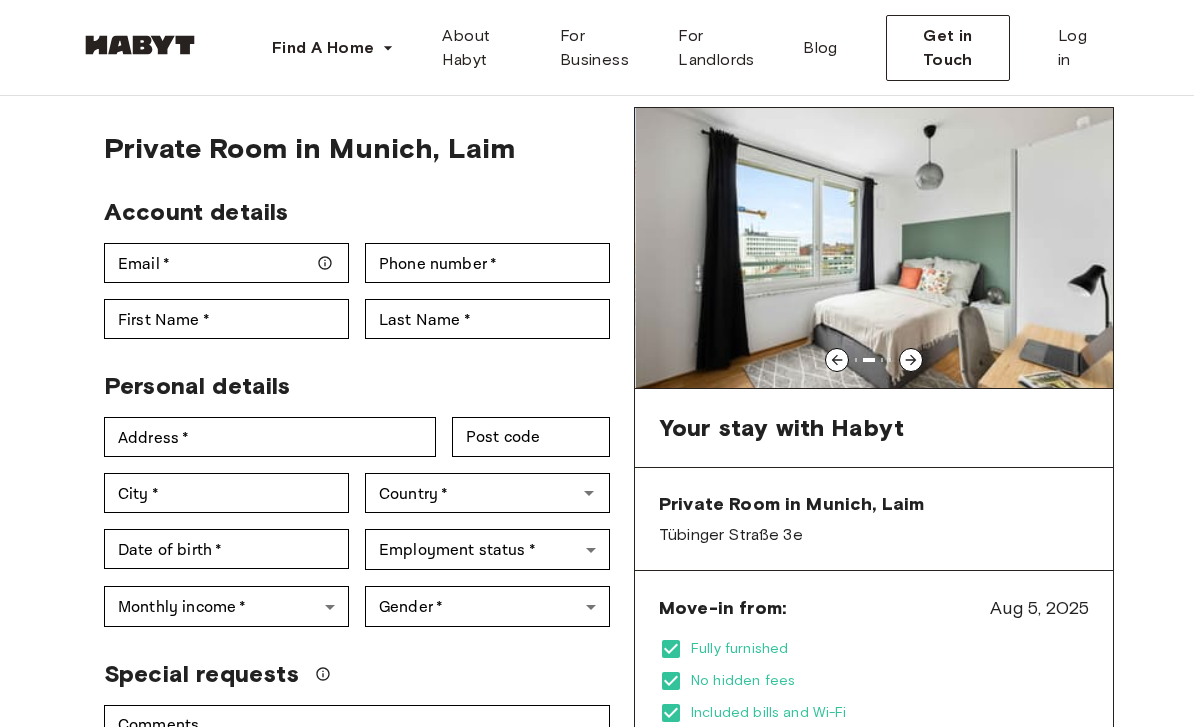 click 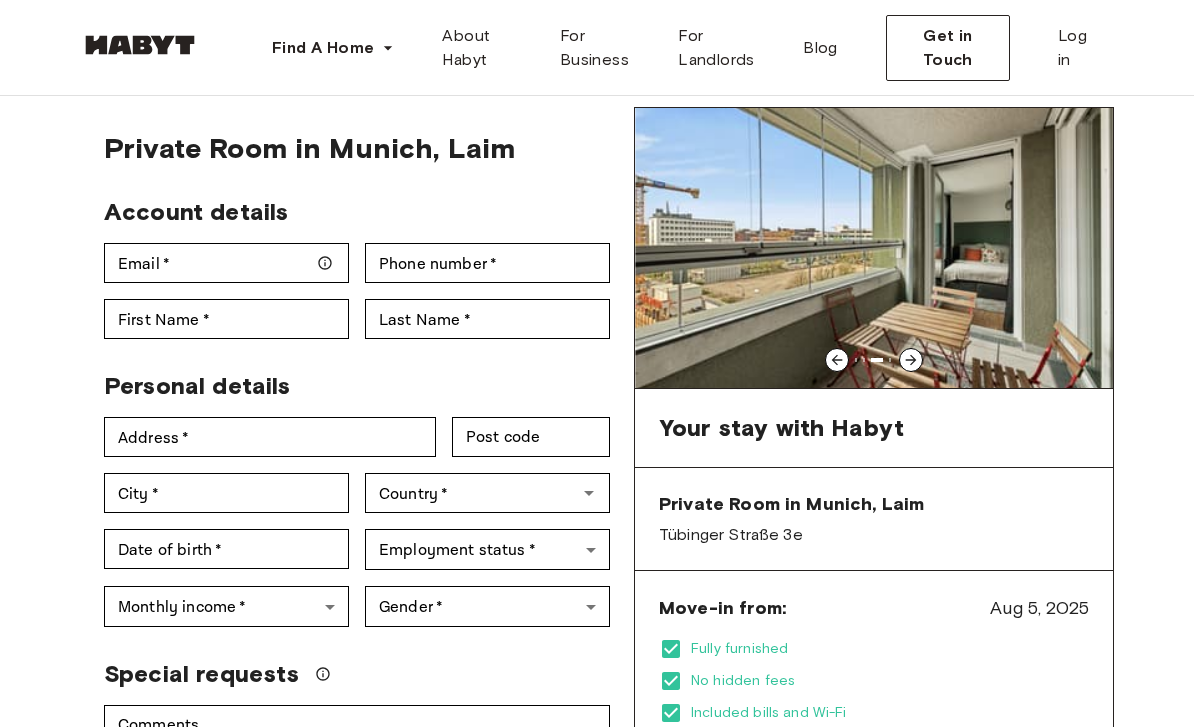 click at bounding box center (874, 248) 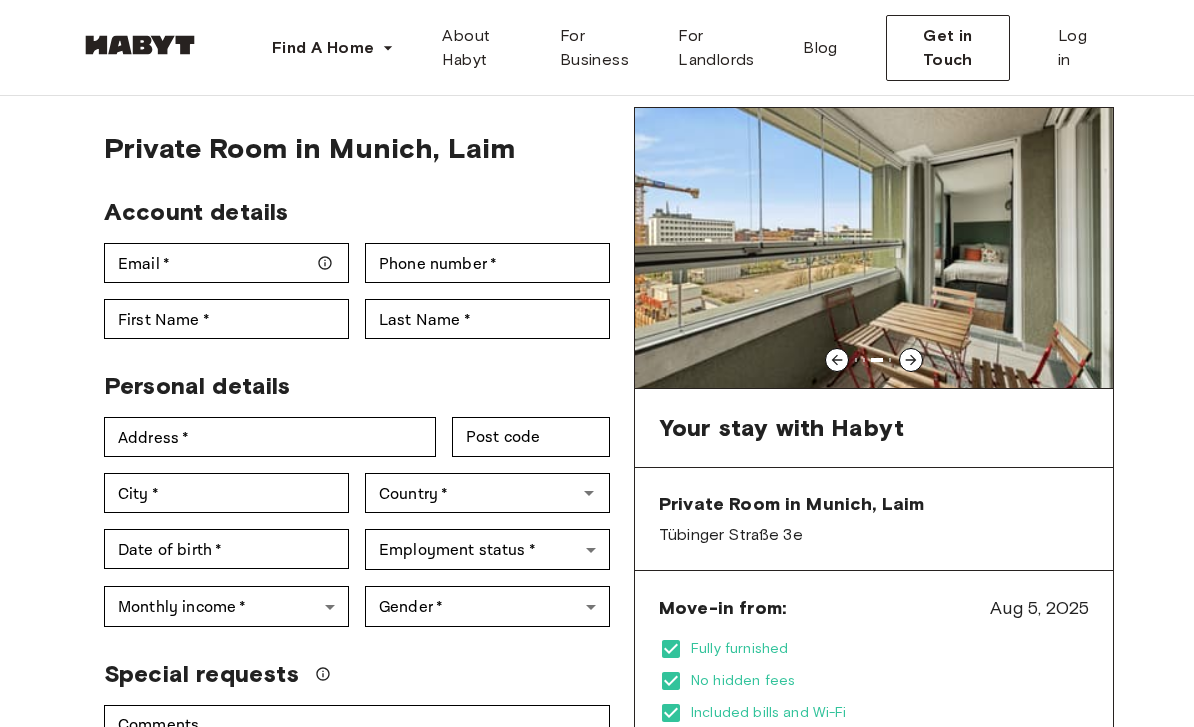 click at bounding box center [911, 360] 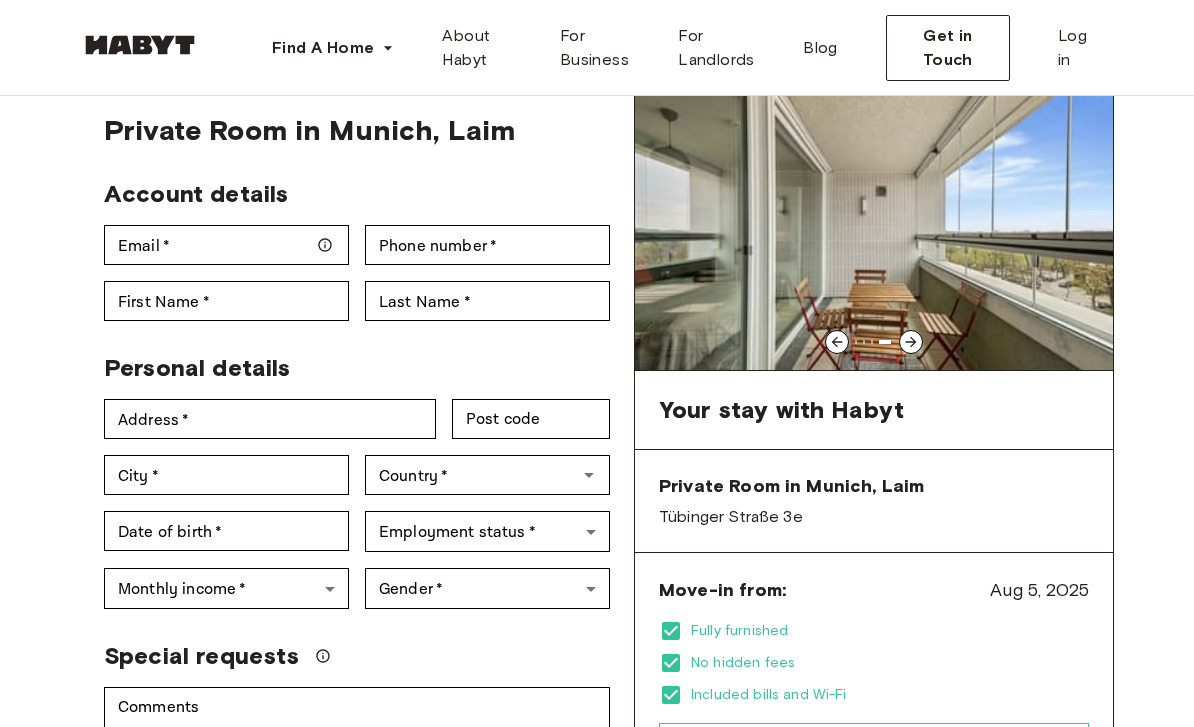 scroll, scrollTop: 0, scrollLeft: 0, axis: both 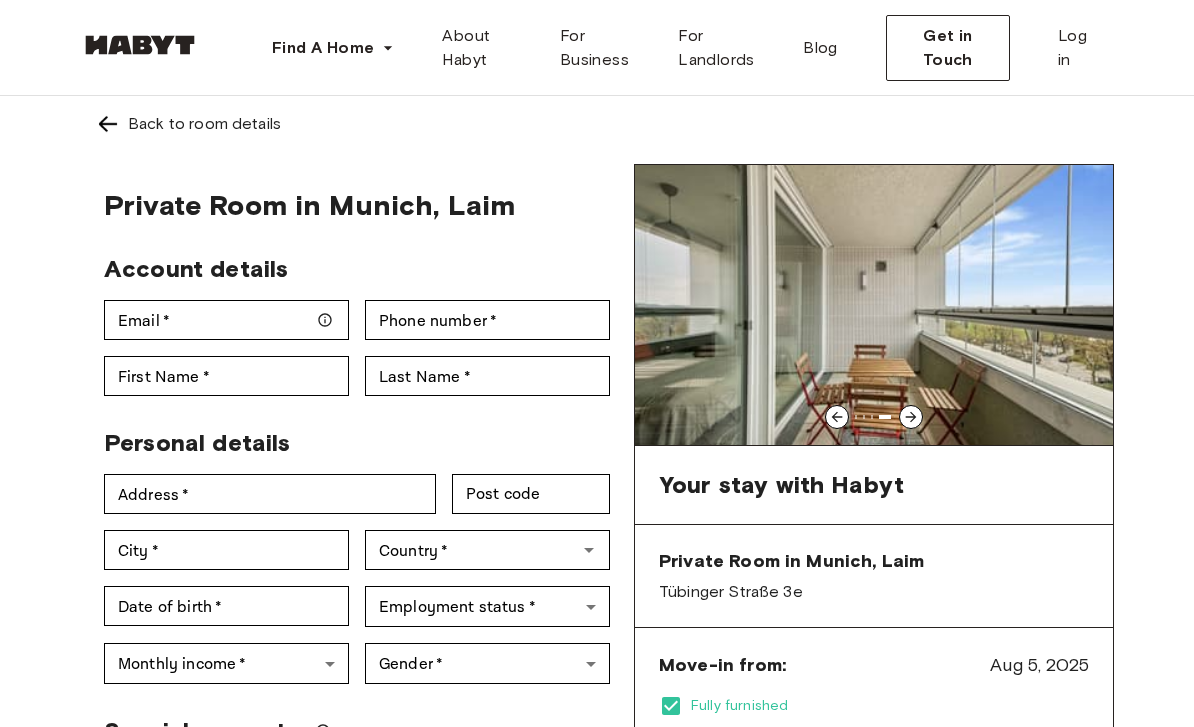 click at bounding box center [108, 124] 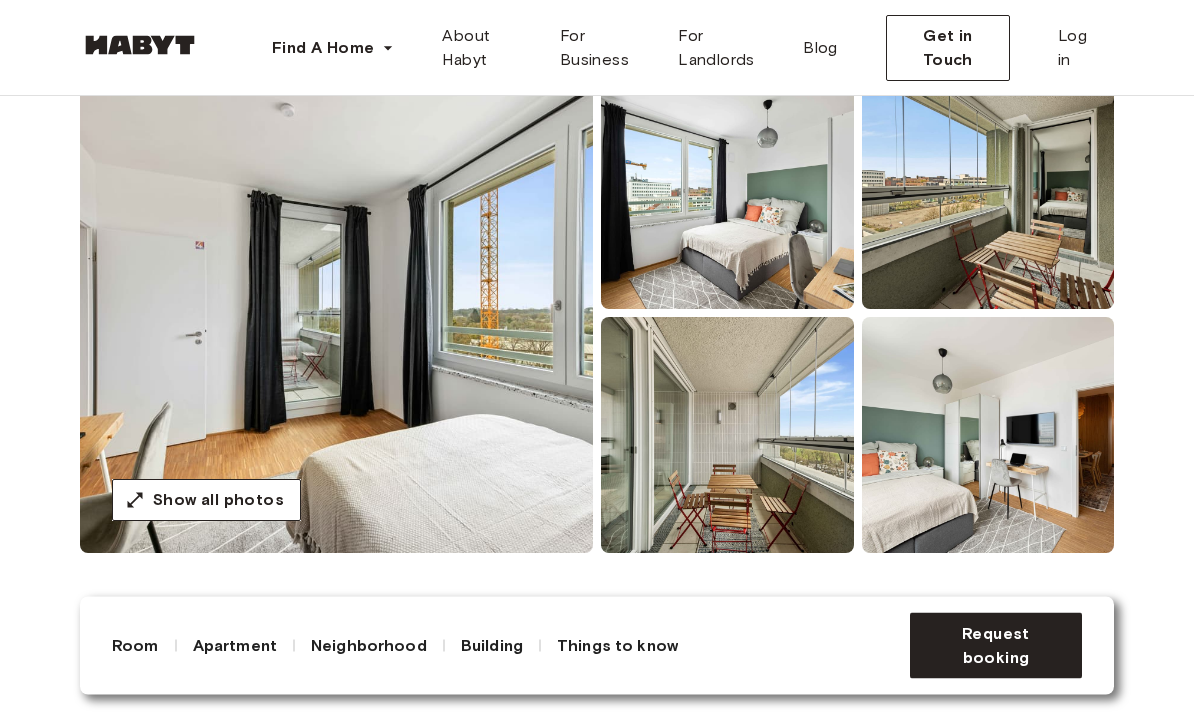 scroll, scrollTop: 197, scrollLeft: 0, axis: vertical 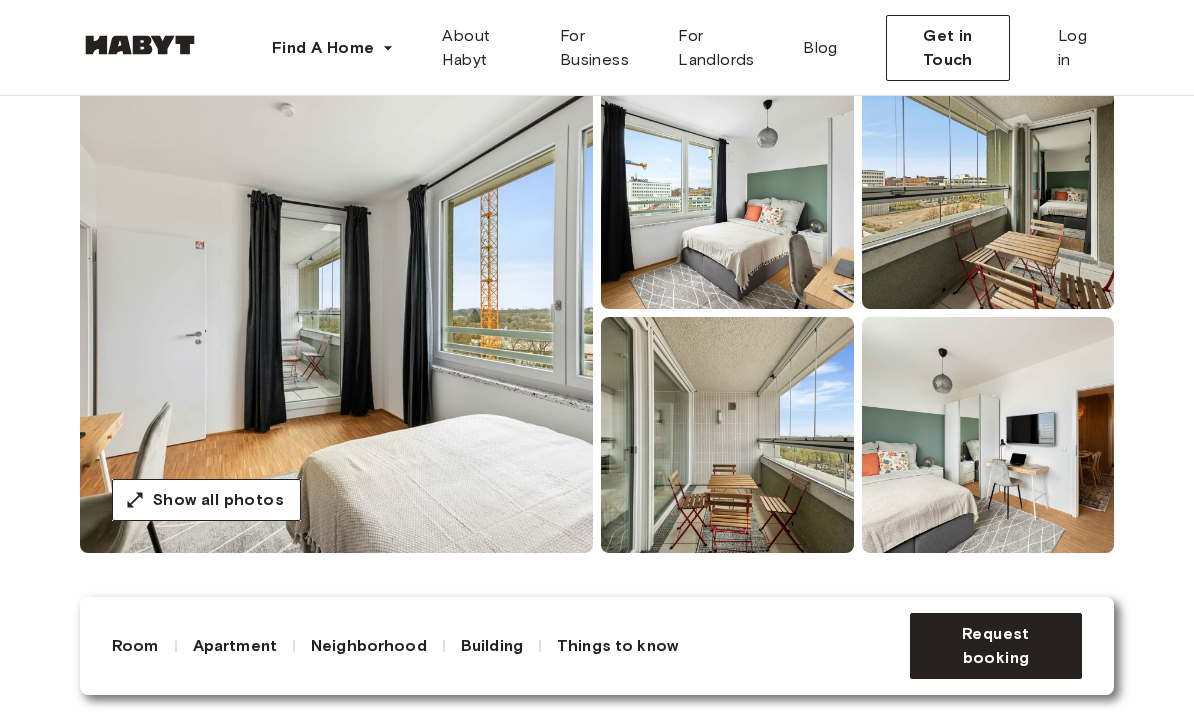 click at bounding box center (336, 313) 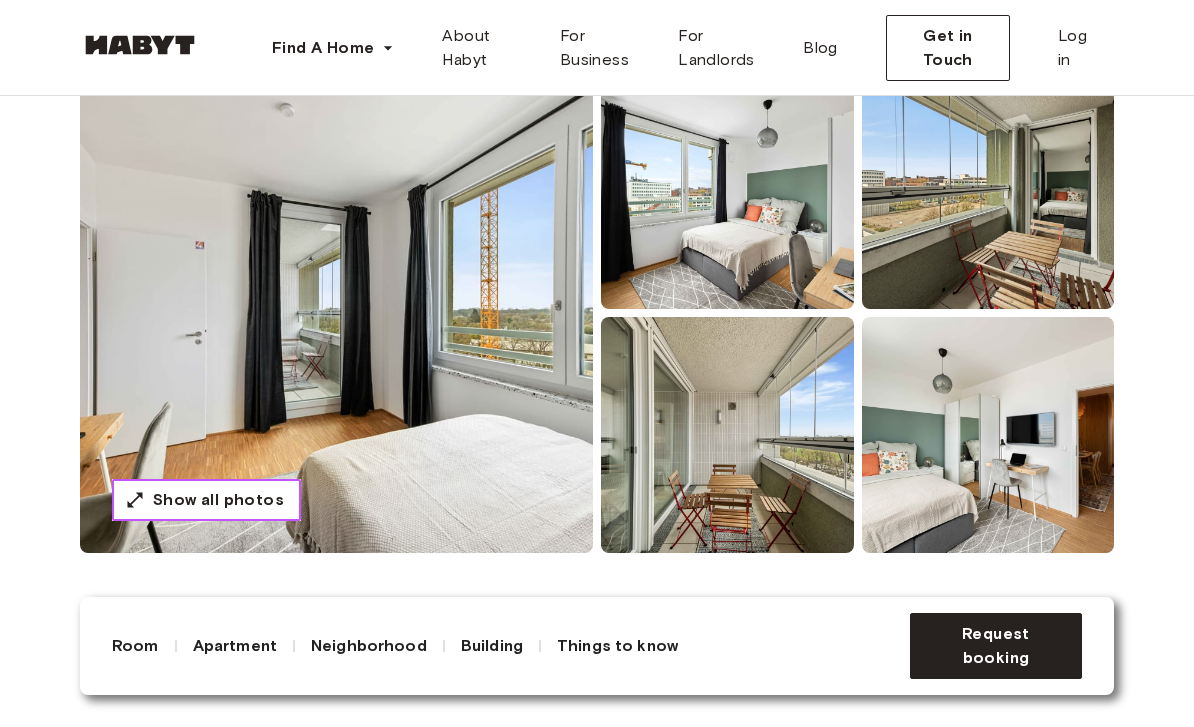 click on "Show all photos" at bounding box center [218, 500] 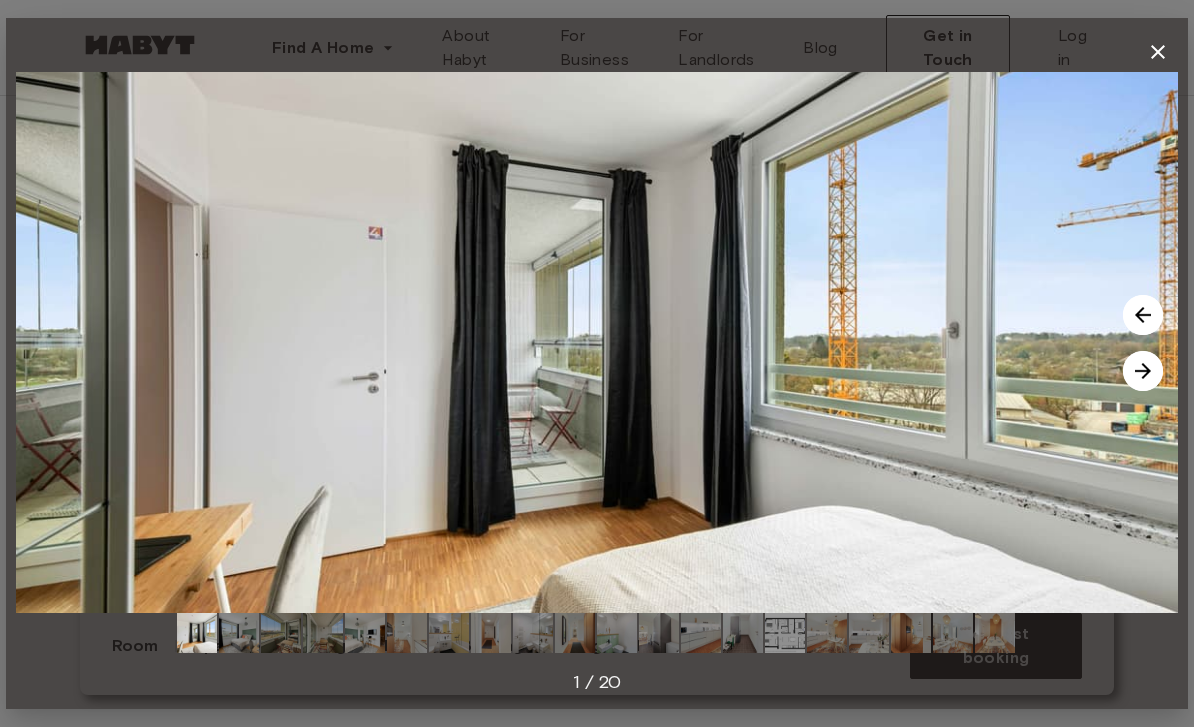 click at bounding box center (1143, 371) 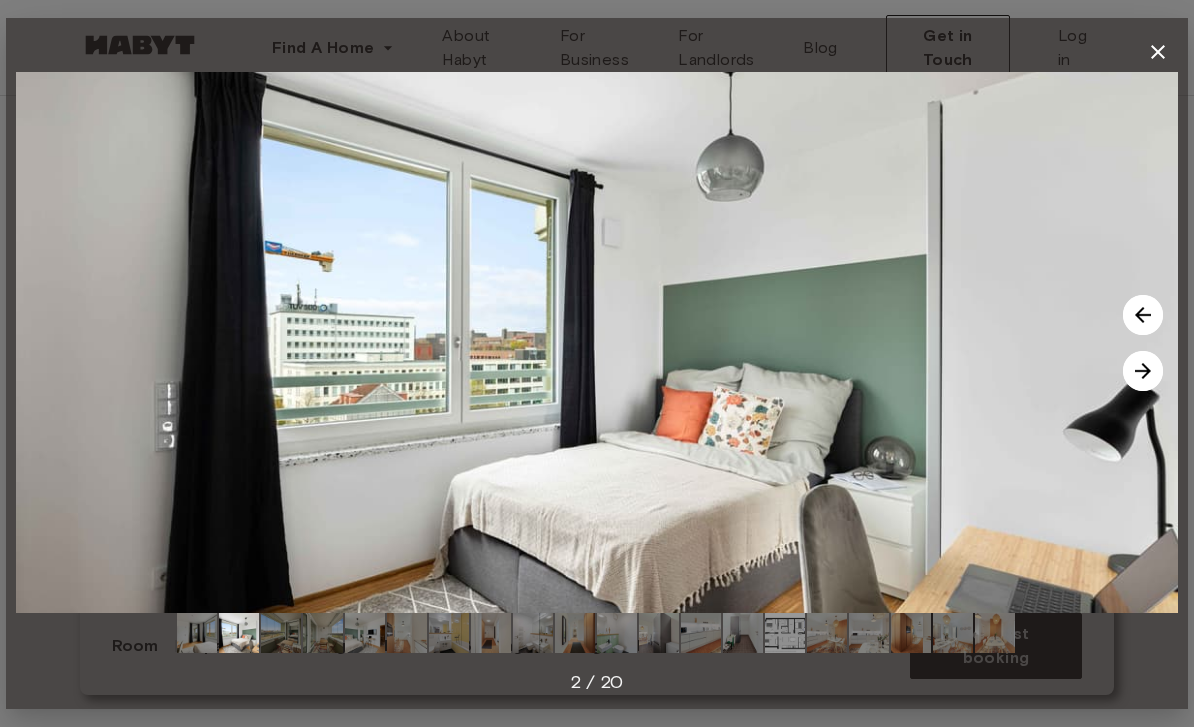 click at bounding box center (1143, 371) 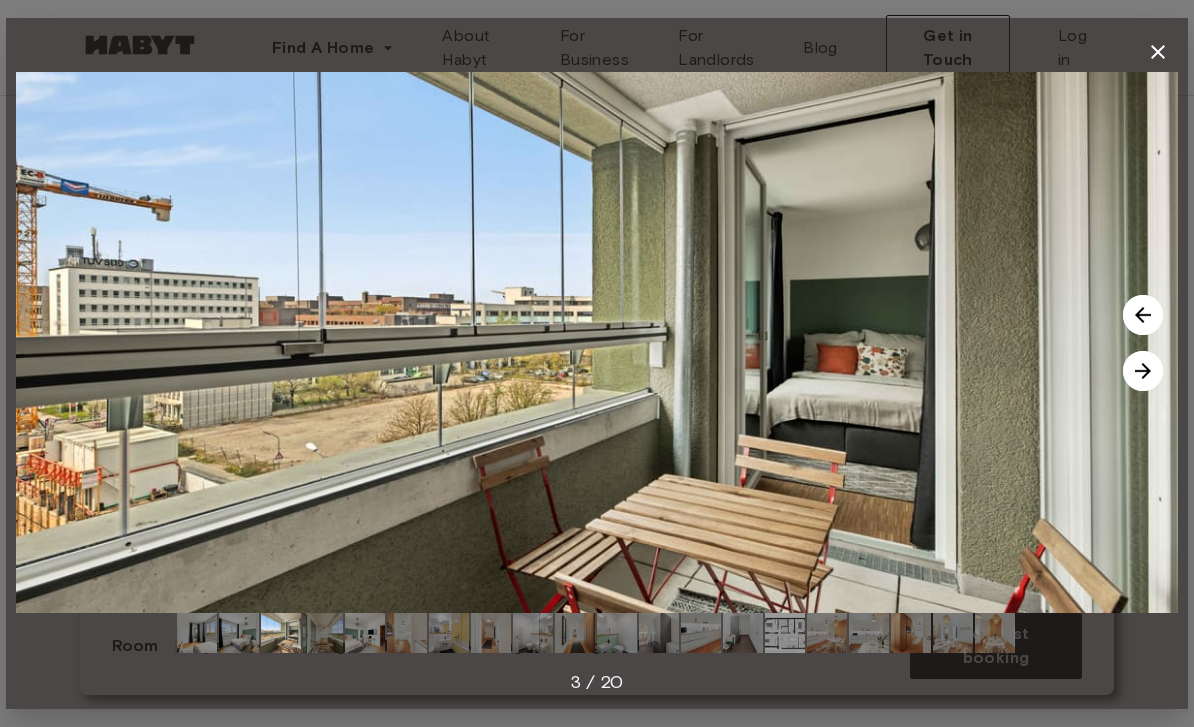 click at bounding box center [1143, 371] 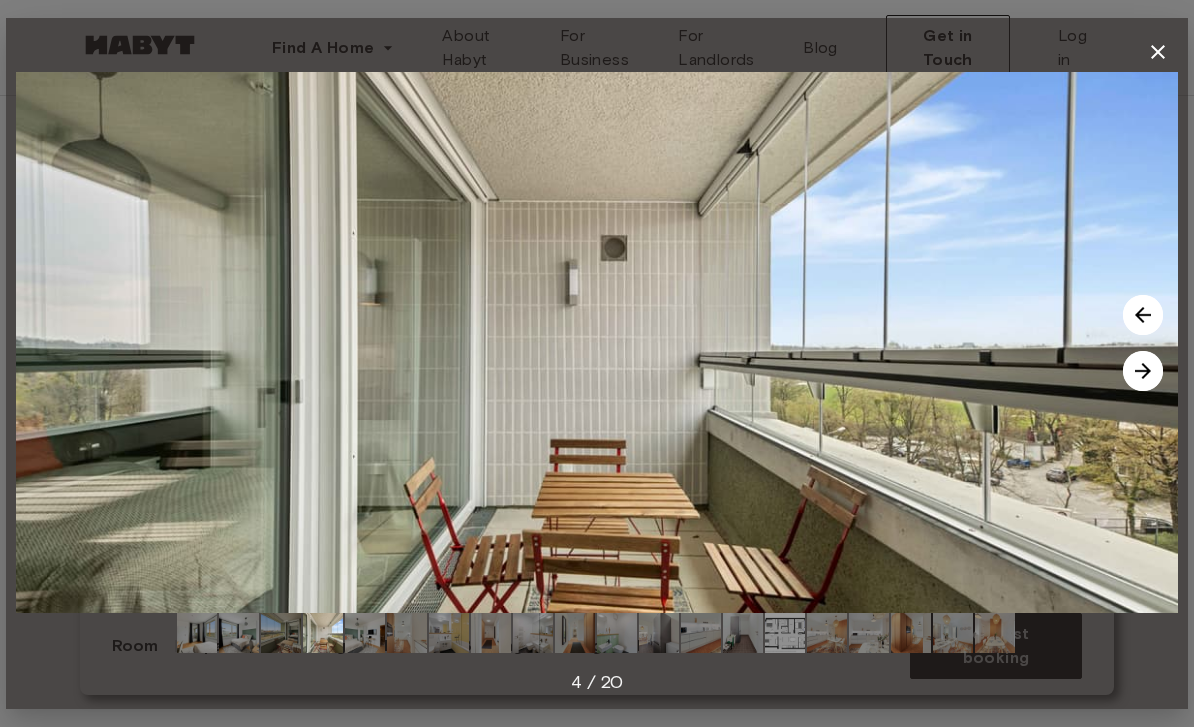 click at bounding box center (1143, 371) 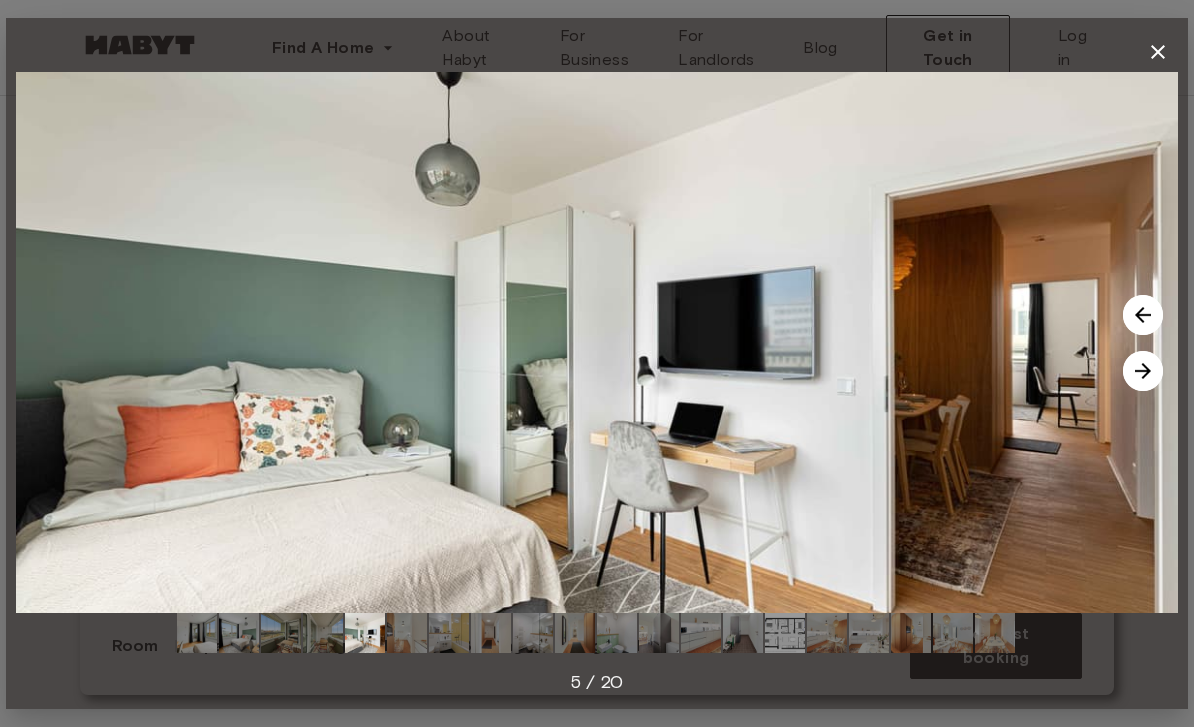 click at bounding box center (1143, 371) 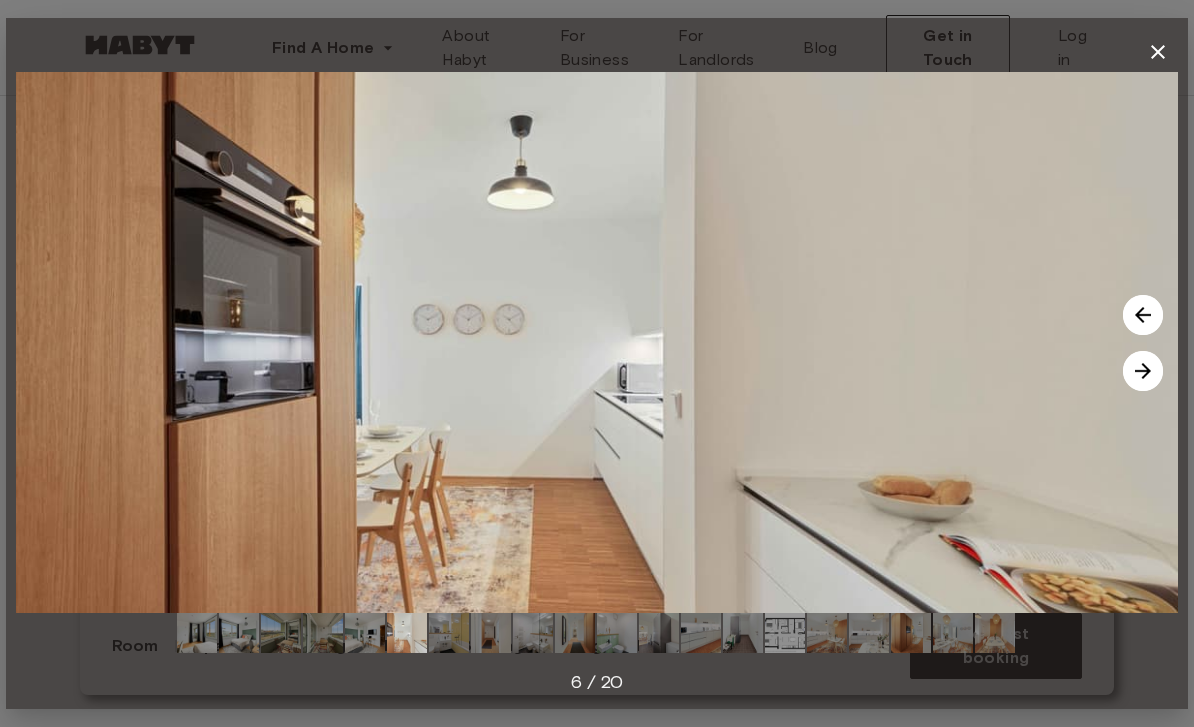 click at bounding box center [1143, 371] 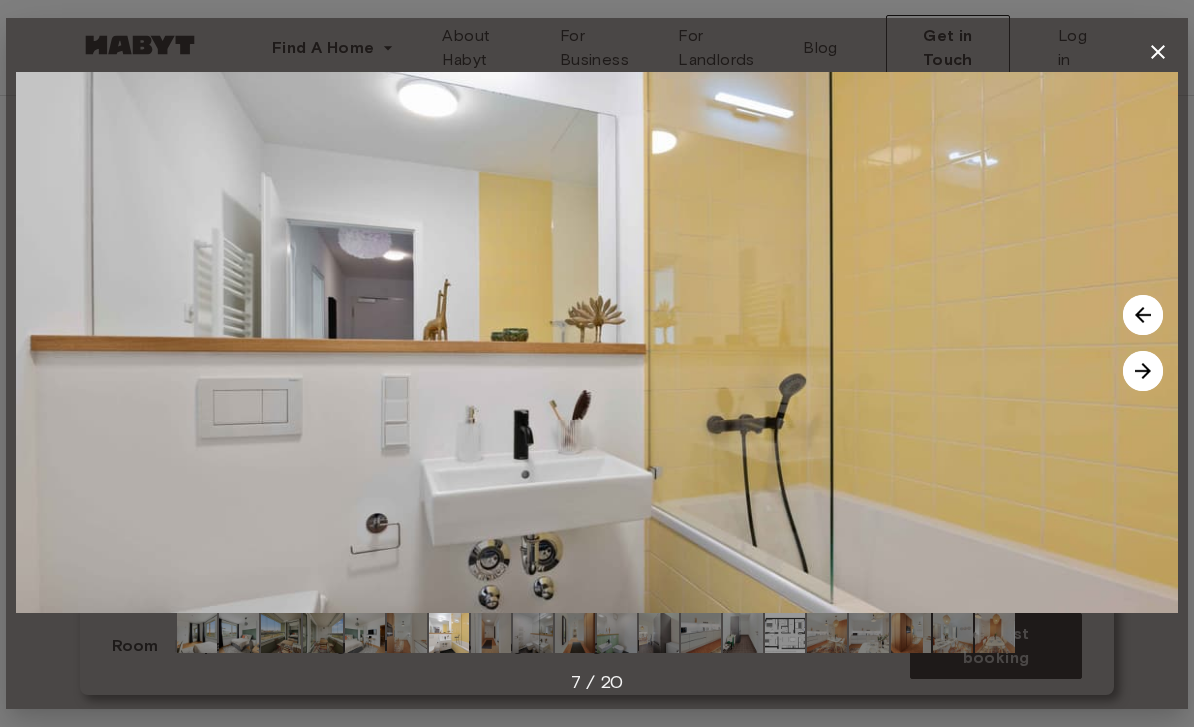 click at bounding box center [1143, 371] 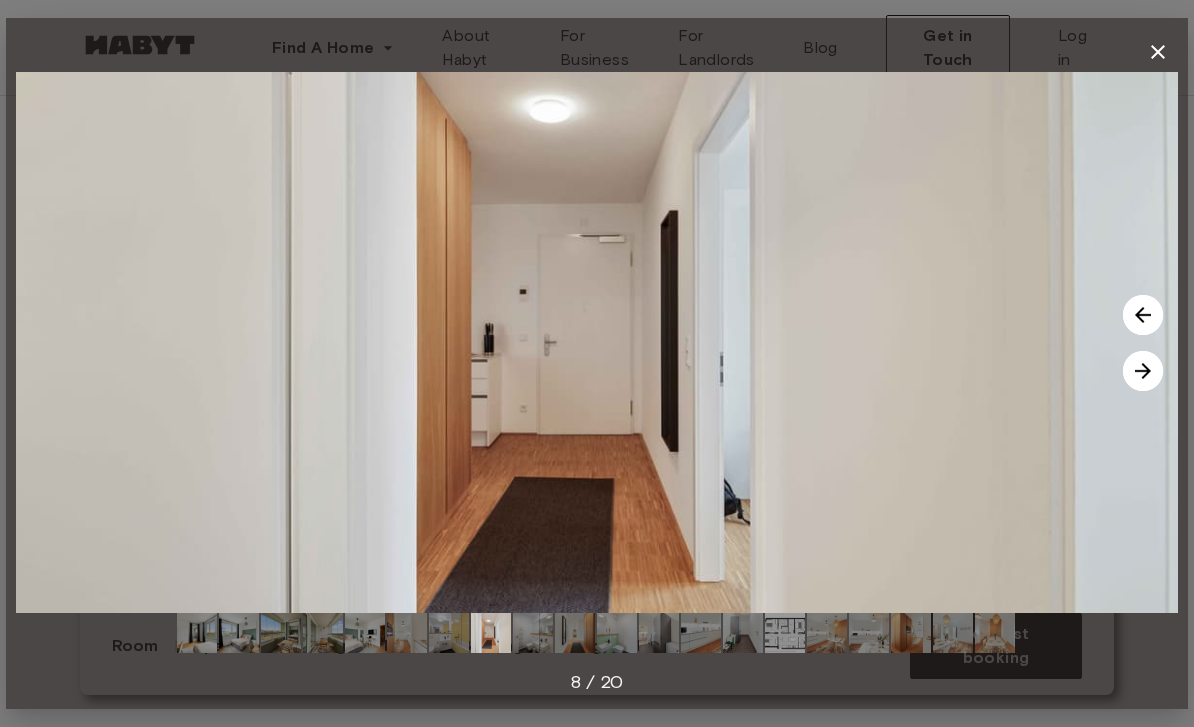 click at bounding box center (1143, 371) 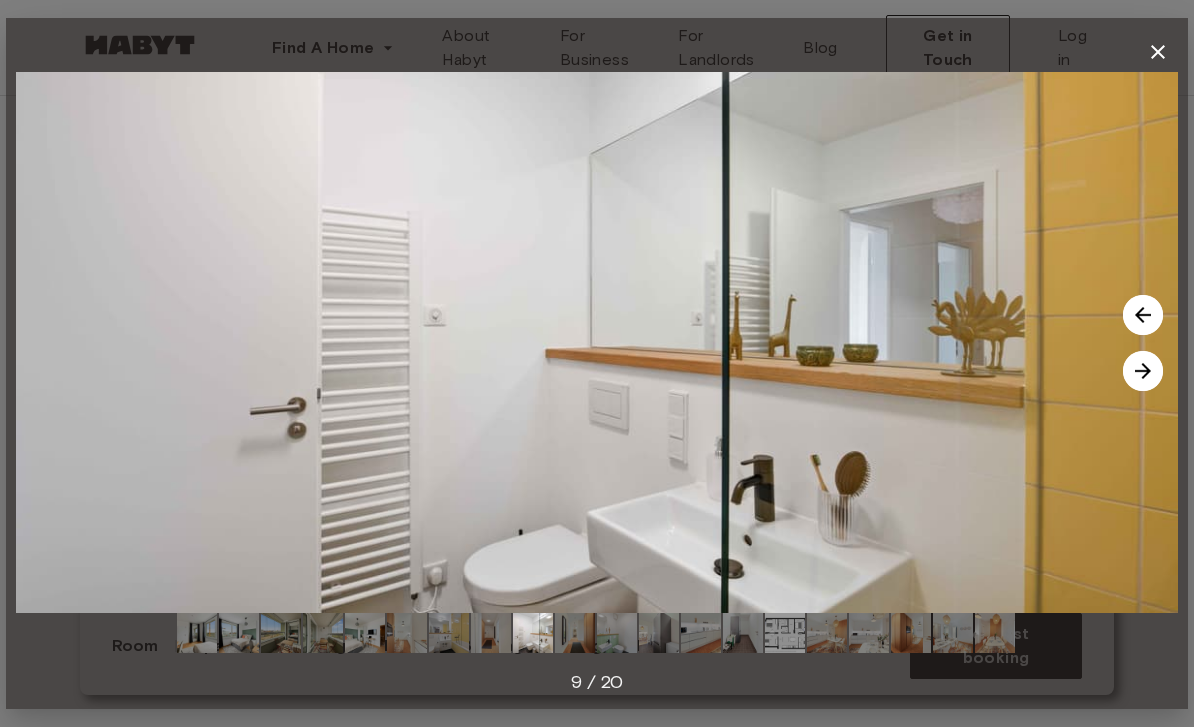click at bounding box center (1143, 371) 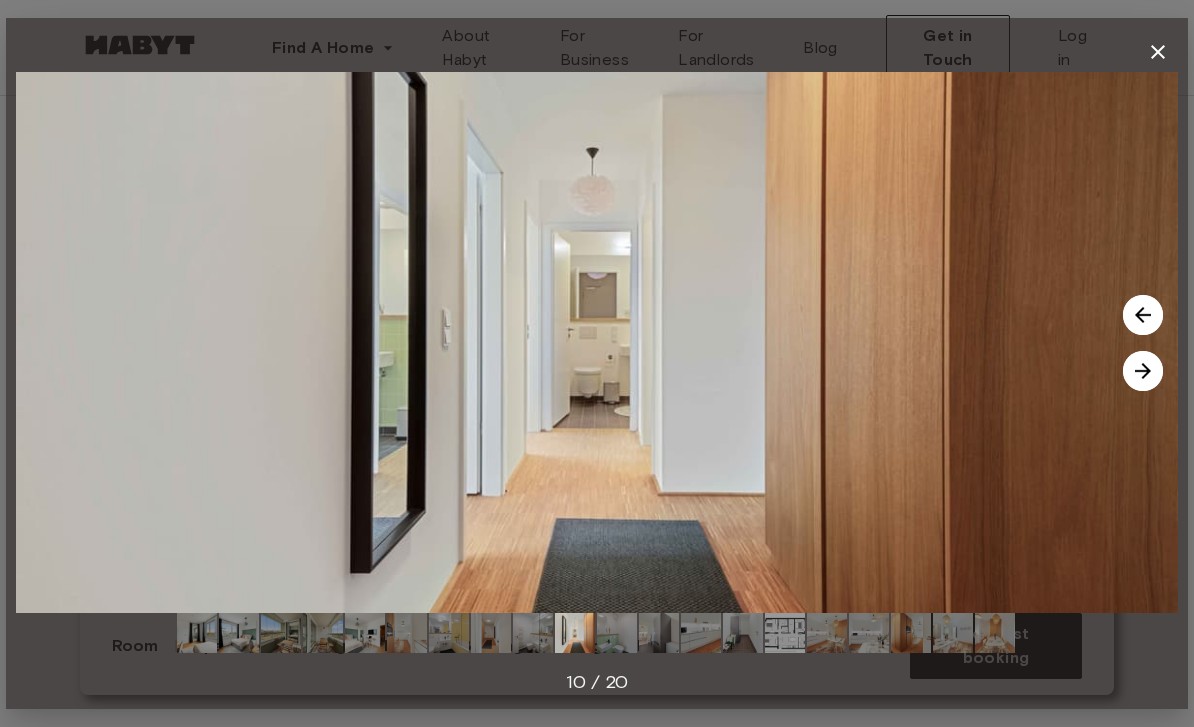 click at bounding box center [1143, 371] 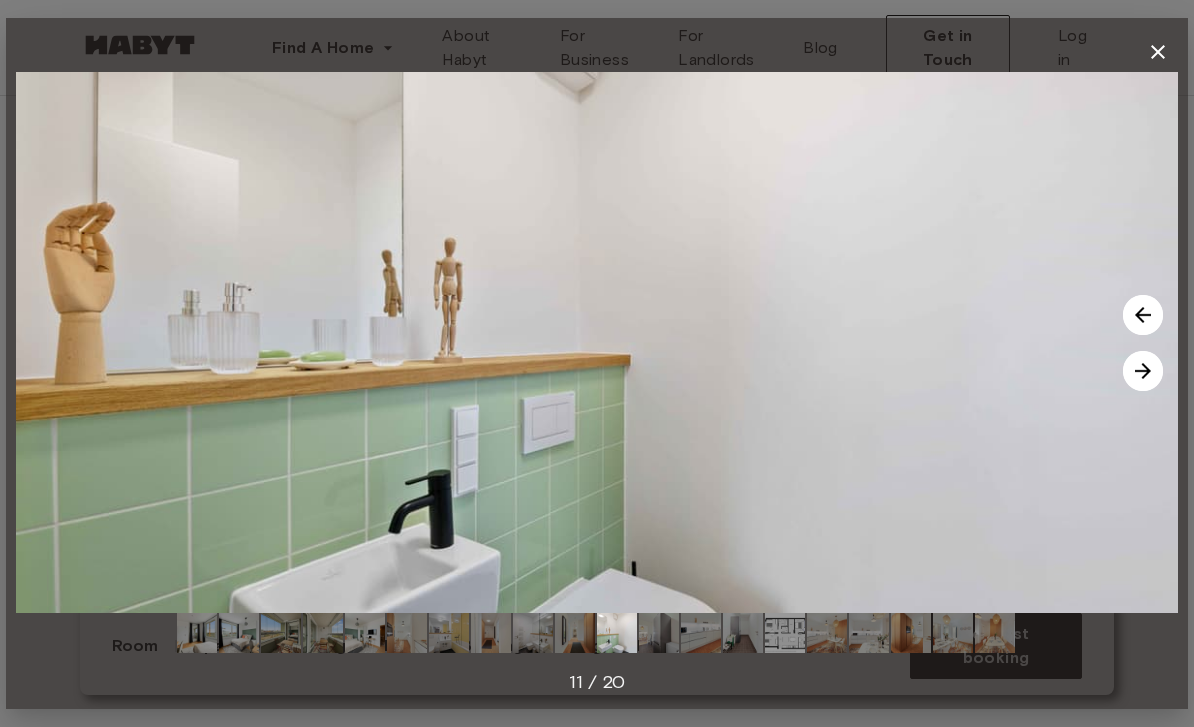 click at bounding box center [1143, 371] 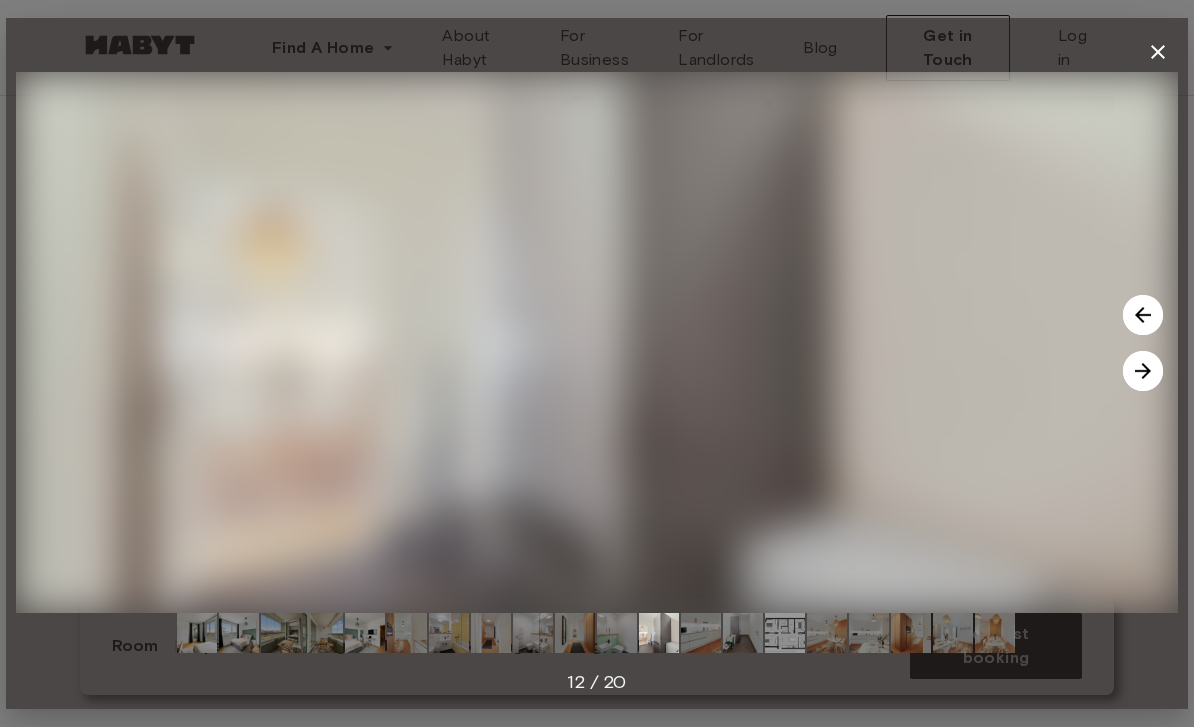 click at bounding box center [1143, 371] 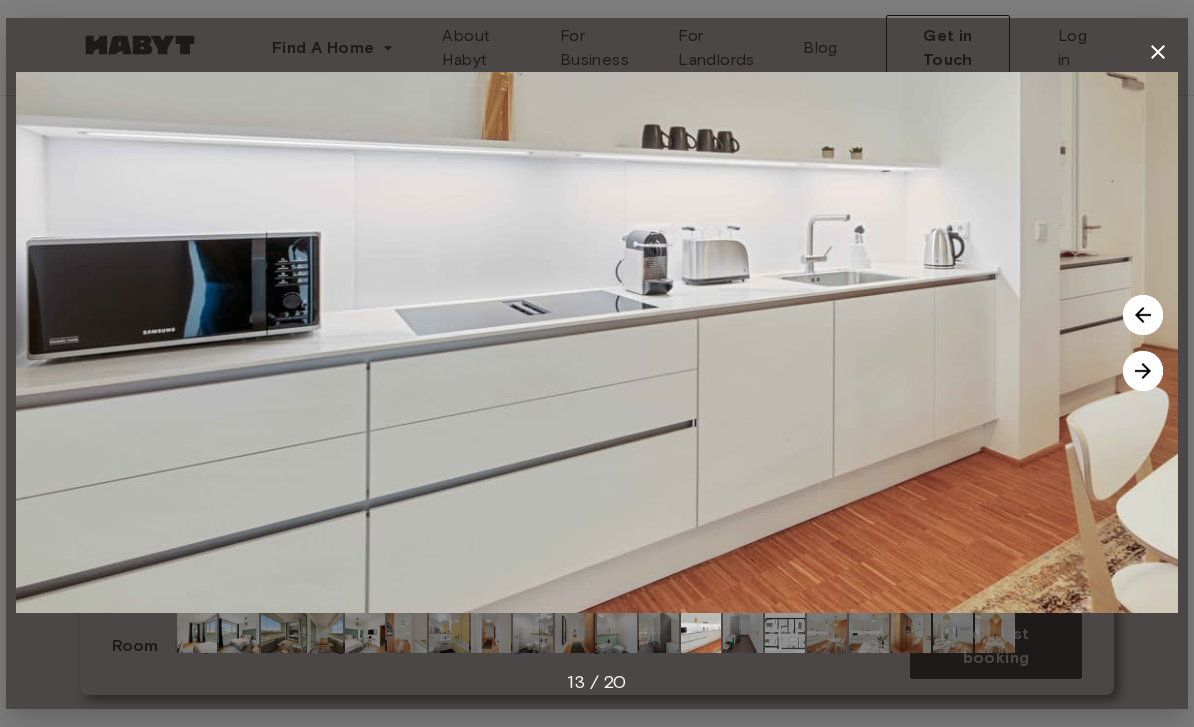 click at bounding box center [1143, 371] 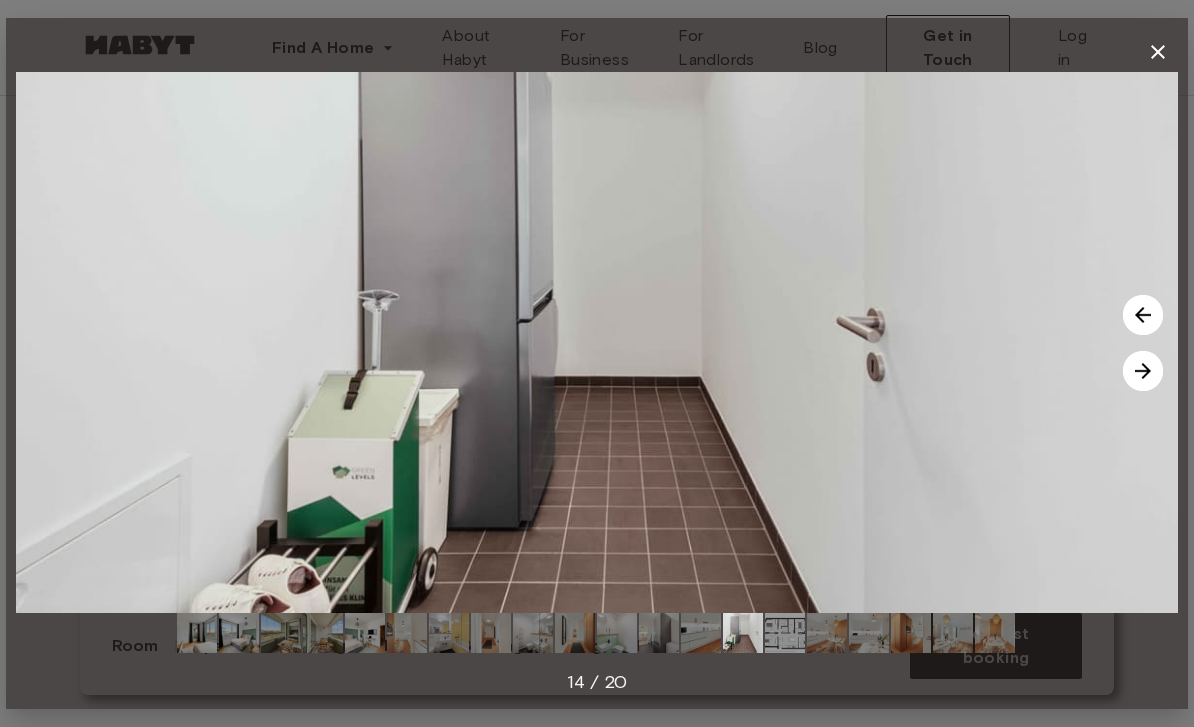 click at bounding box center (1143, 371) 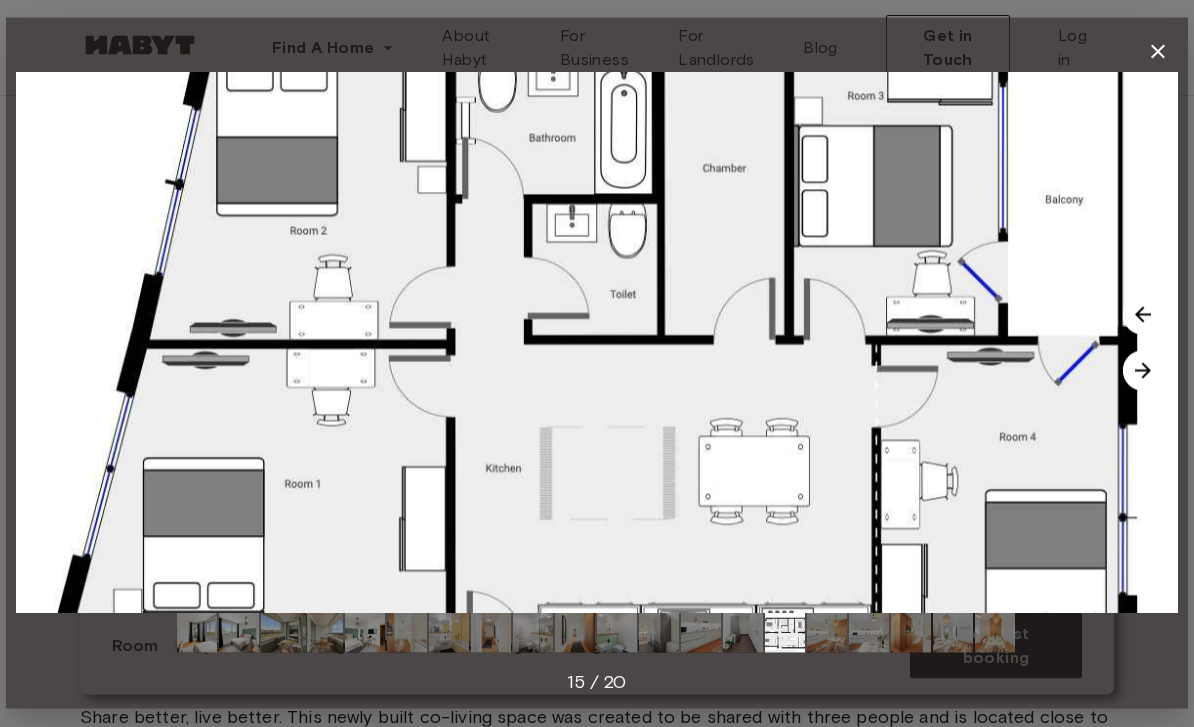 scroll, scrollTop: 528, scrollLeft: 0, axis: vertical 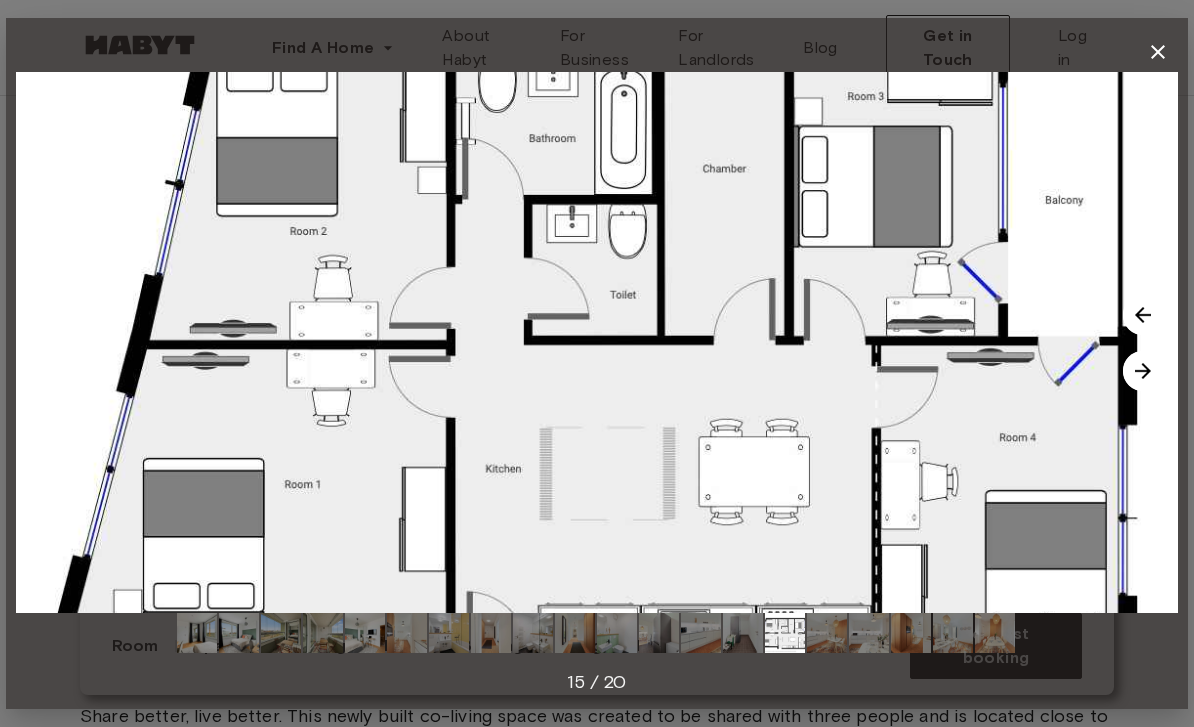 click at bounding box center [1143, 371] 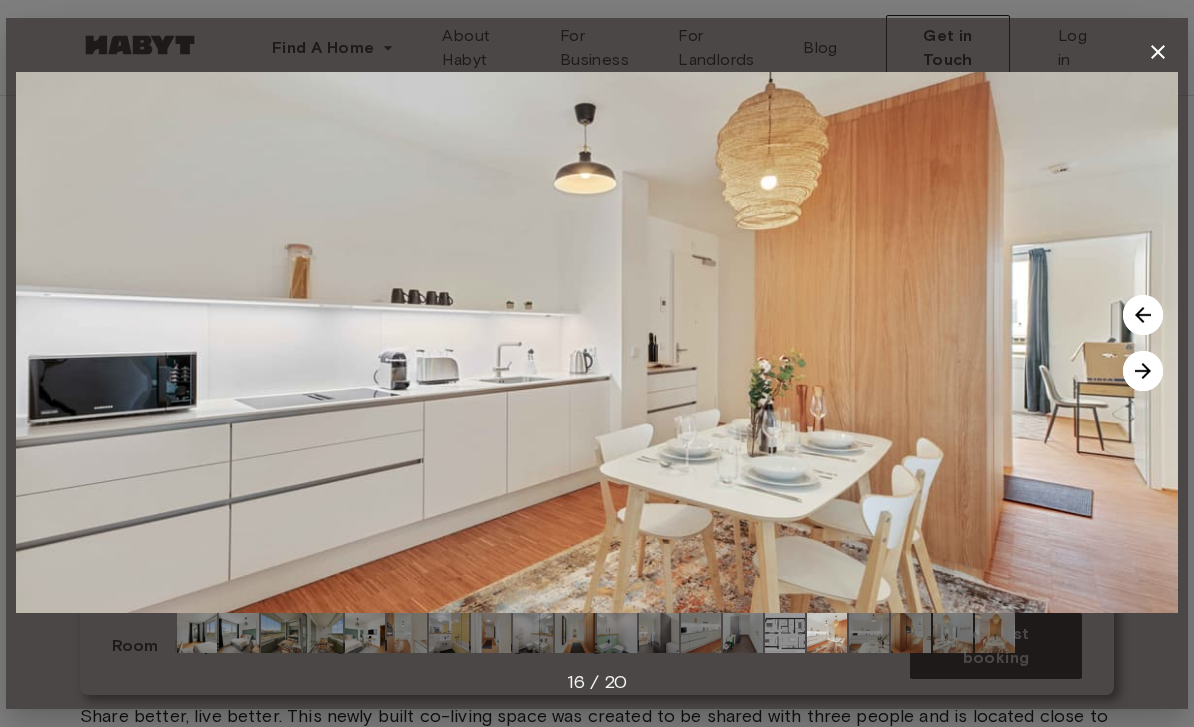 click at bounding box center (1143, 315) 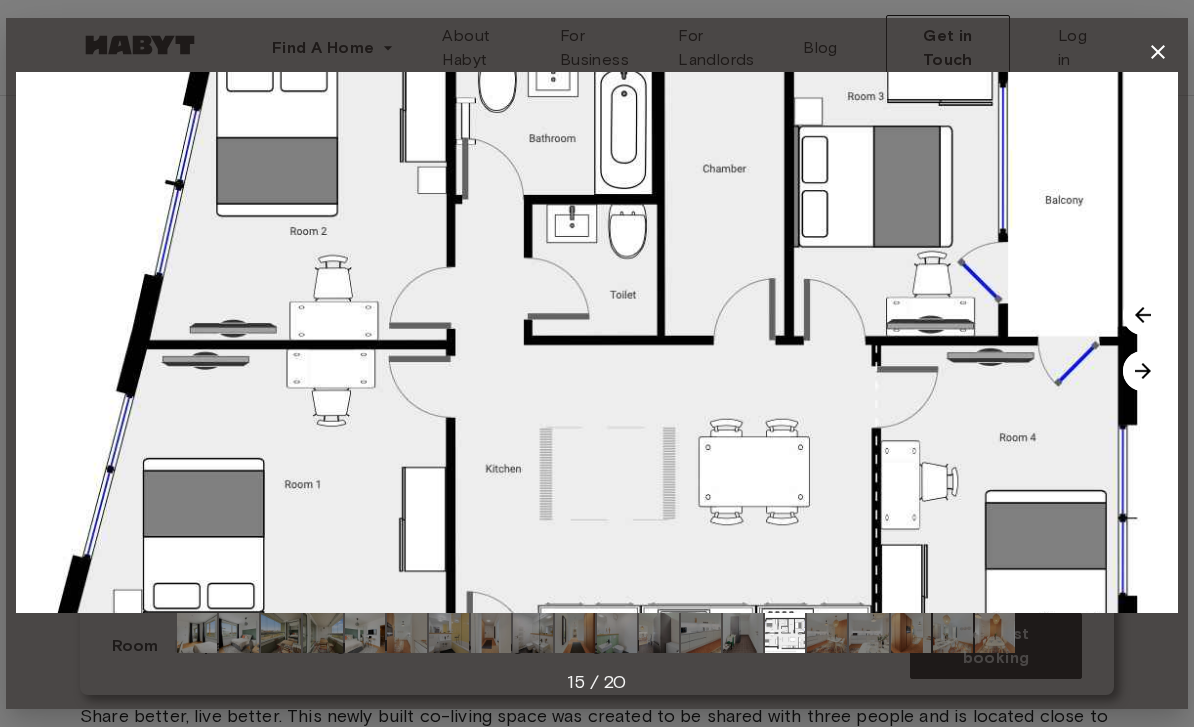 click at bounding box center [1143, 371] 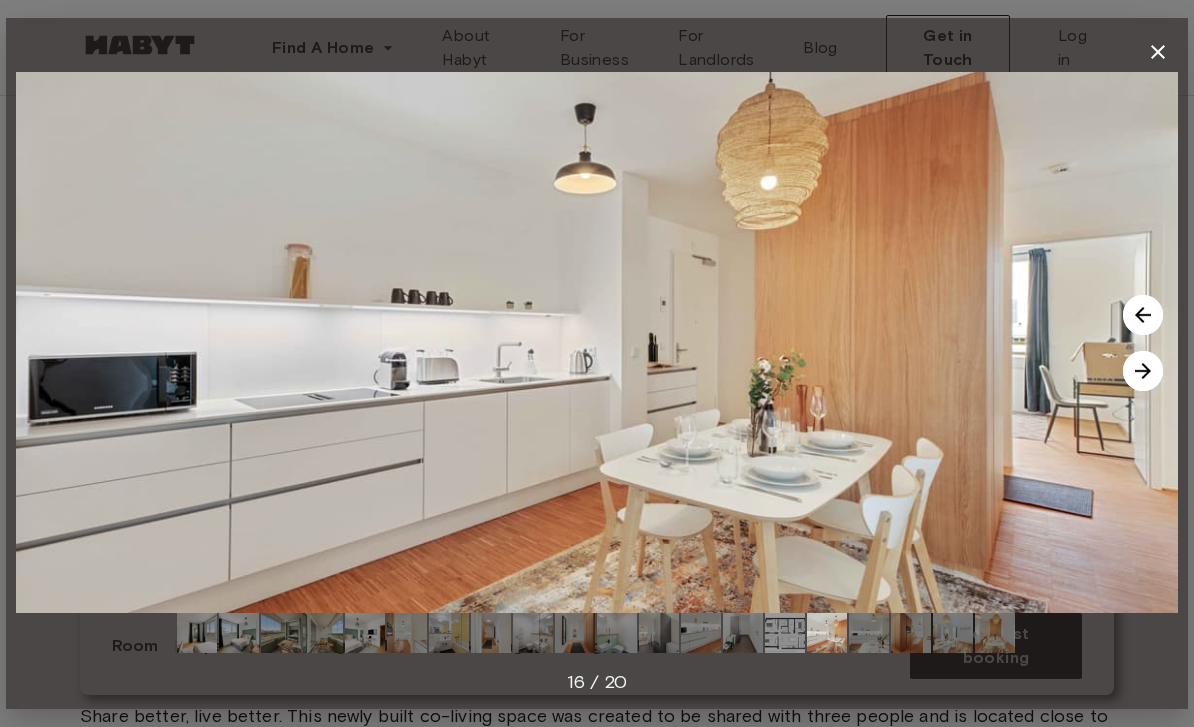click at bounding box center [1143, 371] 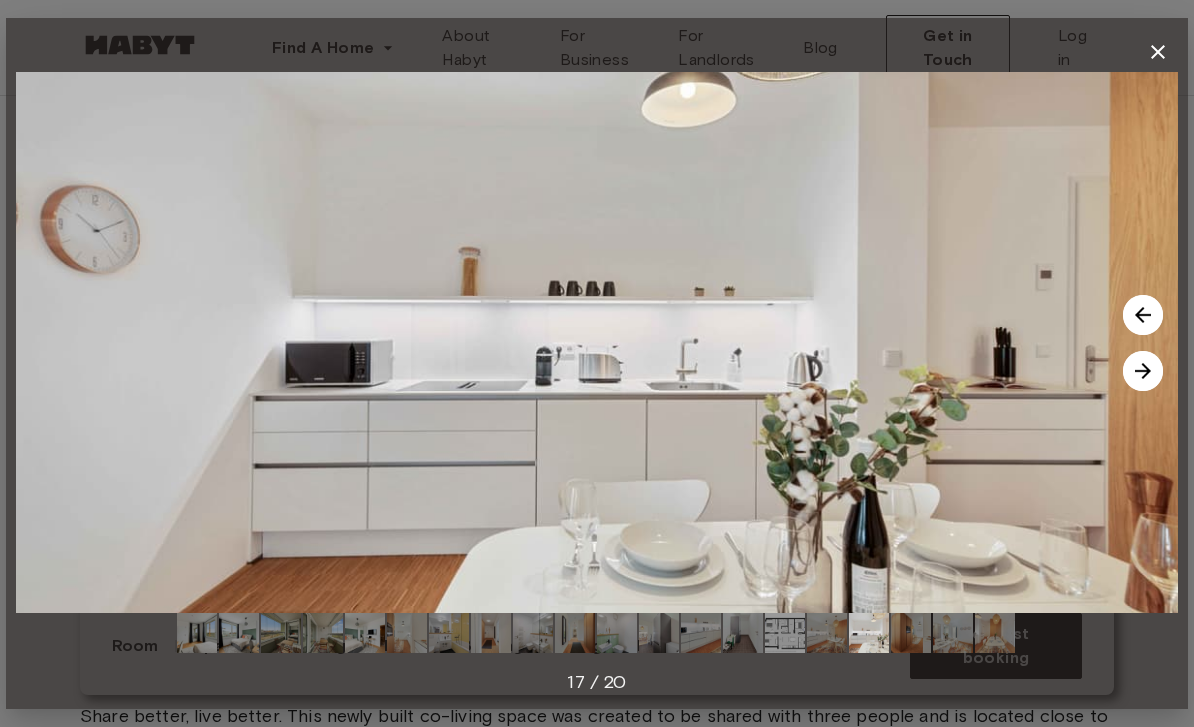 click at bounding box center (1143, 371) 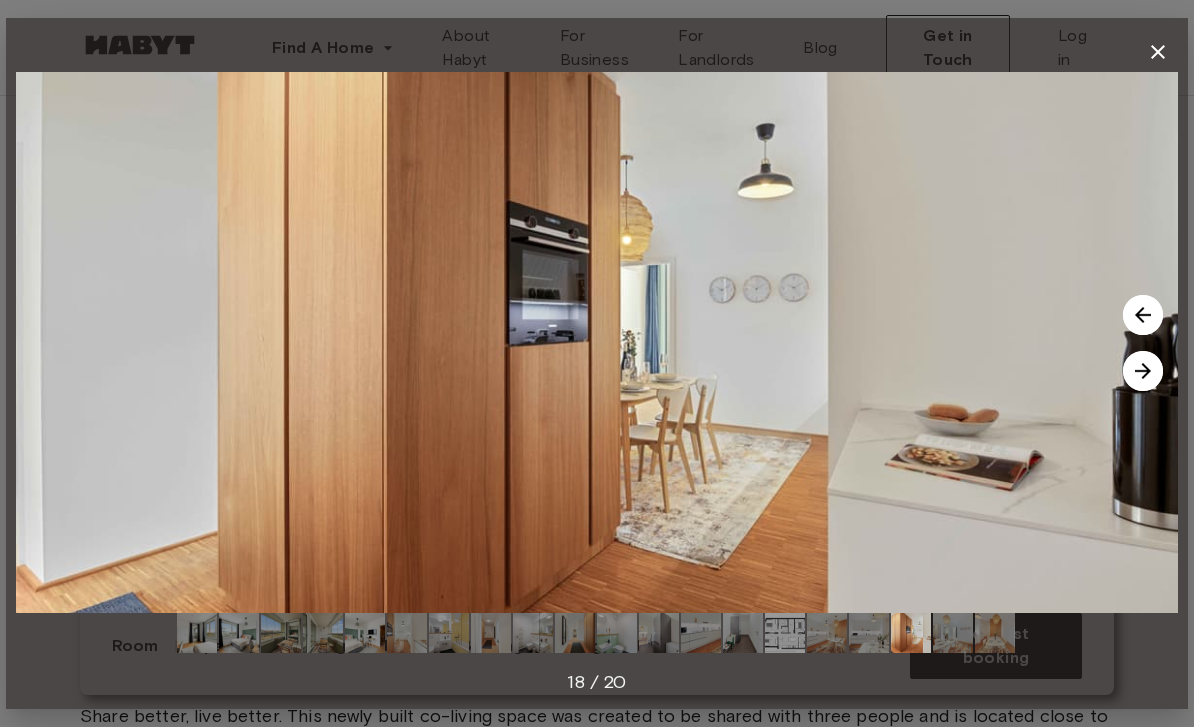 click at bounding box center (1143, 315) 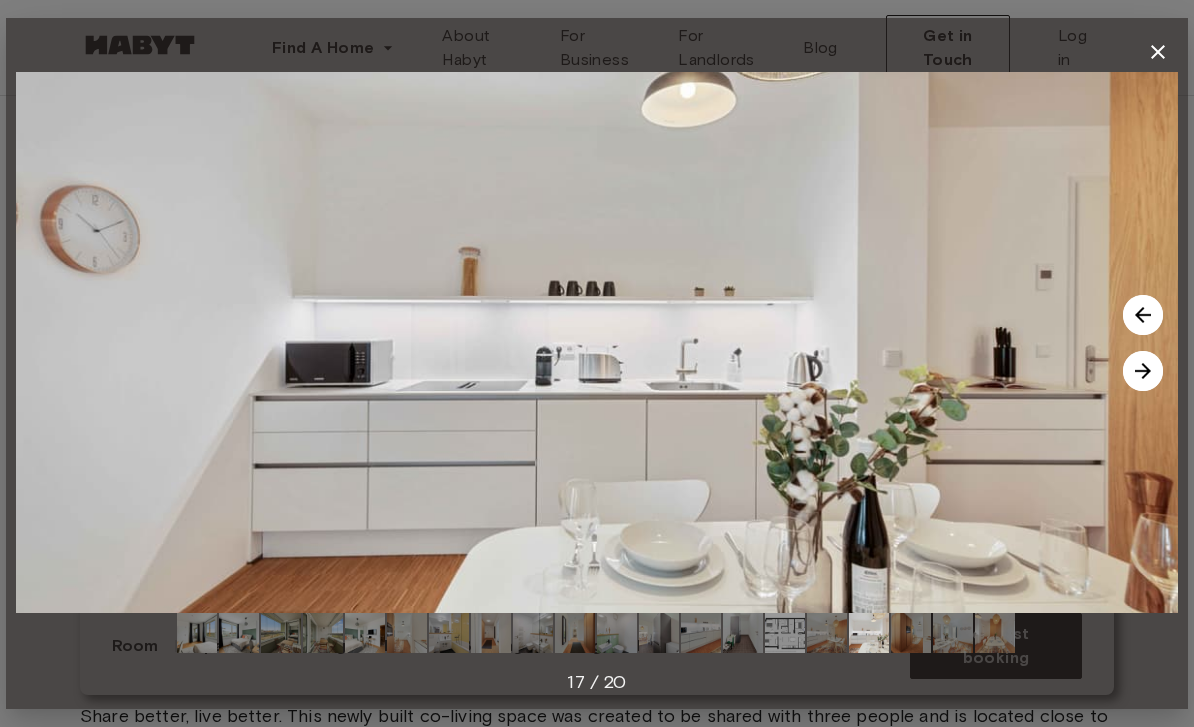 click at bounding box center [1143, 315] 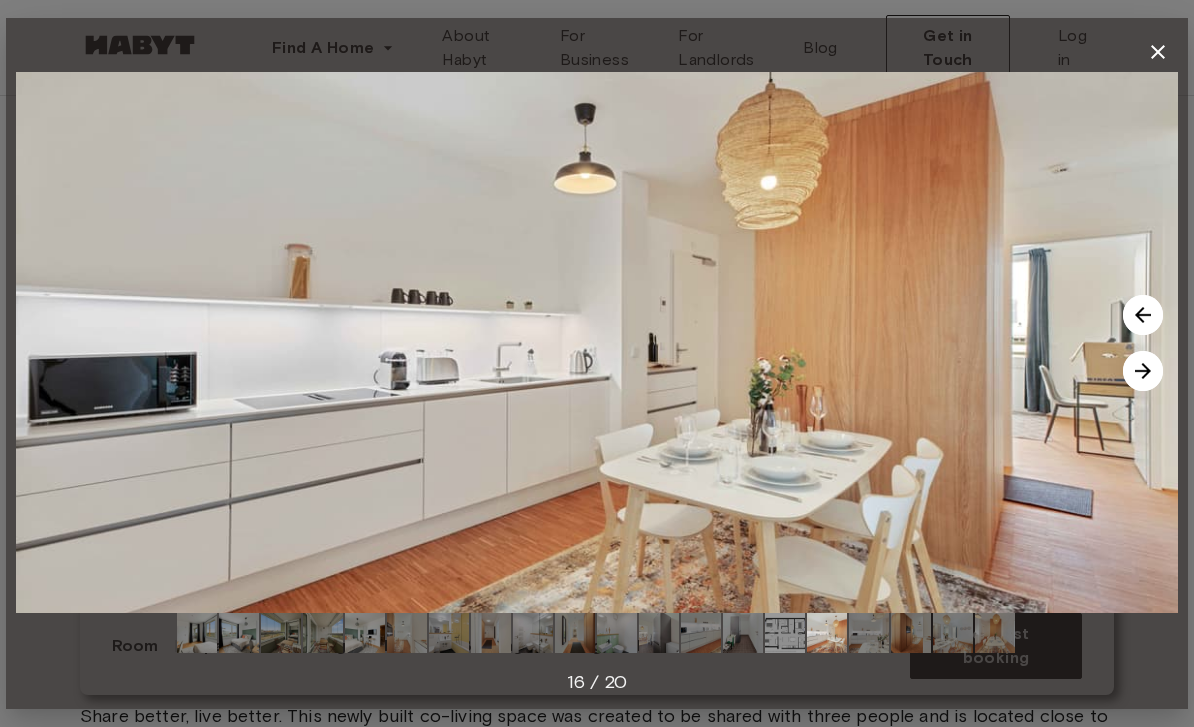 click at bounding box center (1143, 371) 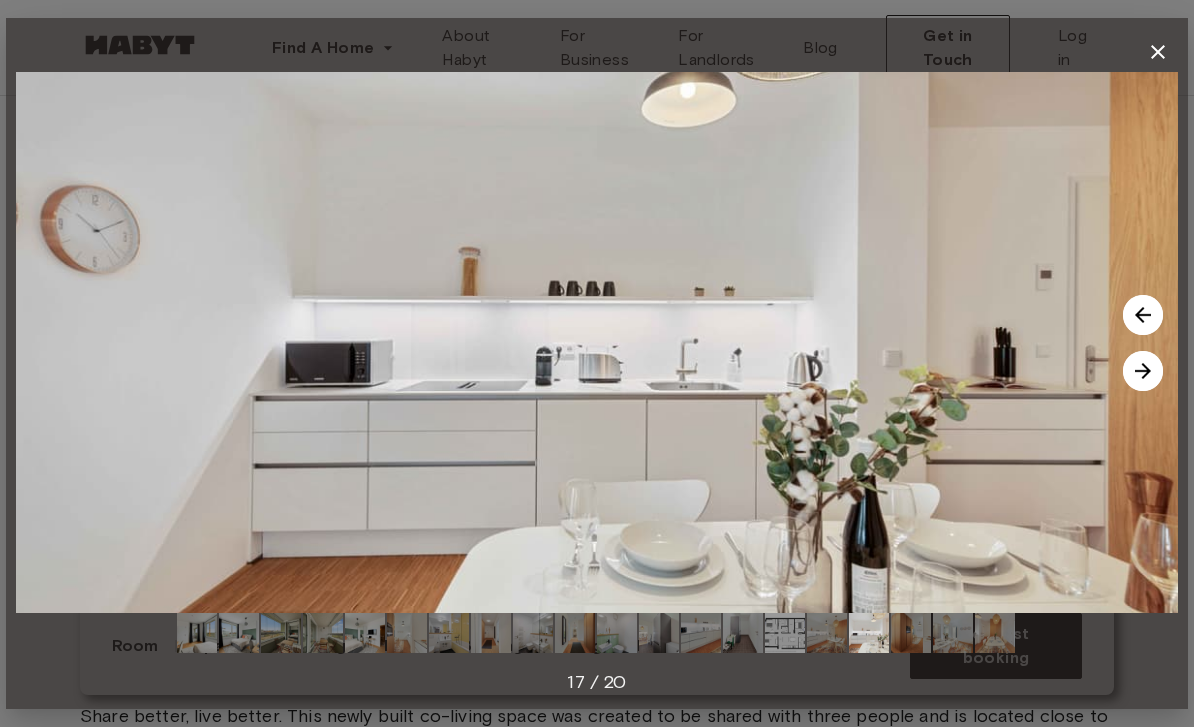 click at bounding box center (1143, 371) 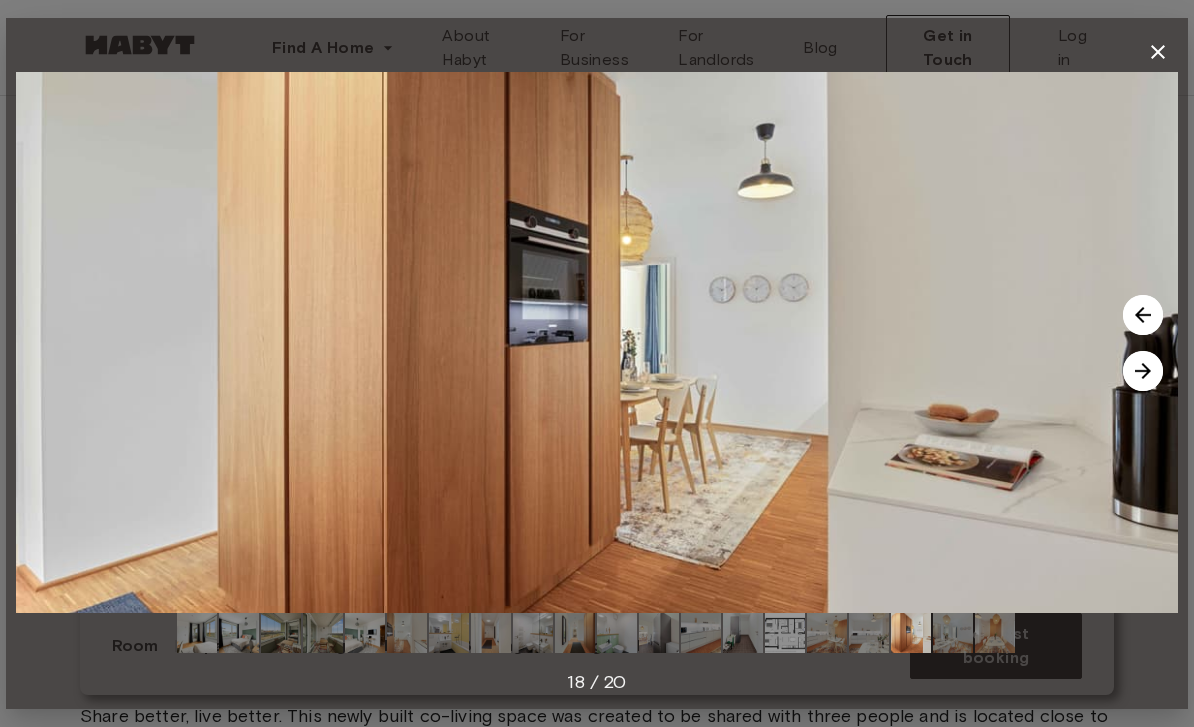 click at bounding box center (1143, 315) 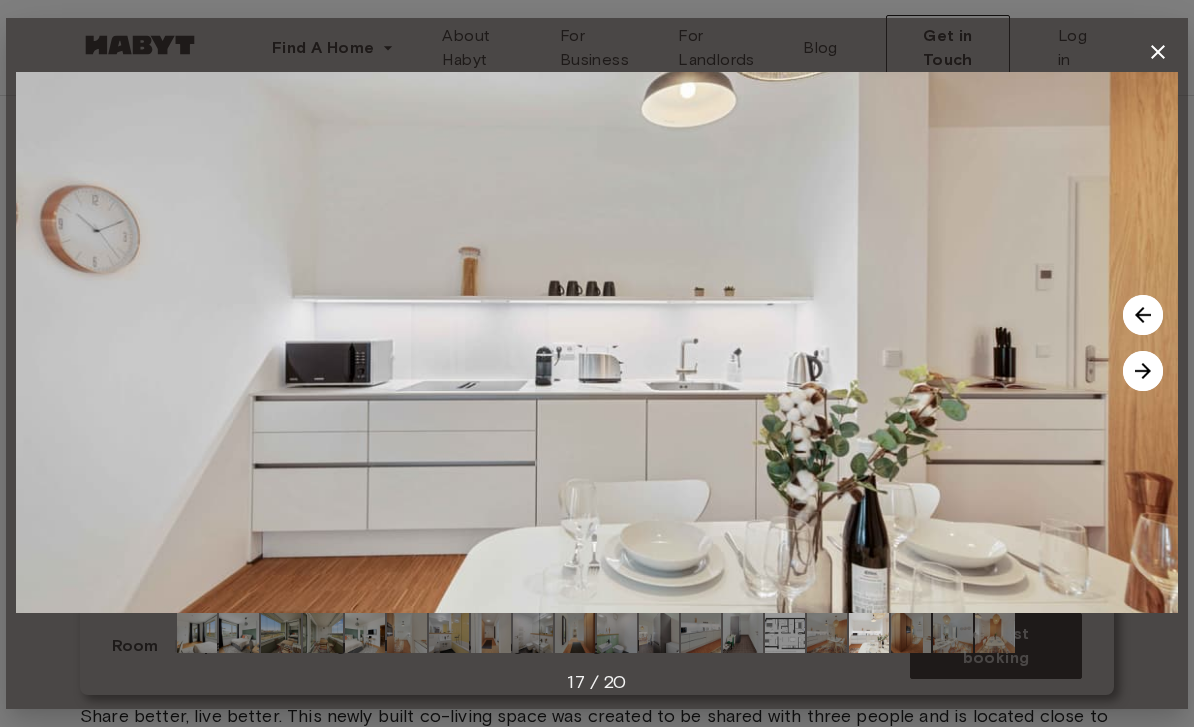 click at bounding box center (1143, 371) 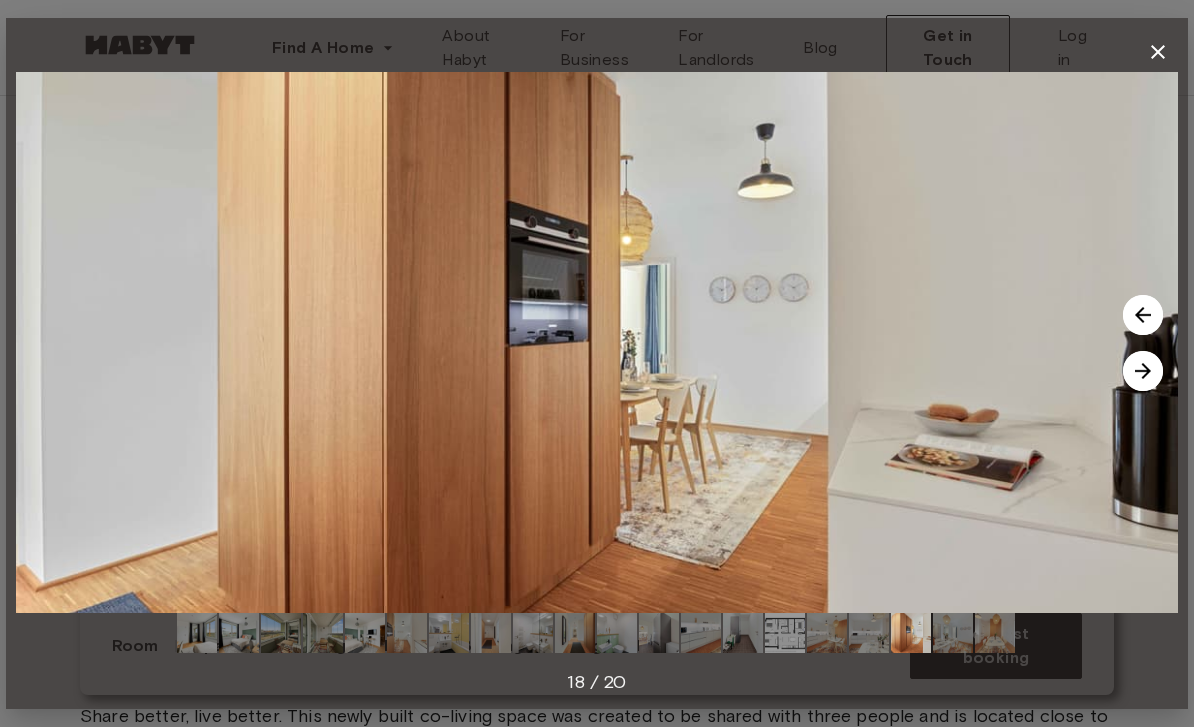 click at bounding box center (1143, 371) 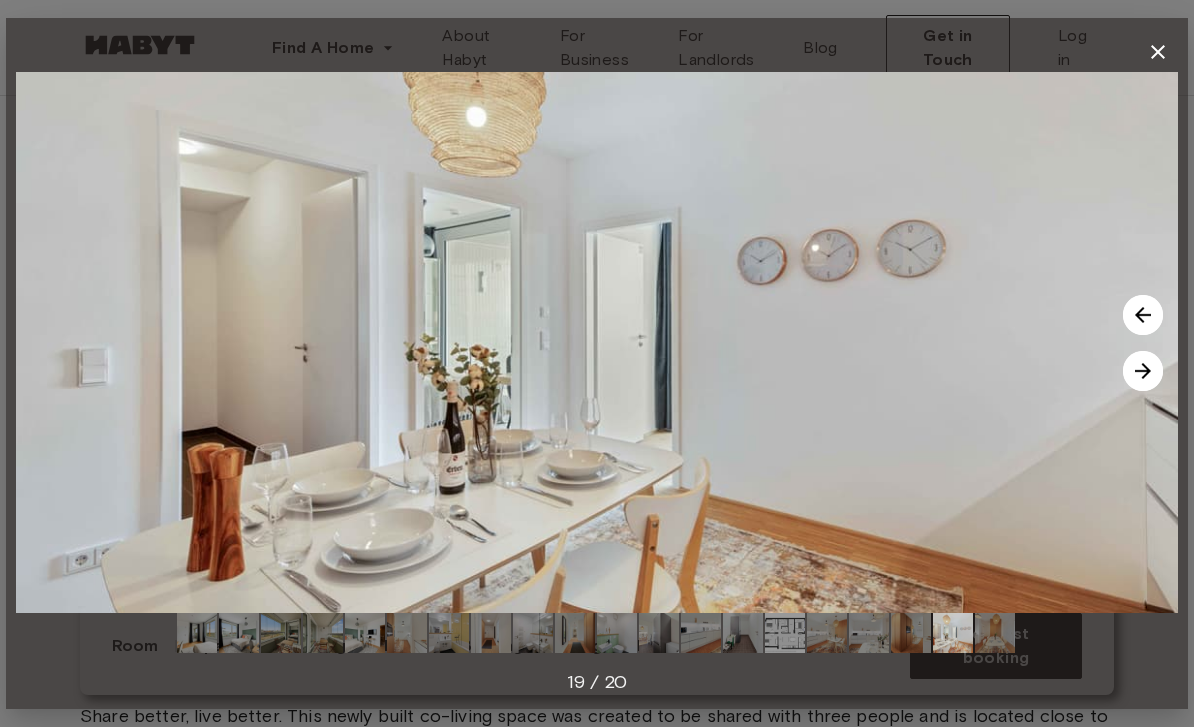 click at bounding box center (1143, 371) 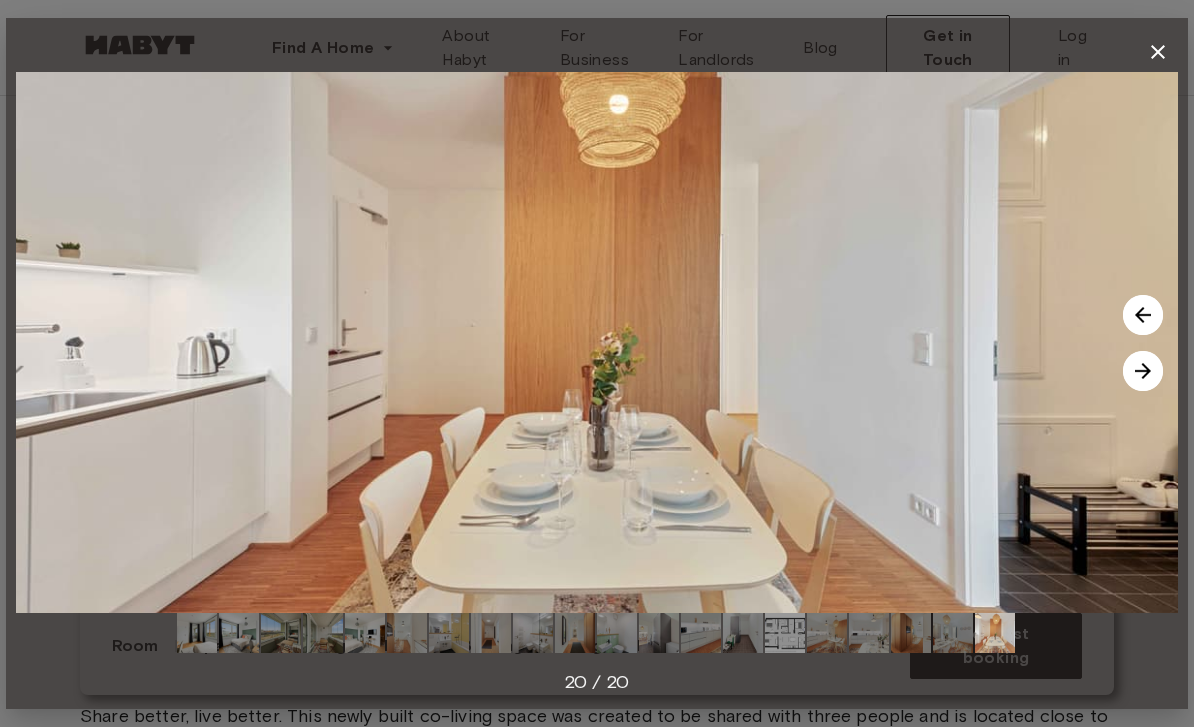 click at bounding box center (1143, 371) 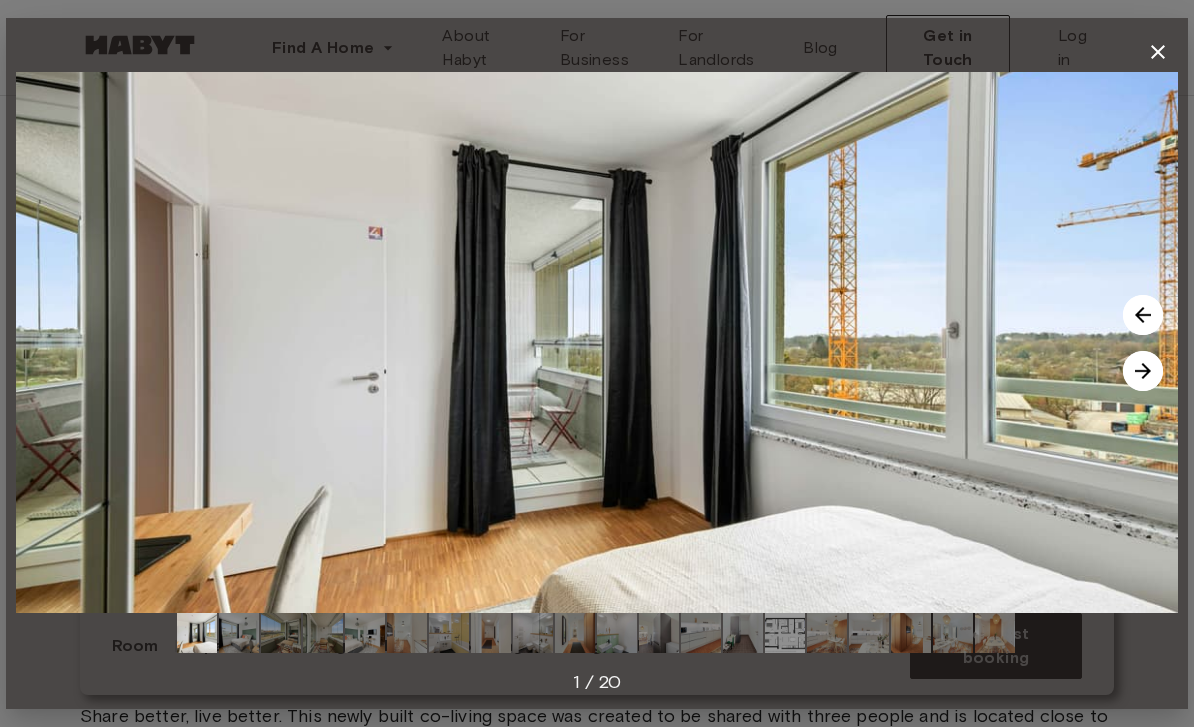 click at bounding box center [1143, 371] 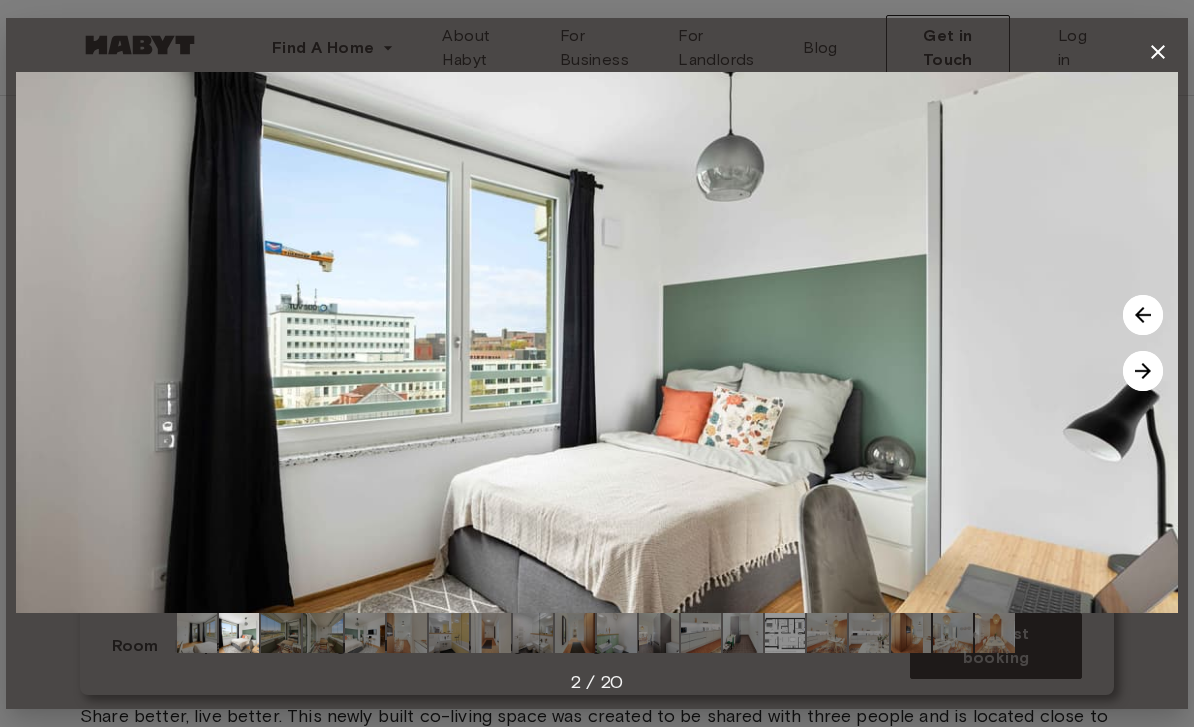 click at bounding box center [1143, 315] 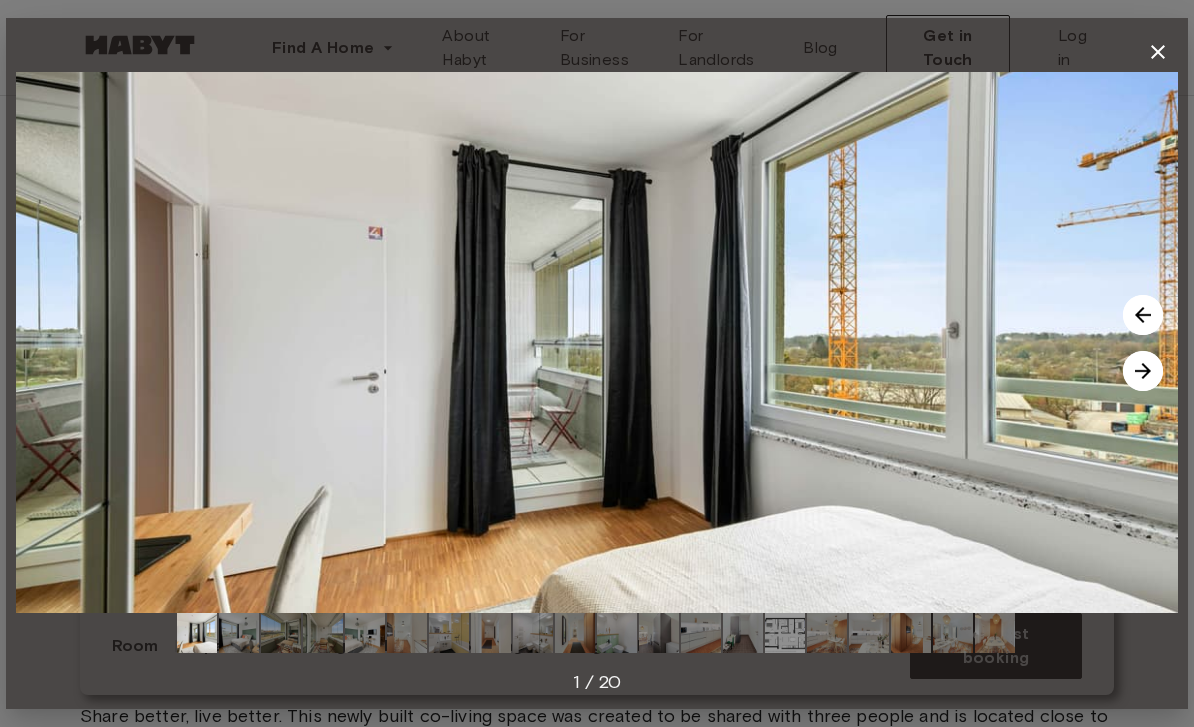 click at bounding box center (1143, 371) 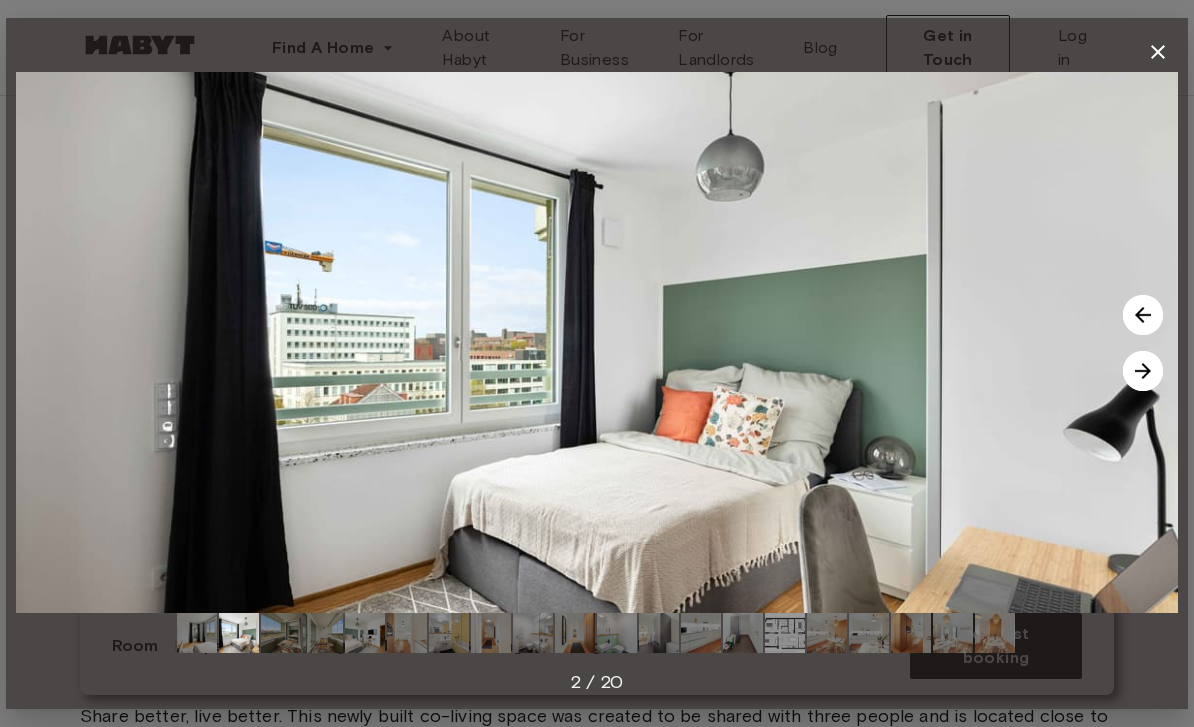 click at bounding box center [1143, 371] 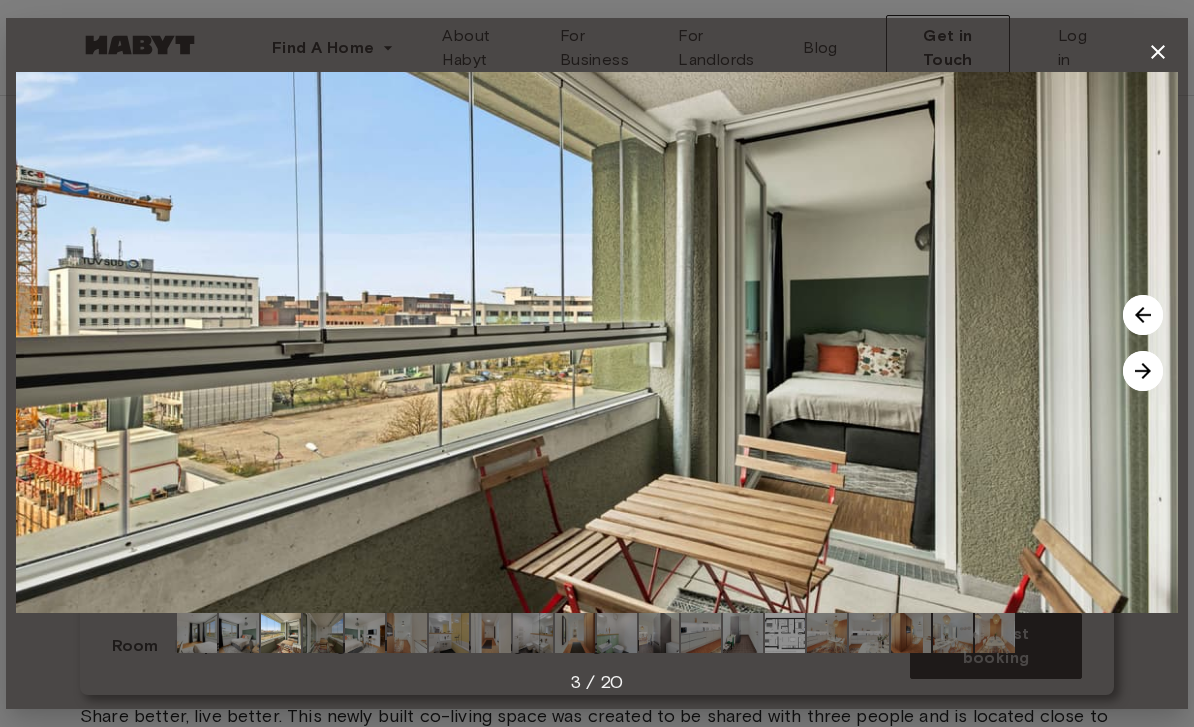 click at bounding box center (1143, 371) 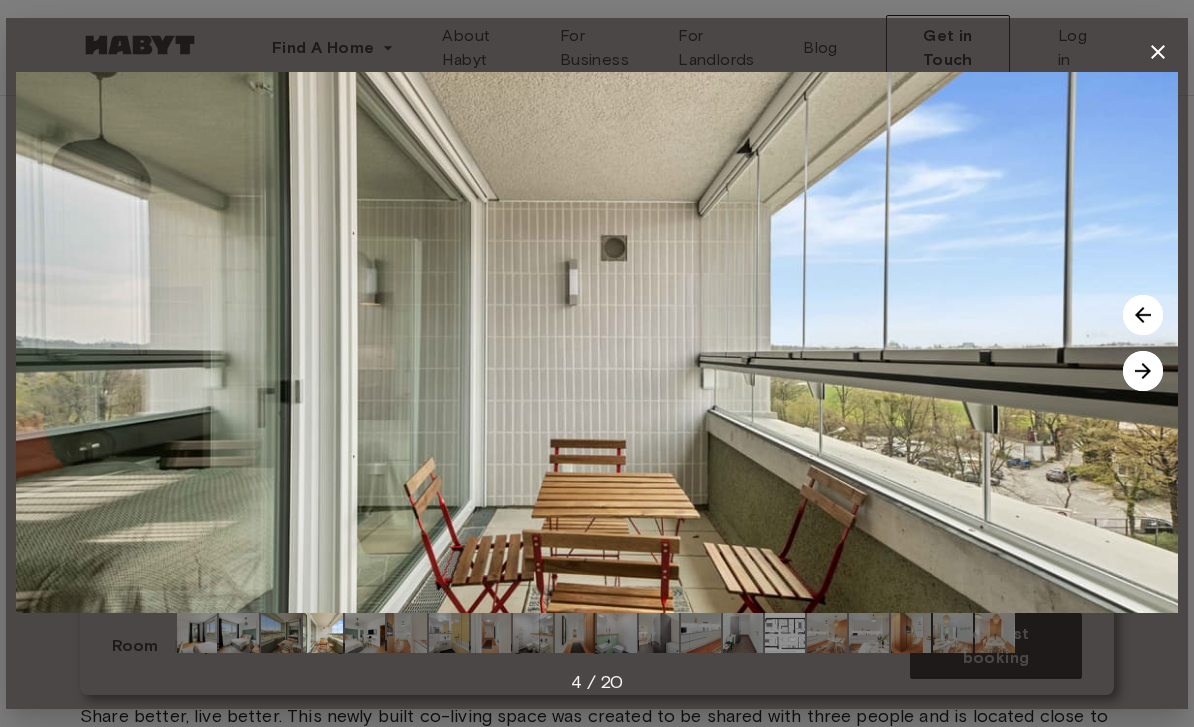 click at bounding box center [1143, 371] 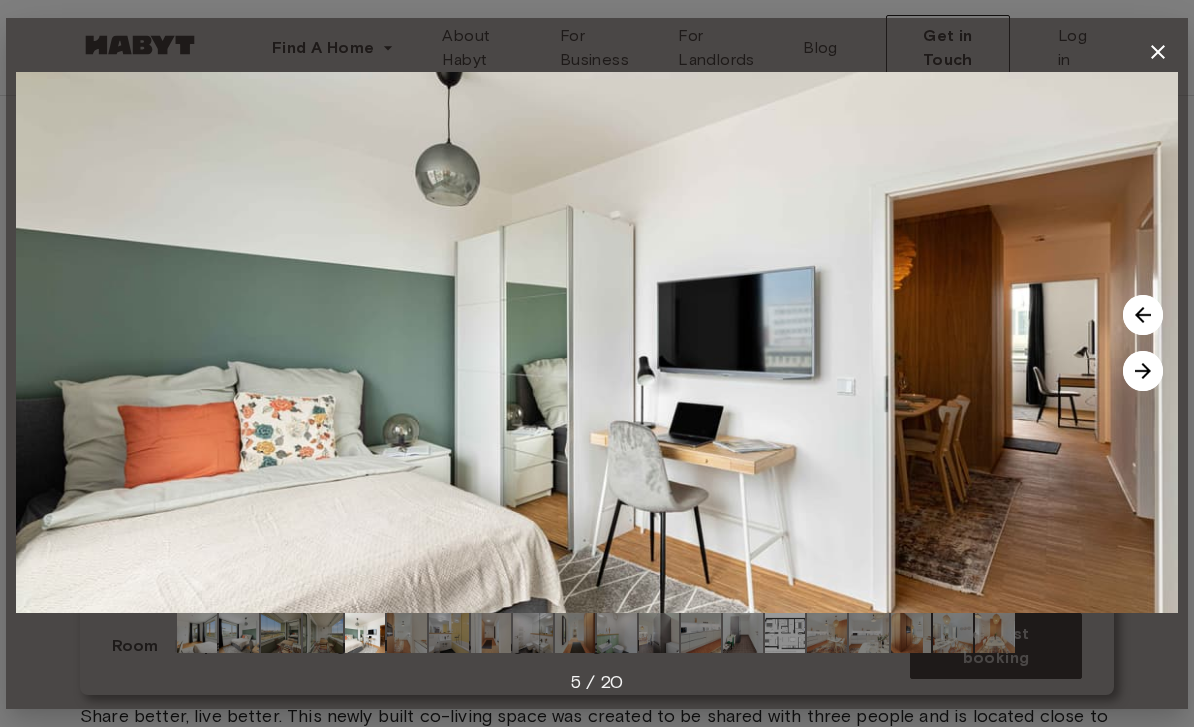 click at bounding box center (1143, 371) 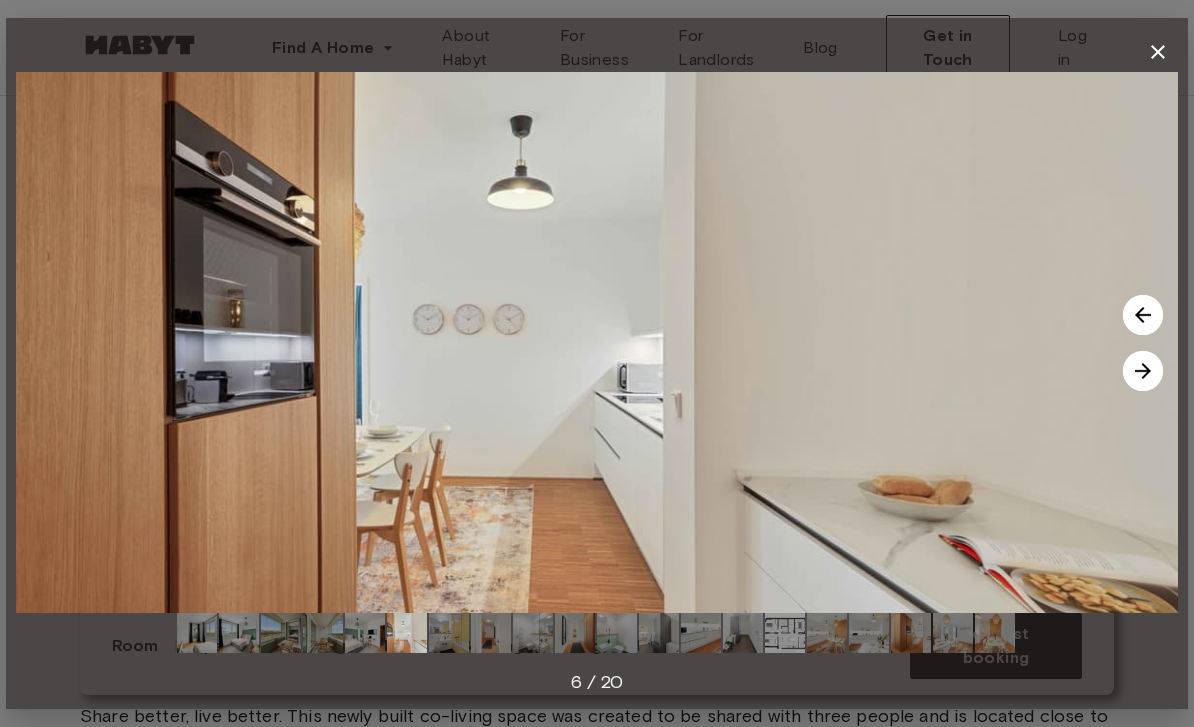 click at bounding box center (1143, 371) 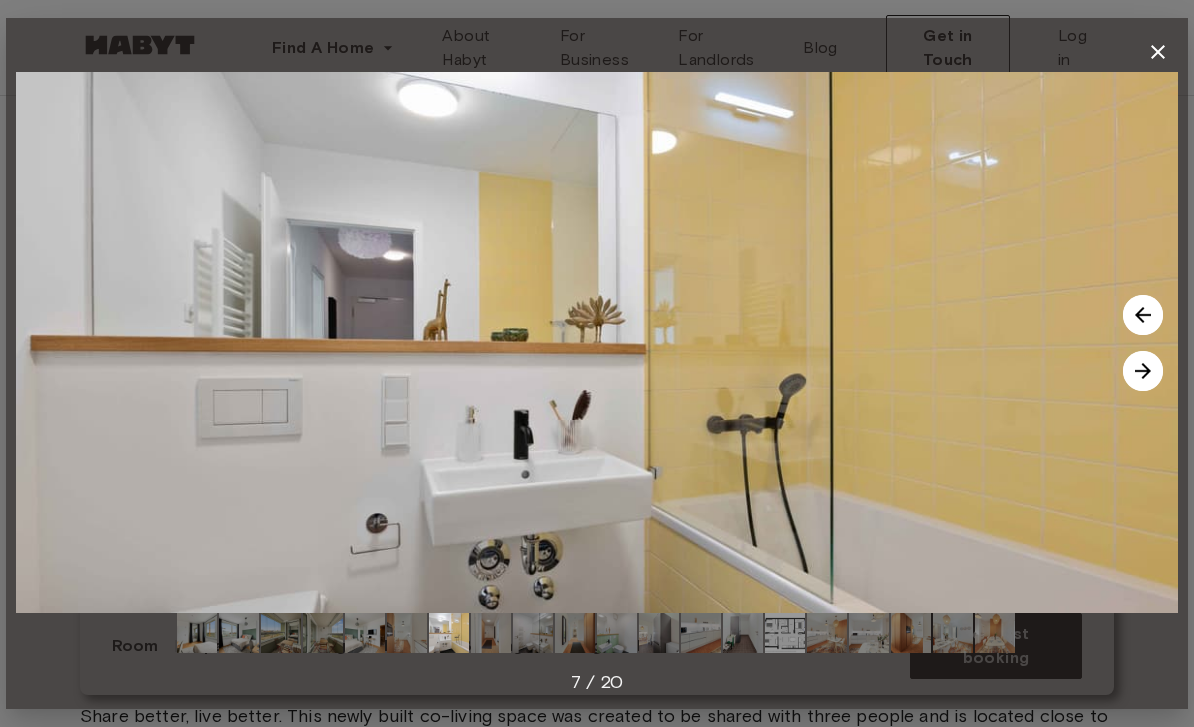click at bounding box center [1143, 371] 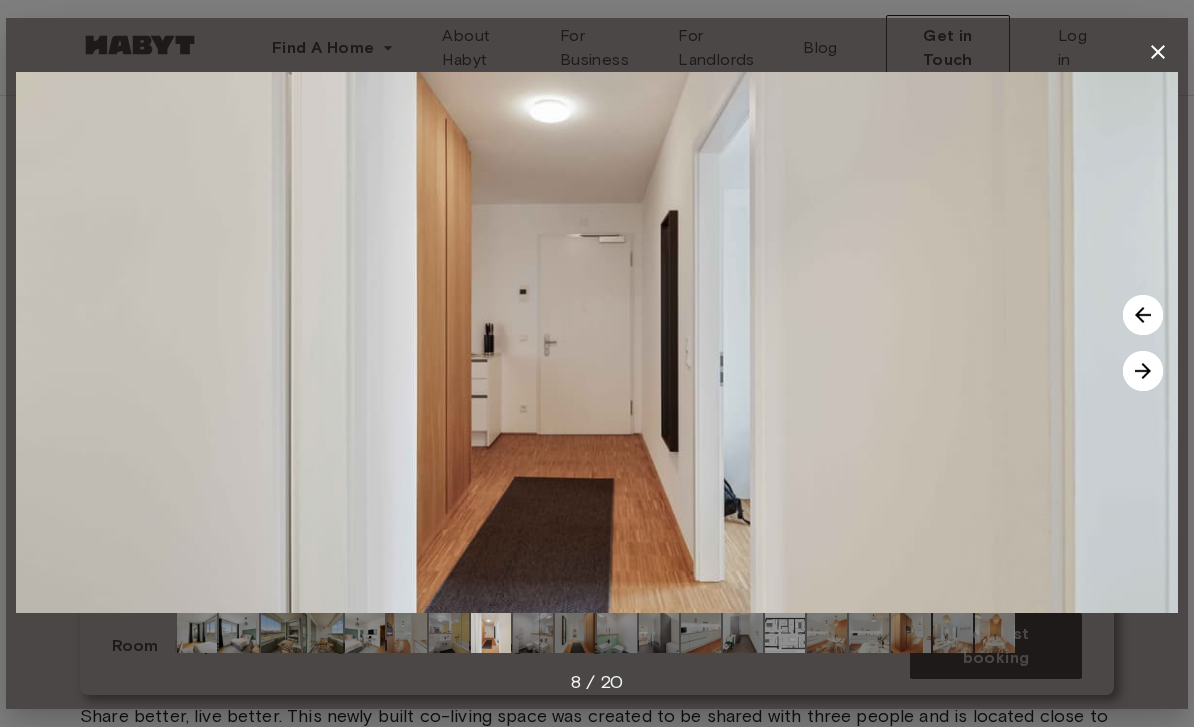 click at bounding box center [1143, 315] 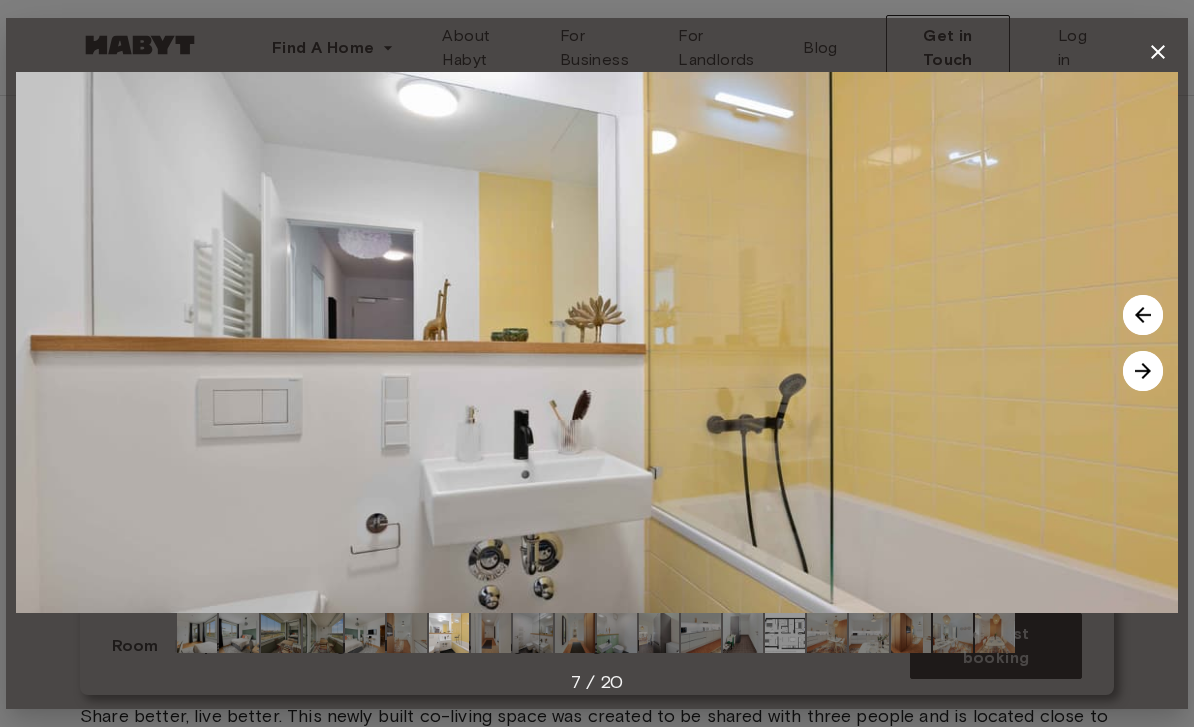 click at bounding box center (1143, 371) 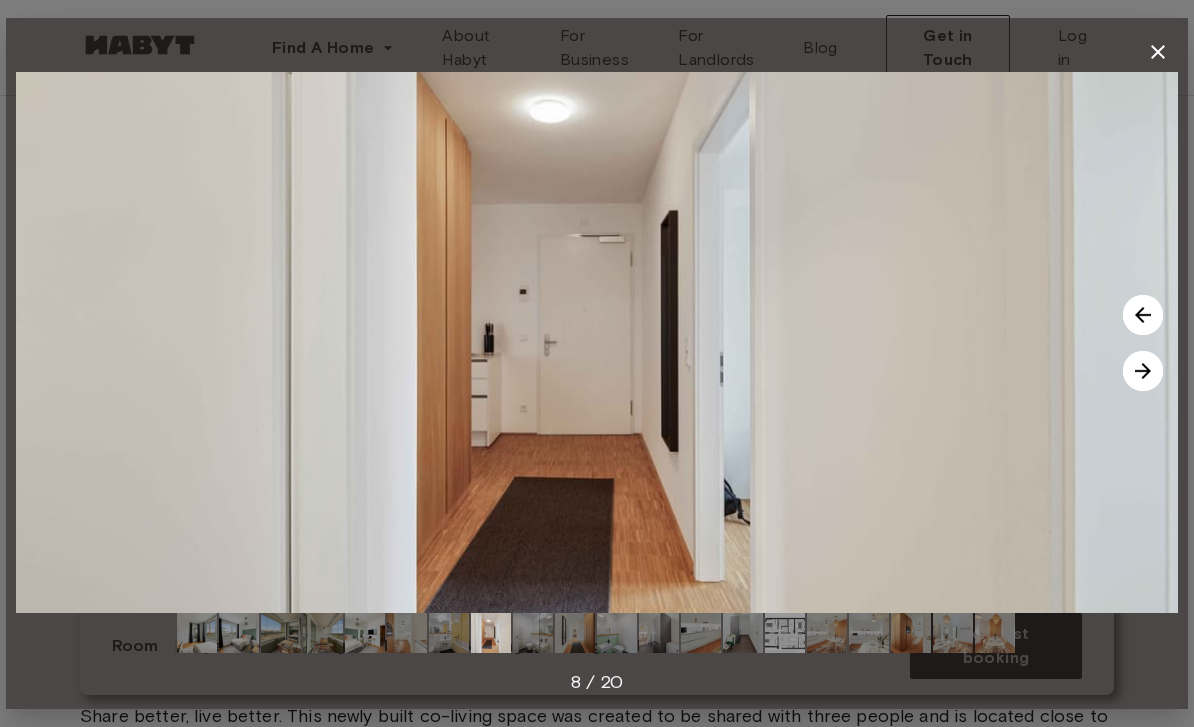 click at bounding box center (1143, 371) 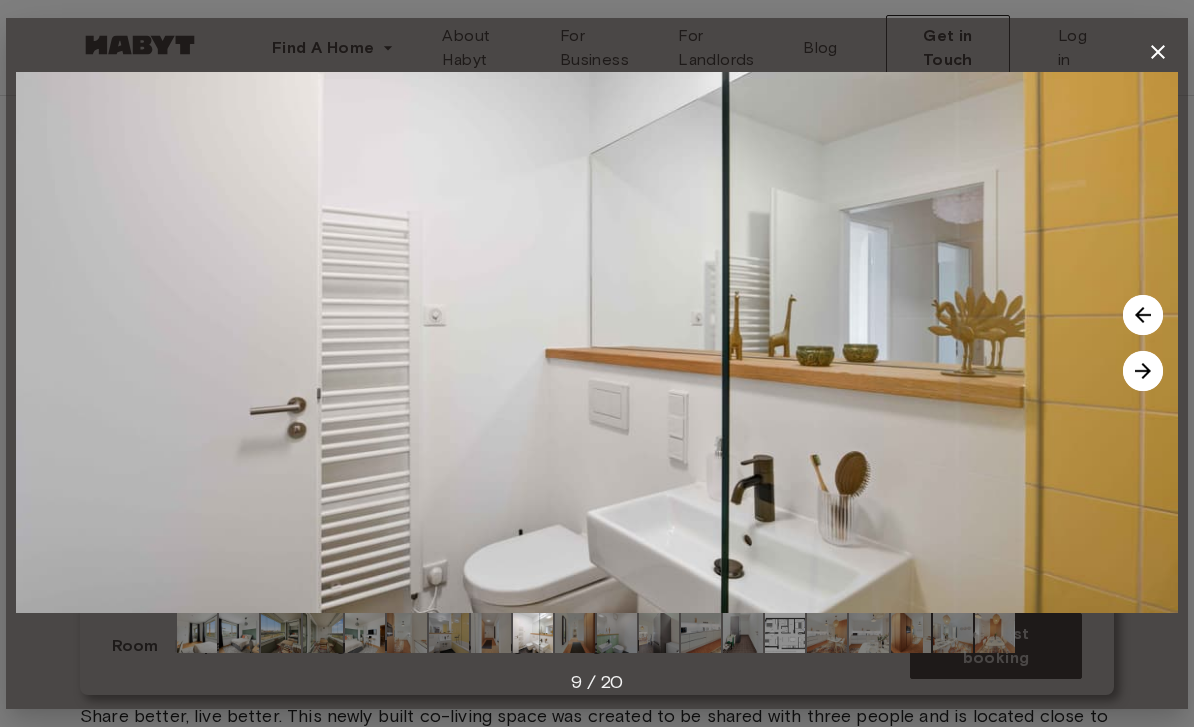 click 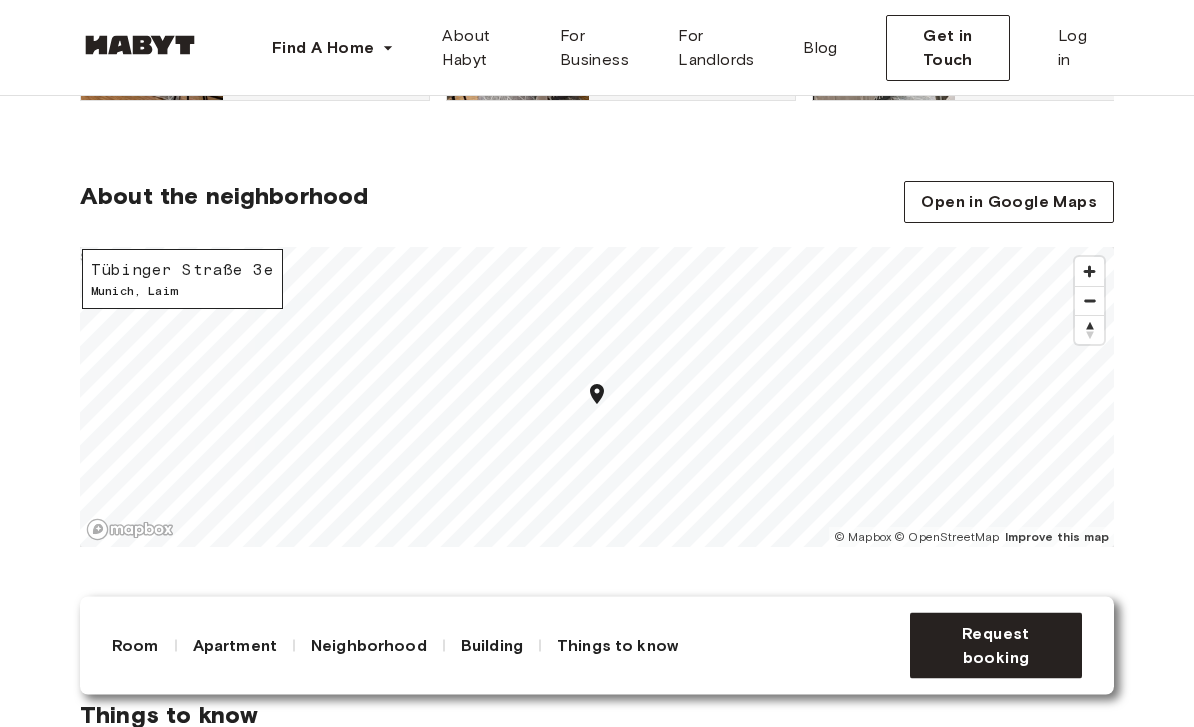 scroll, scrollTop: 1740, scrollLeft: 0, axis: vertical 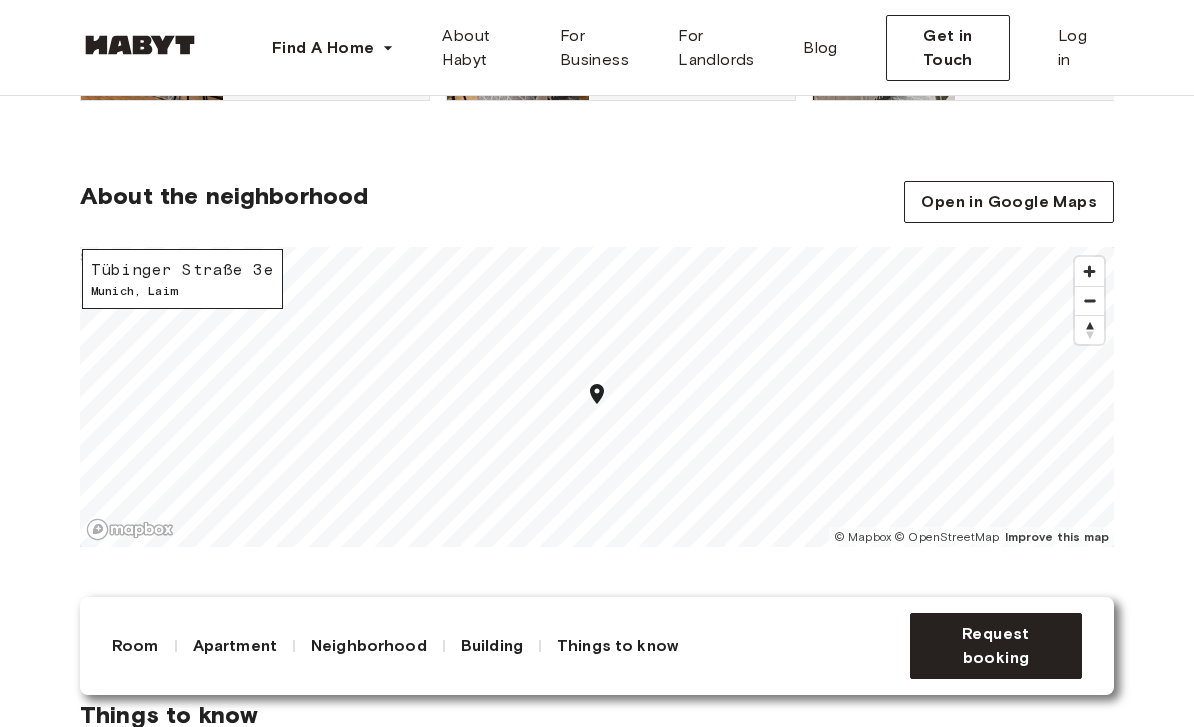 click at bounding box center (597, 397) 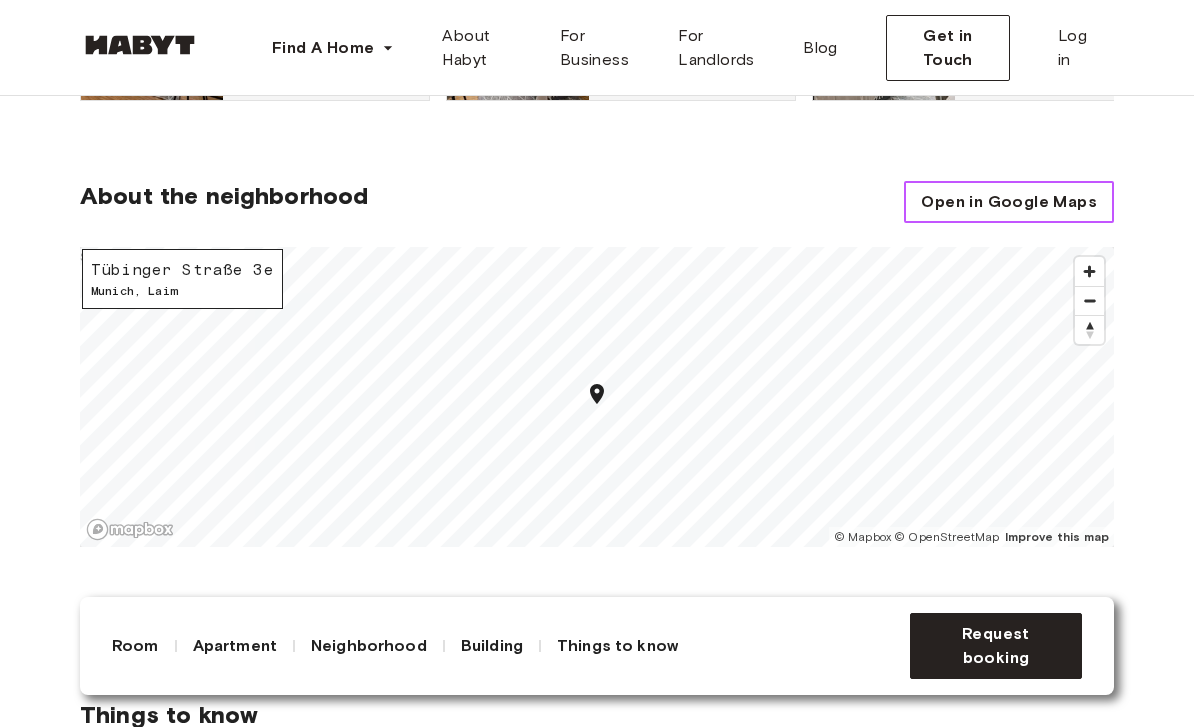 click on "Open in Google Maps" at bounding box center [1009, 202] 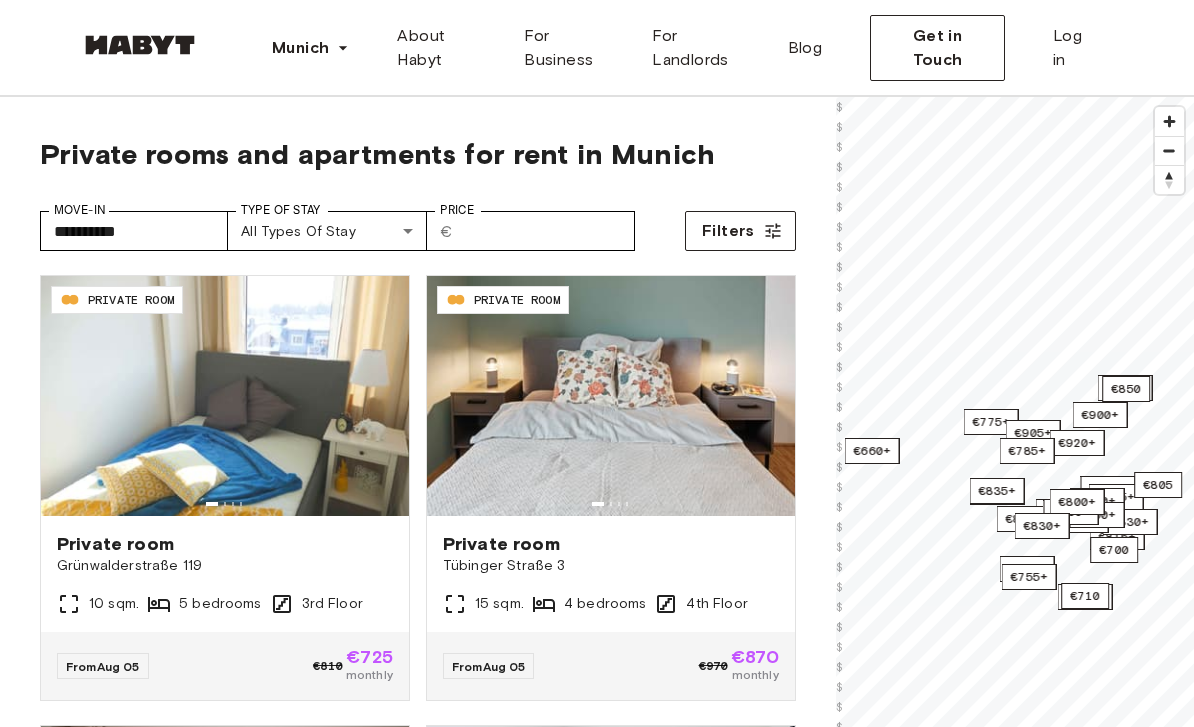 scroll, scrollTop: 0, scrollLeft: 0, axis: both 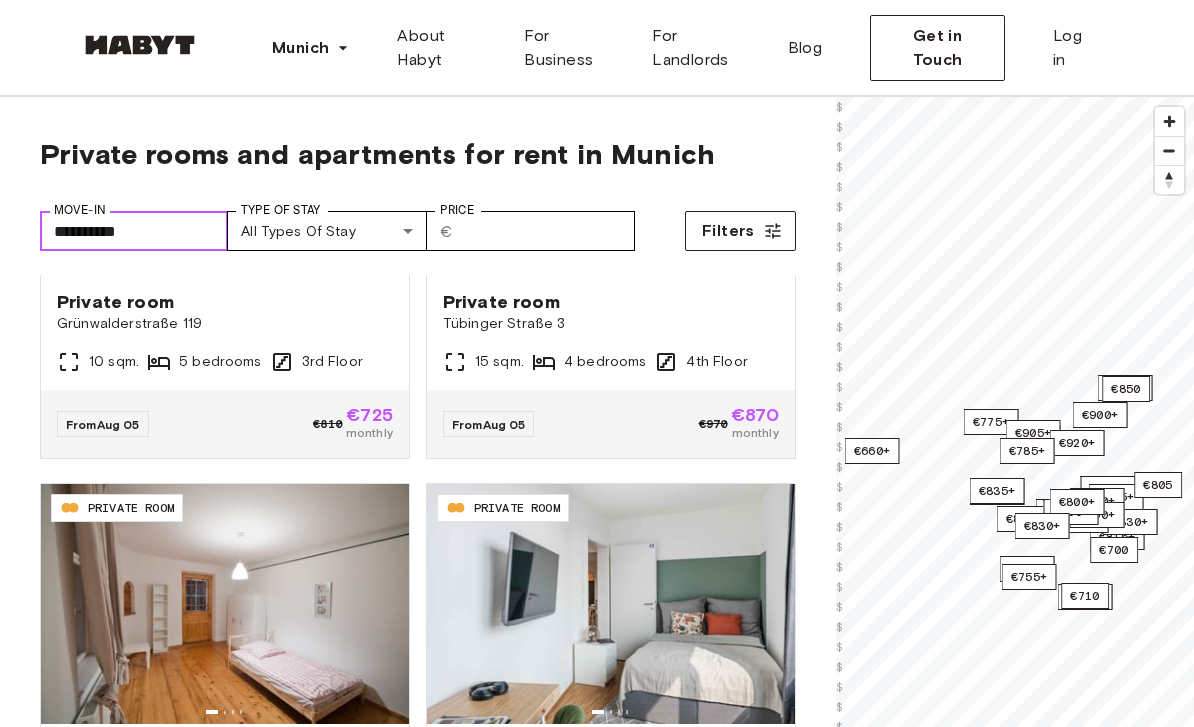 click on "**********" at bounding box center [134, 231] 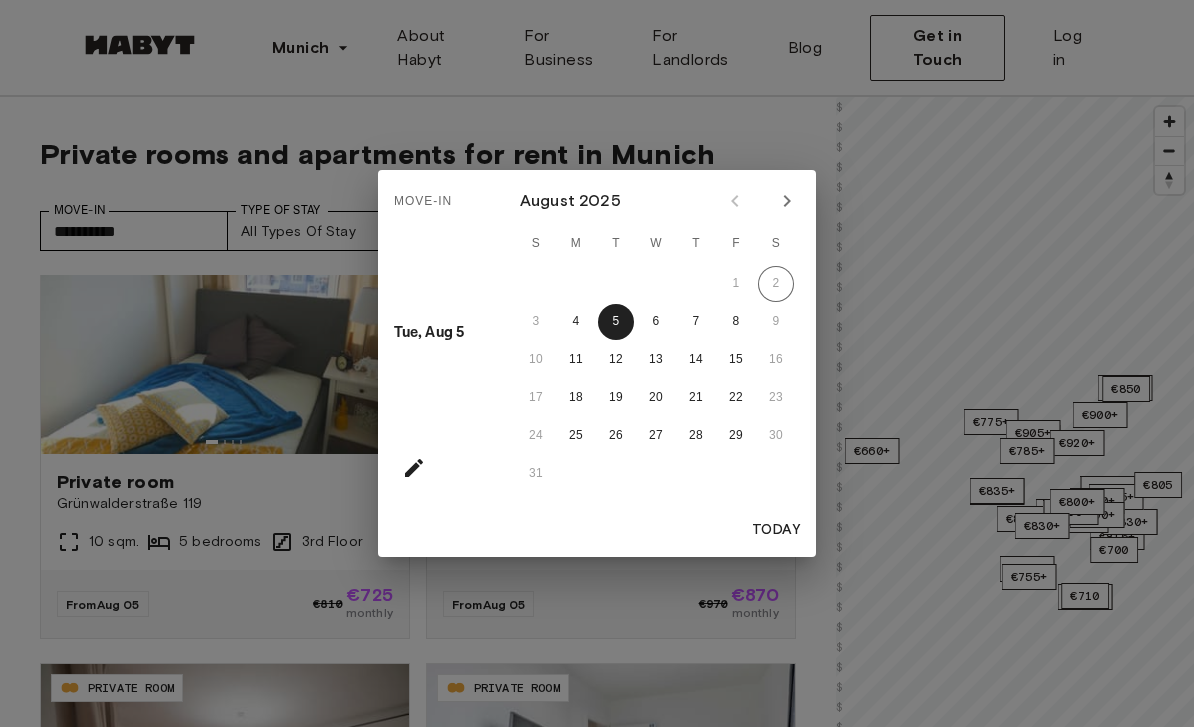 click 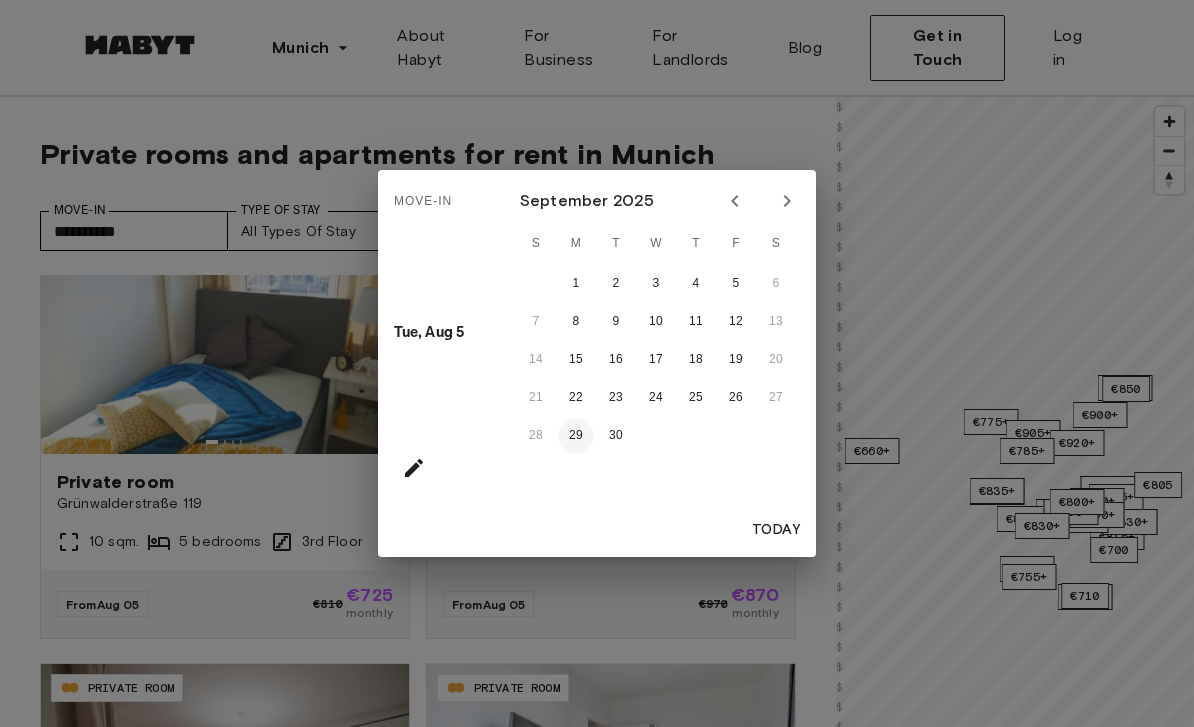 click on "29" at bounding box center (576, 436) 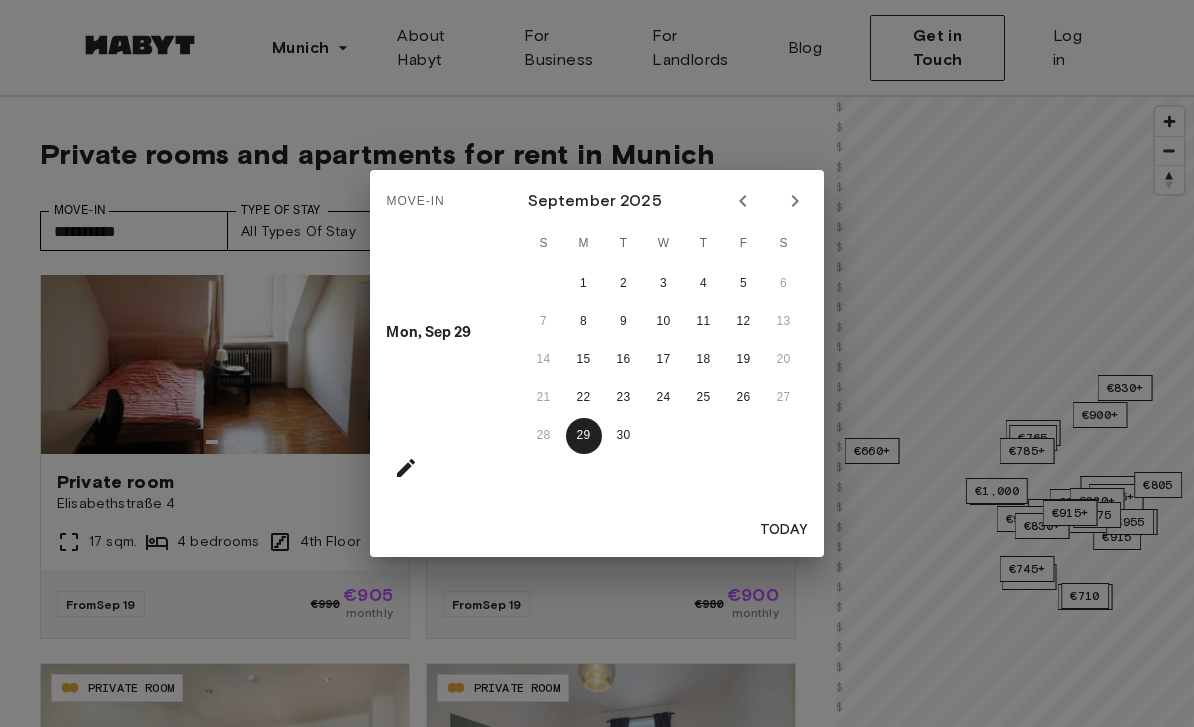 click 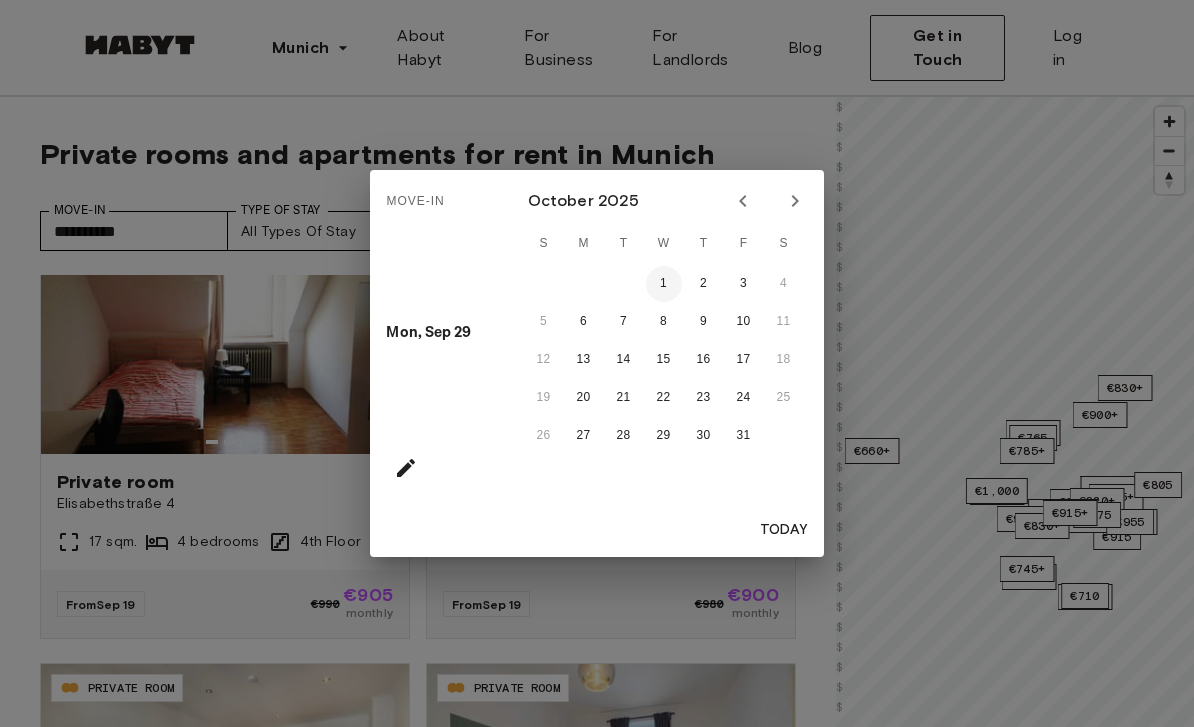 click on "1" at bounding box center (664, 284) 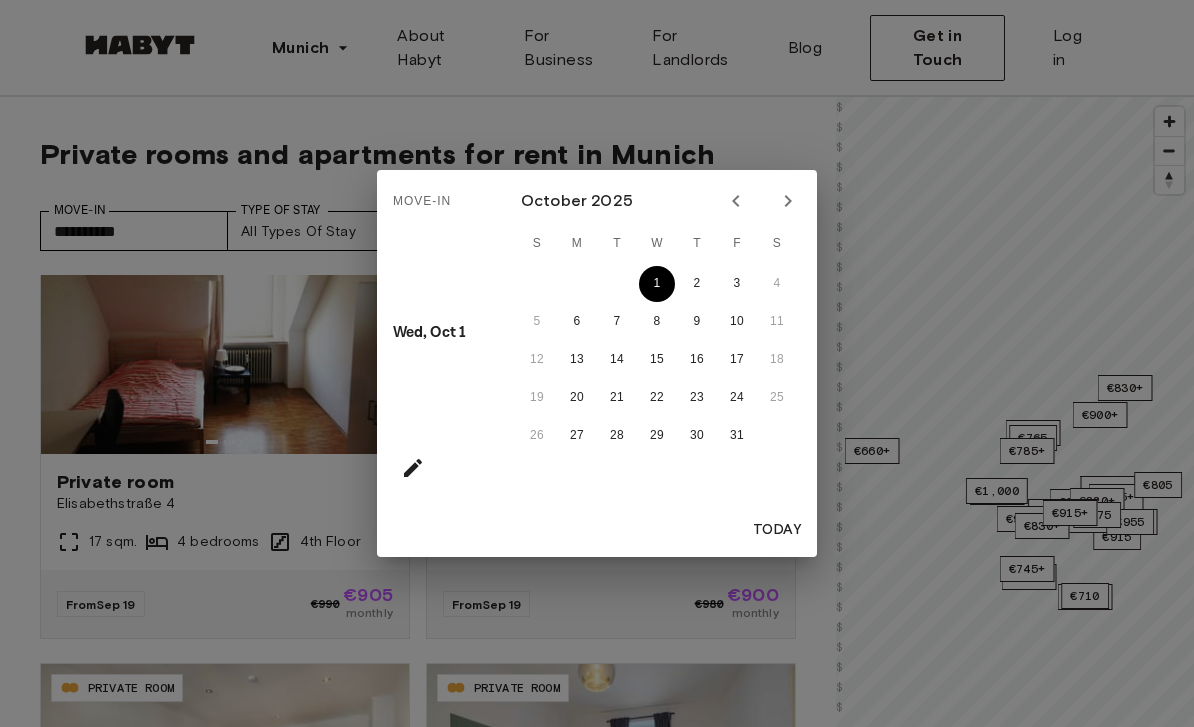 type on "**********" 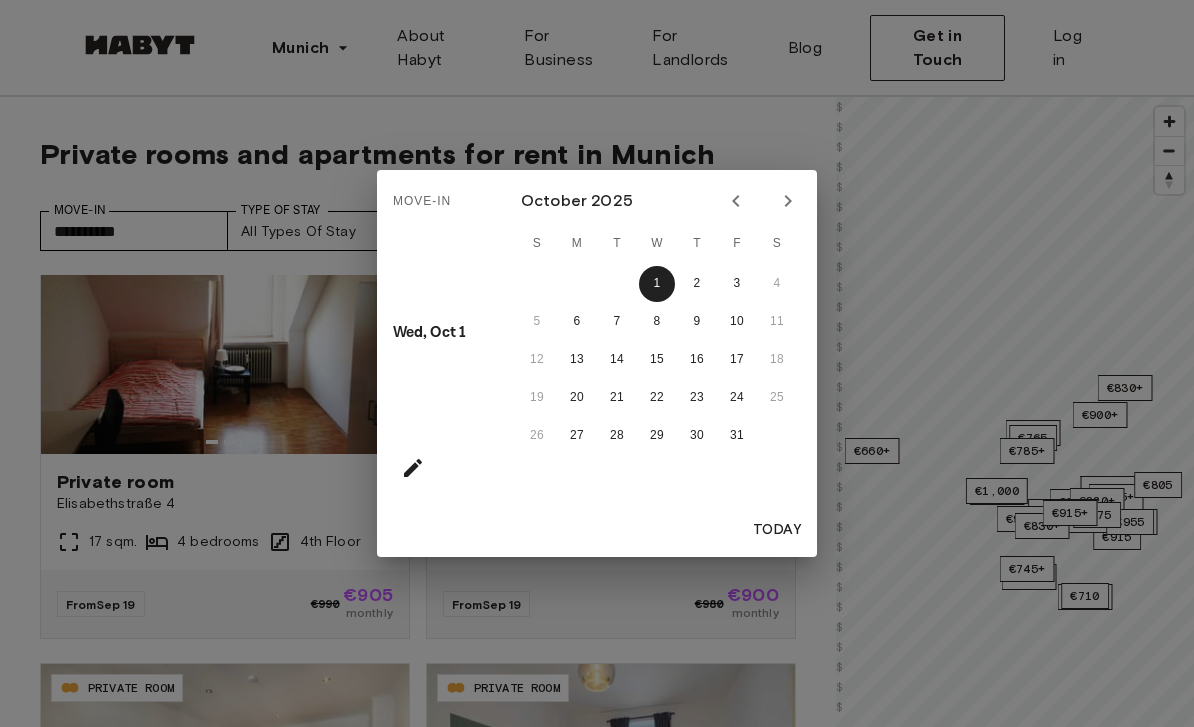 click 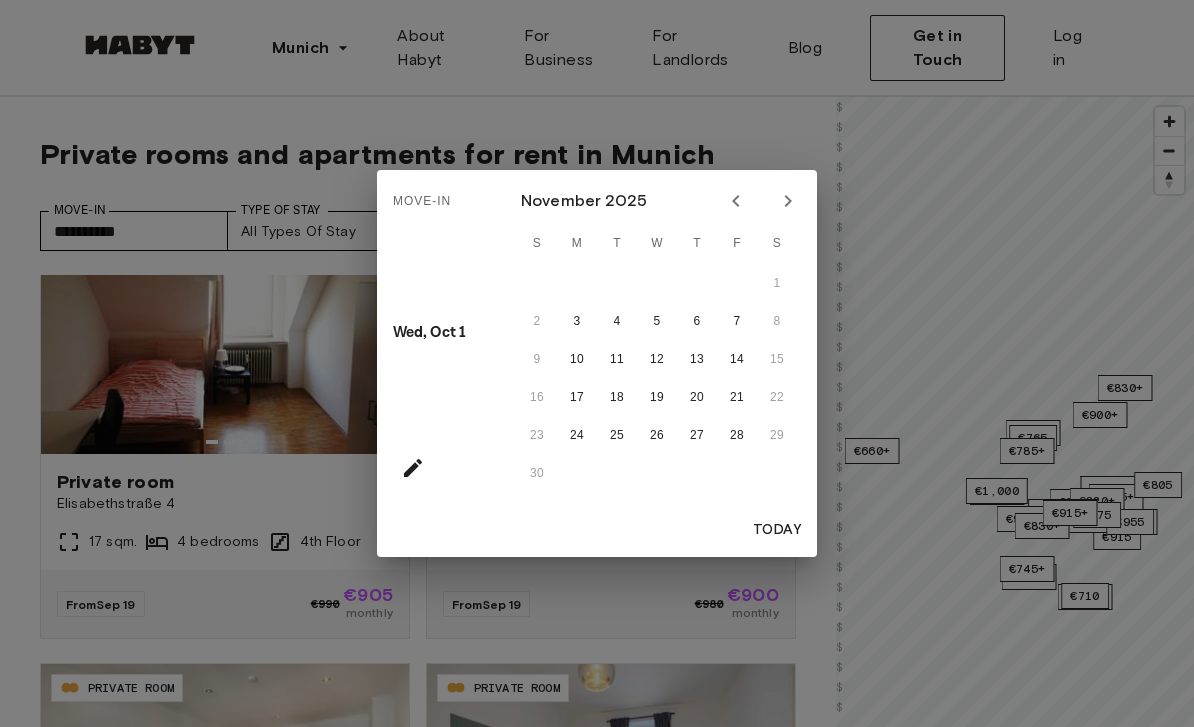 click 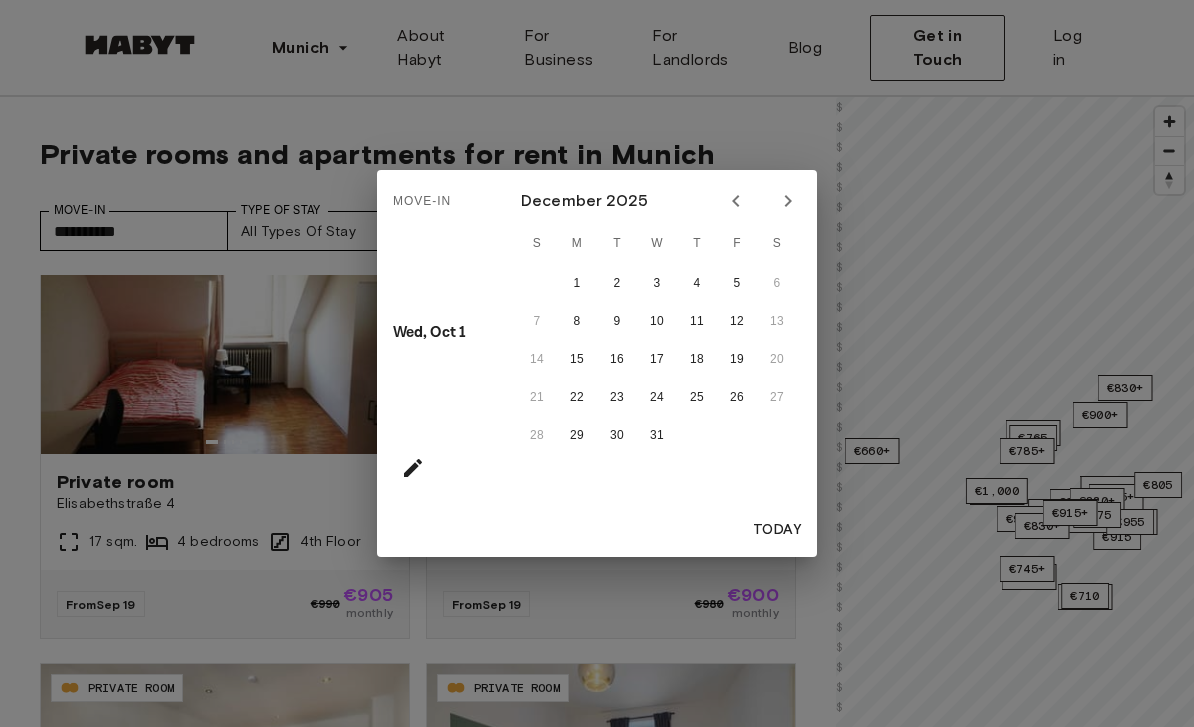 click 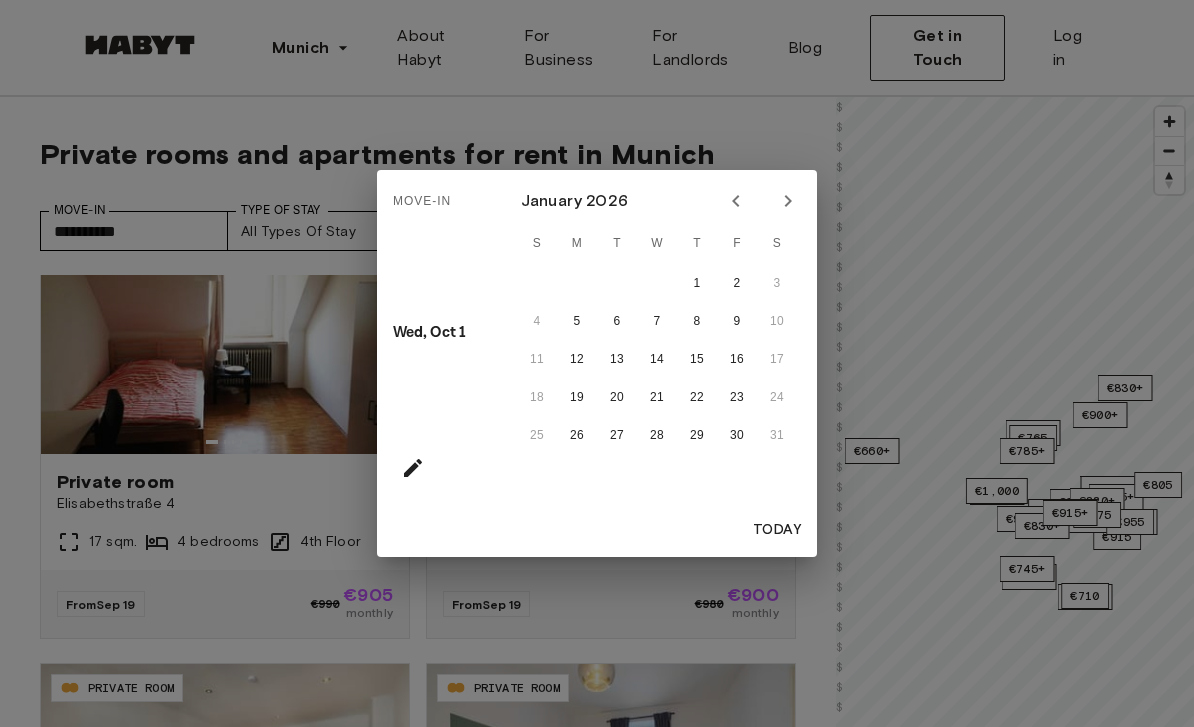 click on "Move-In Wed, Oct 1 January 2026 S M T W T F S 1 2 3 4 5 6 7 8 9 10 11 12 13 14 15 16 17 18 19 20 21 22 23 24 25 26 27 28 29 30 31 Today" at bounding box center (597, 363) 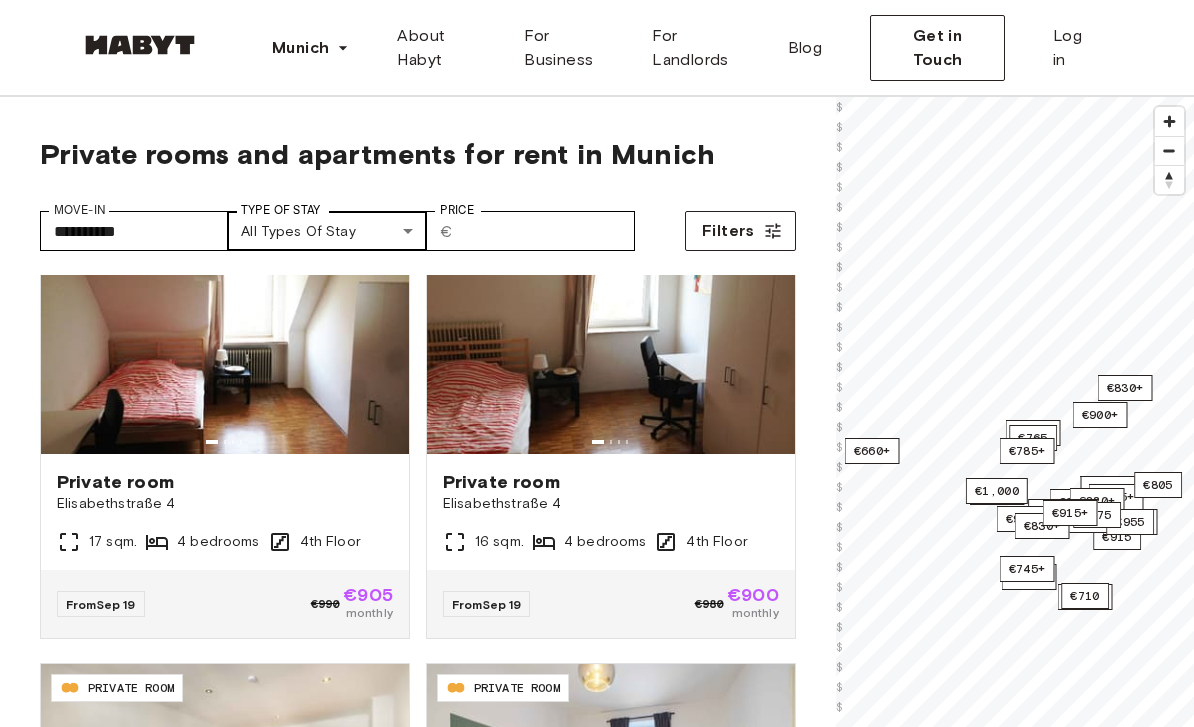 click on "**********" at bounding box center [597, 2454] 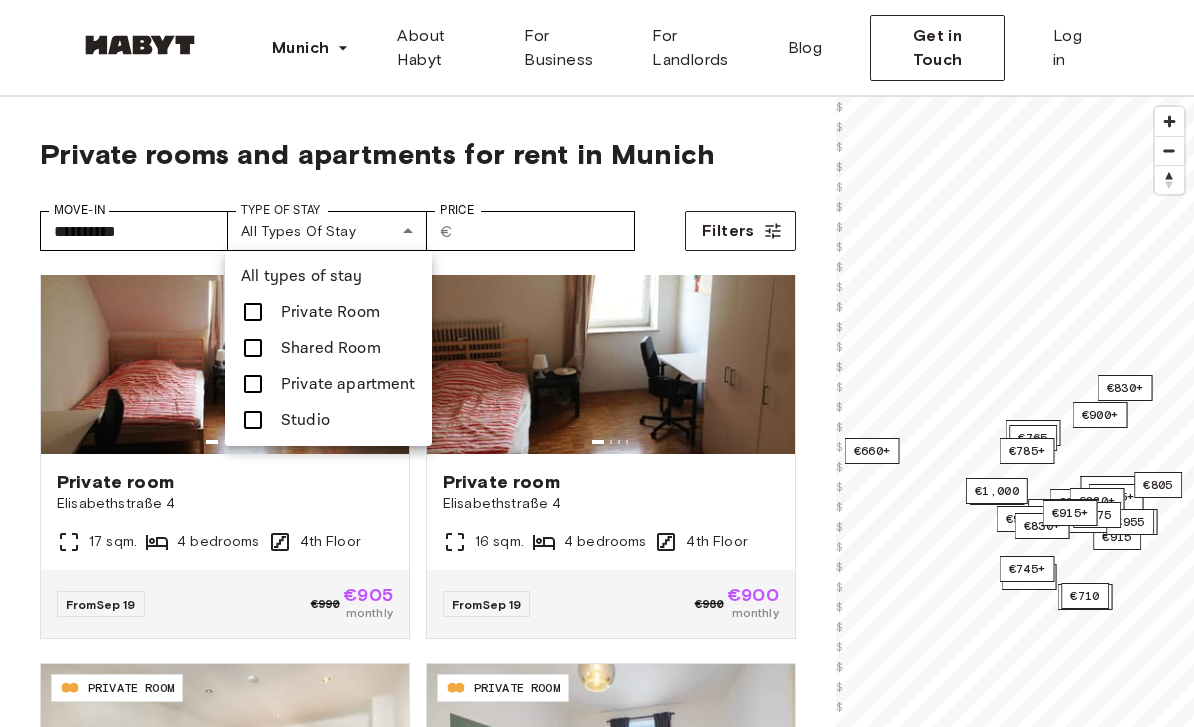 click at bounding box center (597, 363) 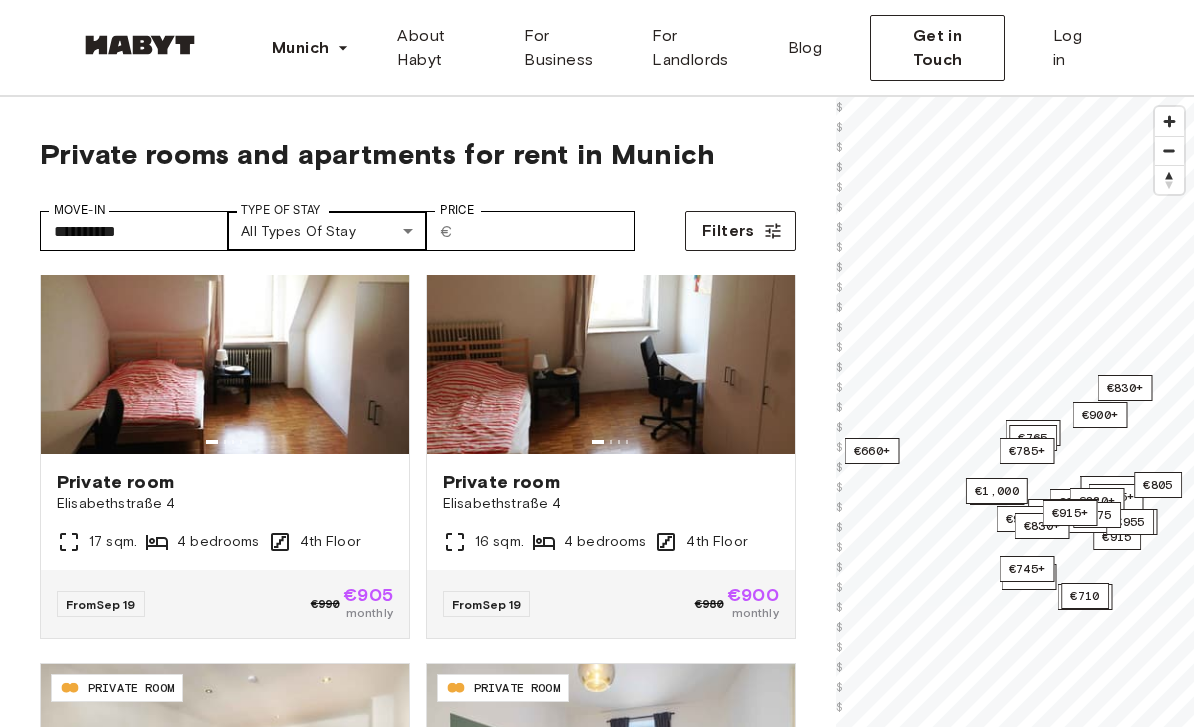click on "**********" at bounding box center (597, 2454) 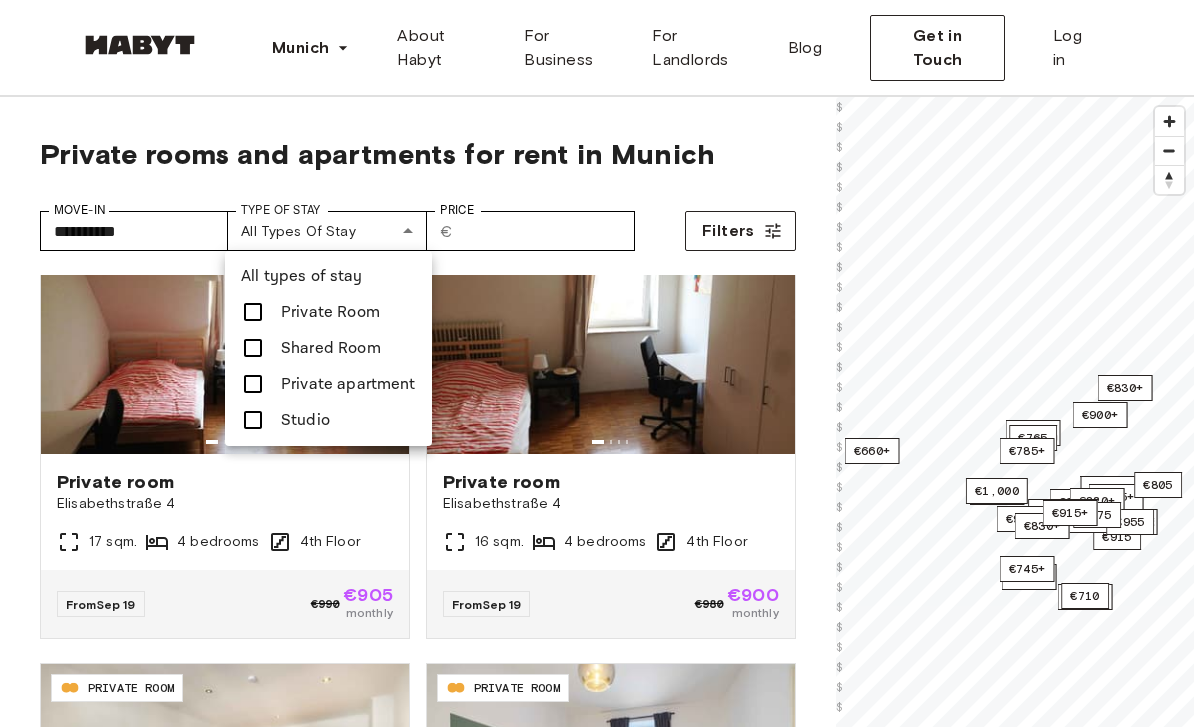 click on "Shared Room" at bounding box center [331, 348] 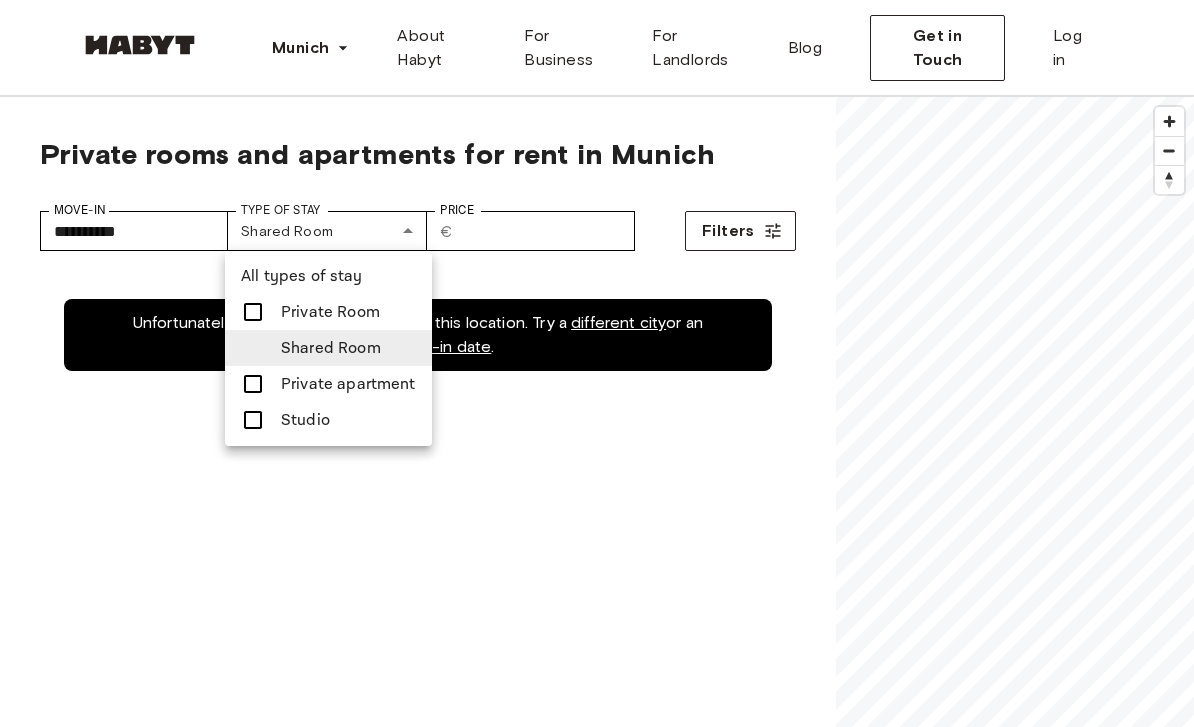 scroll, scrollTop: 0, scrollLeft: 0, axis: both 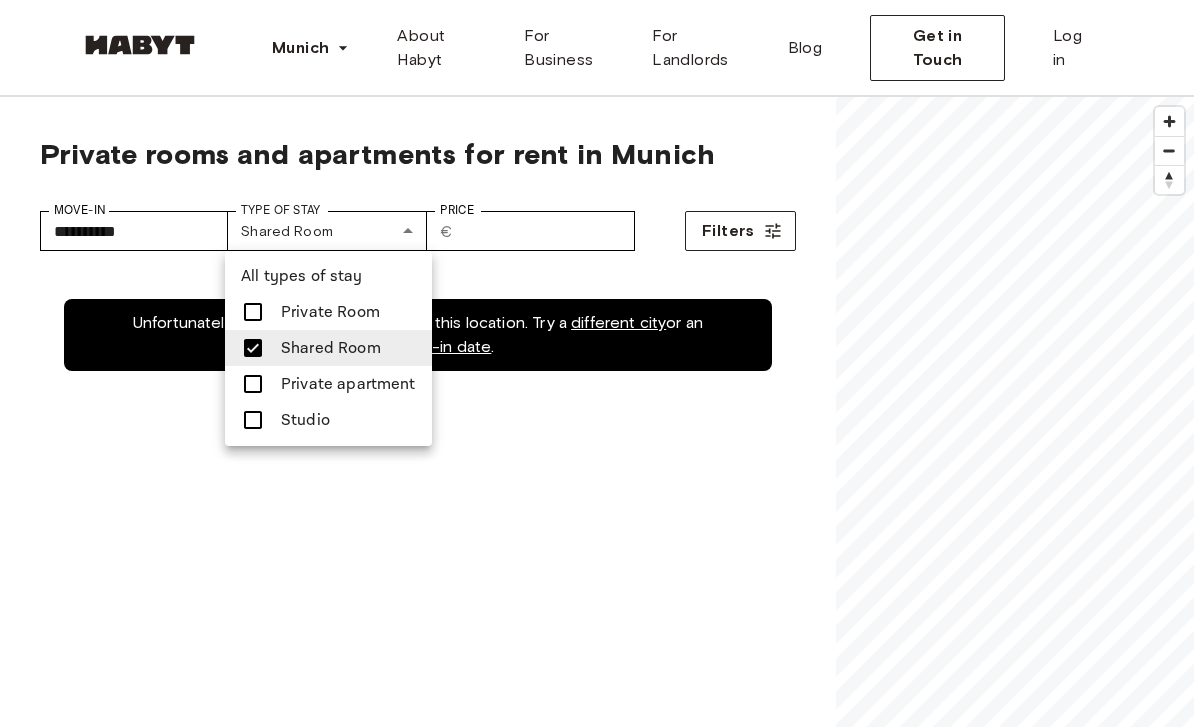 click on "Studio" at bounding box center (328, 420) 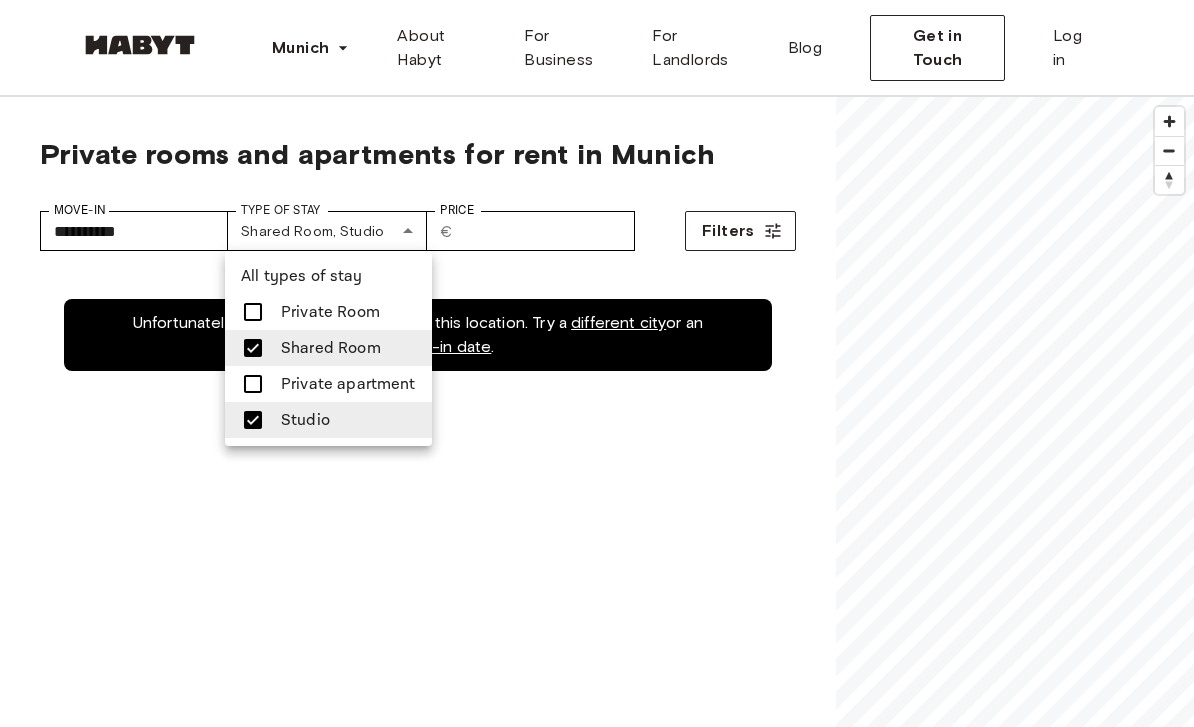 click at bounding box center (253, 420) 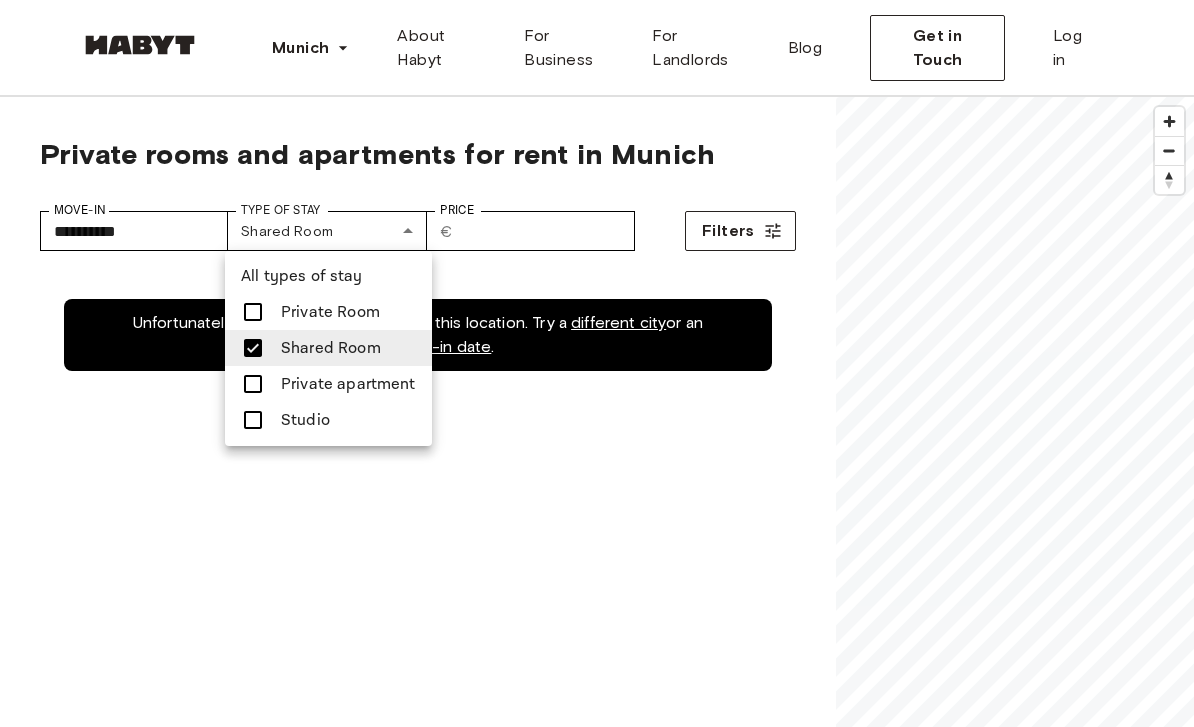 click at bounding box center (597, 363) 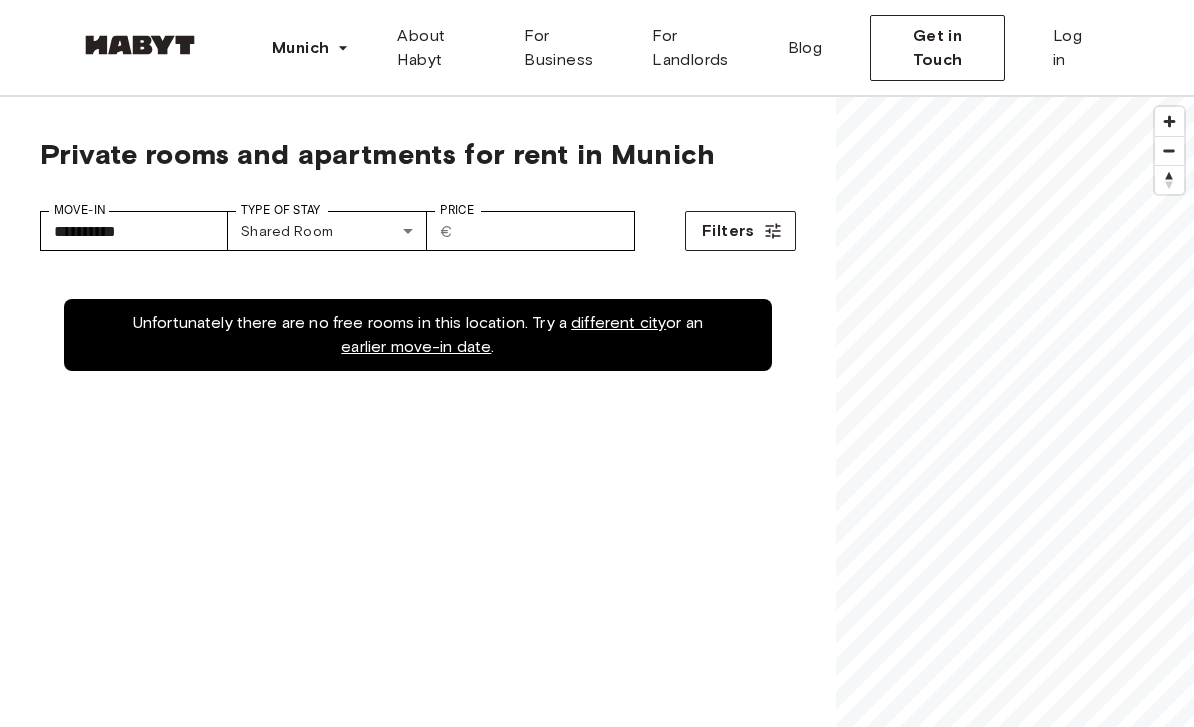 scroll, scrollTop: 0, scrollLeft: 0, axis: both 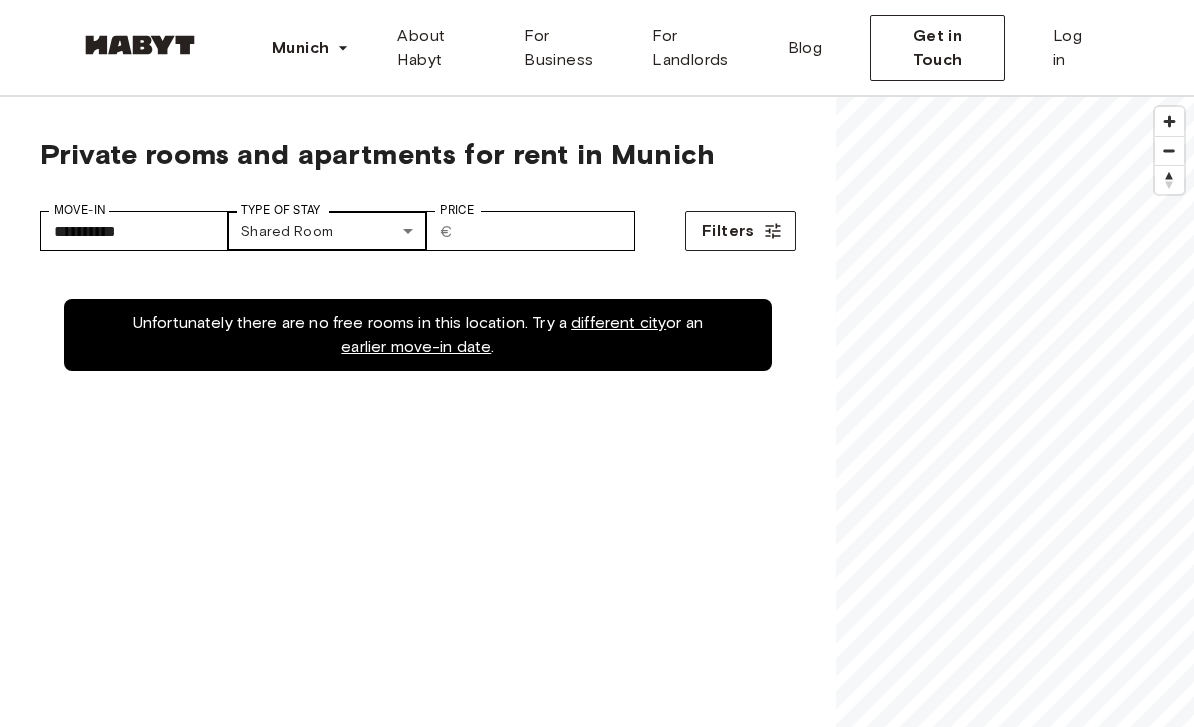 click on "Munich Europe Amsterdam Berlin Frankfurt Hamburg Lisbon Madrid Milan Modena Paris Turin Munich Rotterdam Stuttgart Dusseldorf Cologne Zurich The Hague Graz Brussels Leipzig Asia Hong Kong Singapore Seoul Phuket Tokyo About Habyt For Business For Landlords Blog Get in Touch Log in Private rooms and apartments for rent in Munich Move-In [DATE] Move-In Type of Stay Shared Room [TYPE] Type of Stay Price ​ € Price Filters Unfortunately there are no free rooms in this location. Try a different city or an earlier move-in date. © Mapbox © OpenStreetMap Improve this map About the city Munich, the lively capital of Bavaria From its rich history and culture to its charming old town, Munich is home to iconic landmarks such as the Marienplatz and Frauenkirche. With a welcoming atmosphere, the city is famous for its vibrant beer garden culture, museums and traditional Bavarian cuisine. Pick your ideal accommodation and get ready to discover Munich! Why book with Habyt?
Why move to Munich?" at bounding box center (597, 2454) 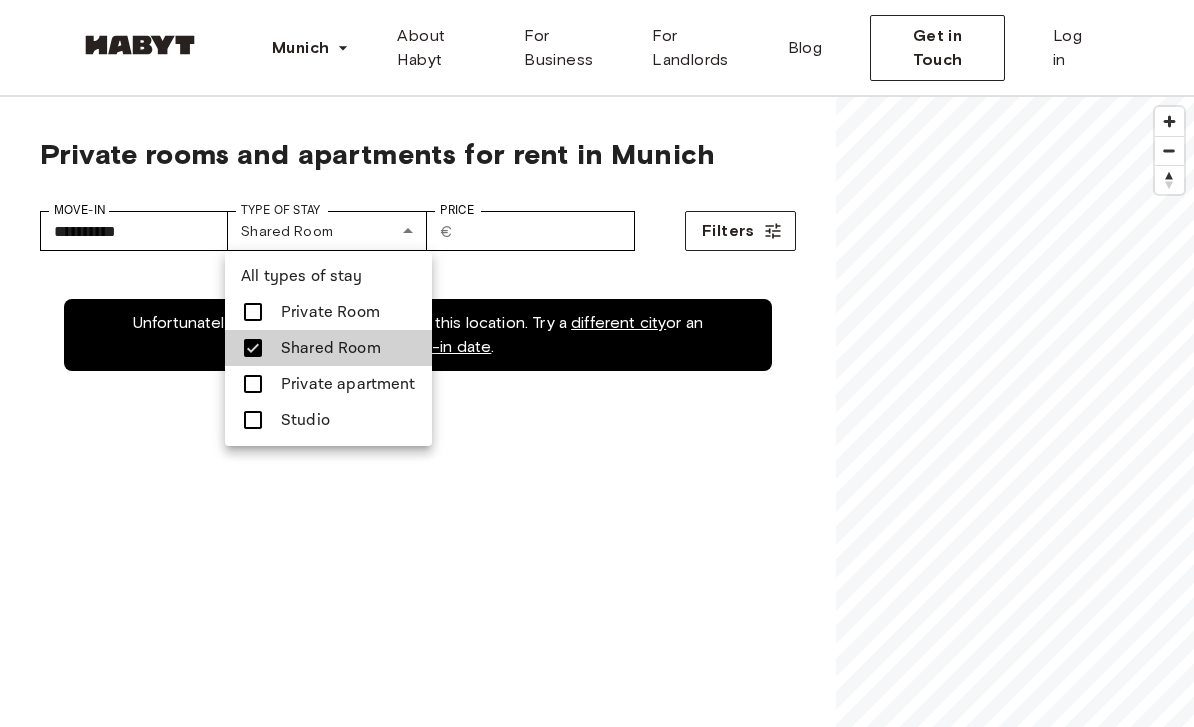 click at bounding box center [253, 312] 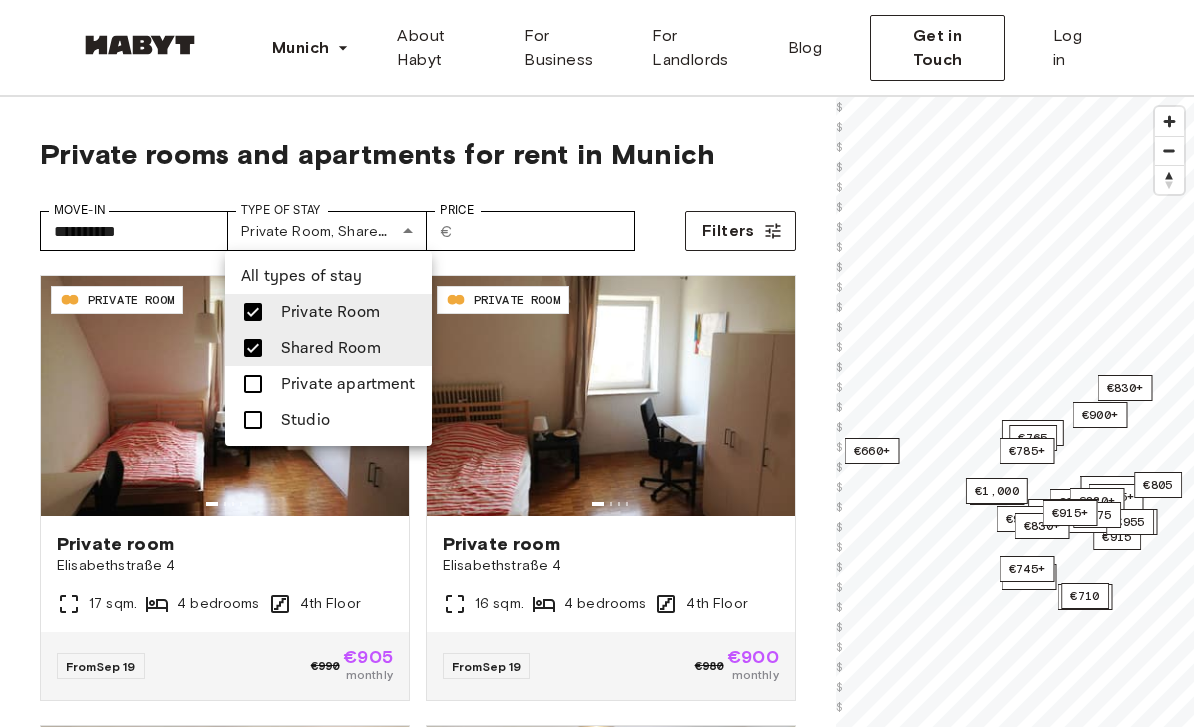 click at bounding box center [253, 348] 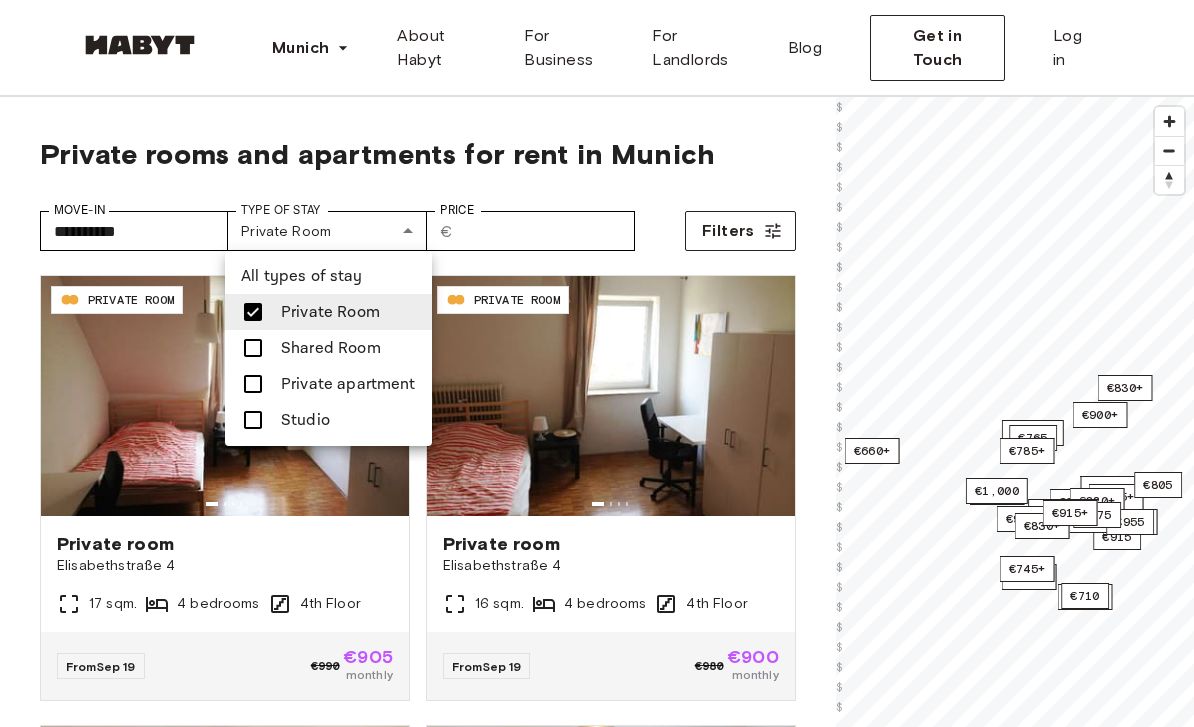 click at bounding box center (597, 363) 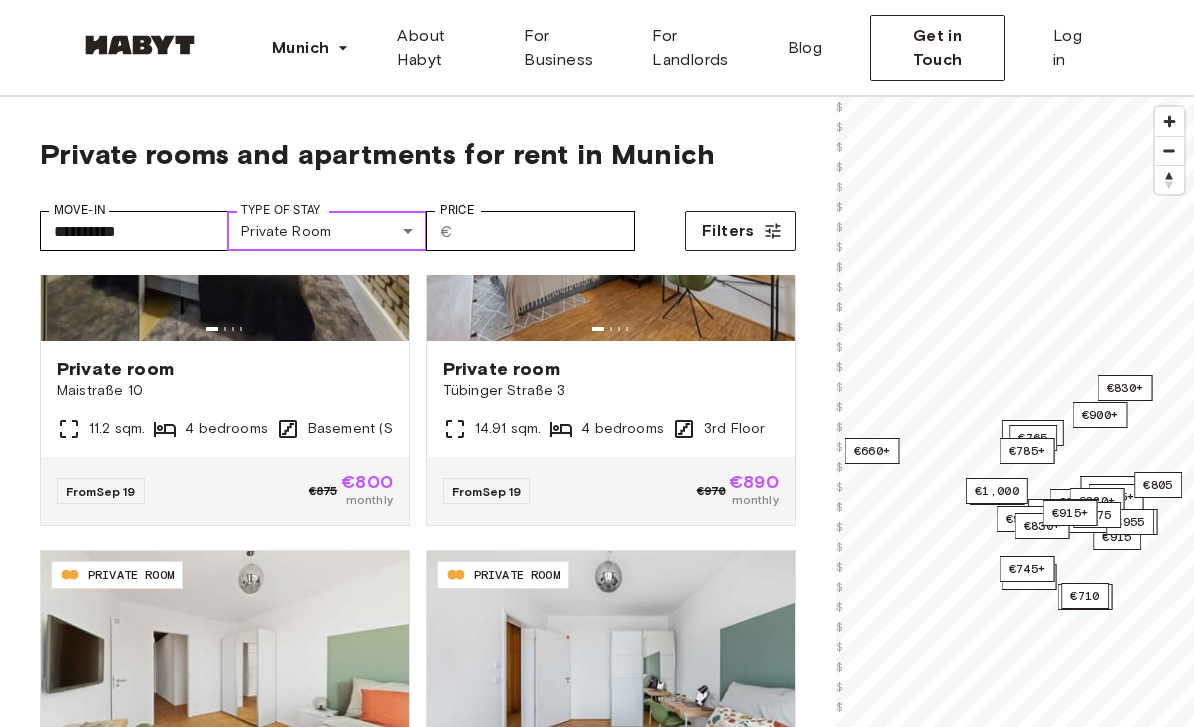 scroll, scrollTop: 1529, scrollLeft: 0, axis: vertical 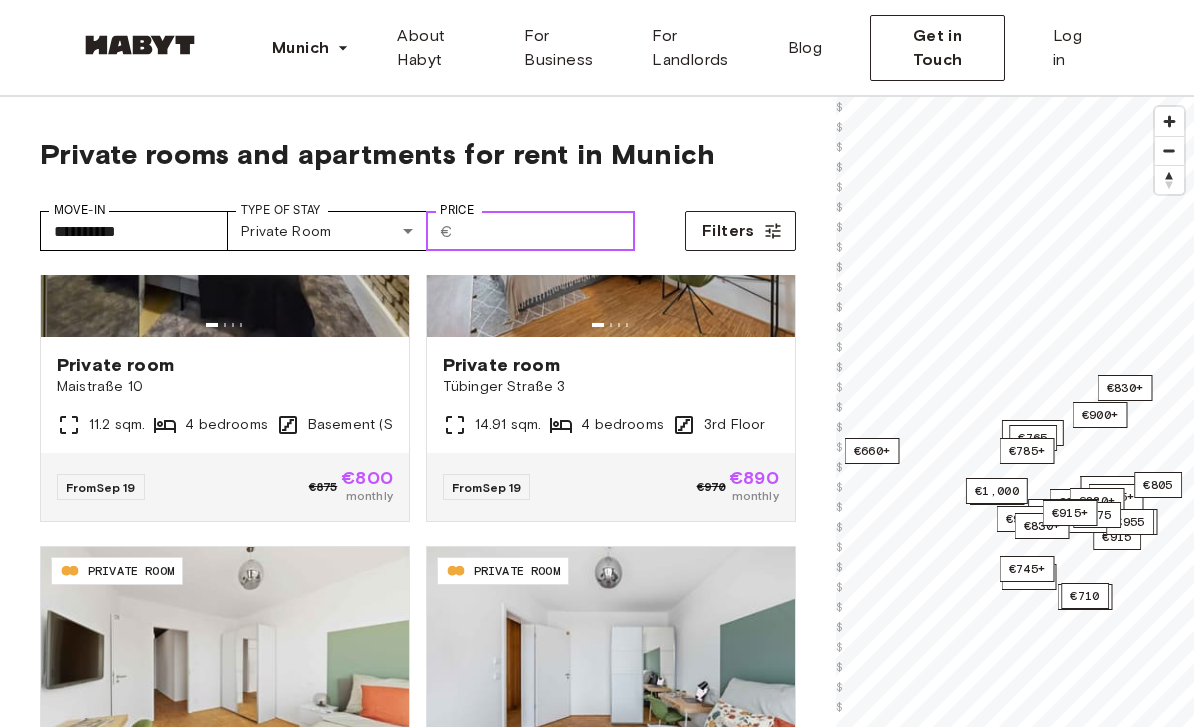 click on "Price" at bounding box center (548, 231) 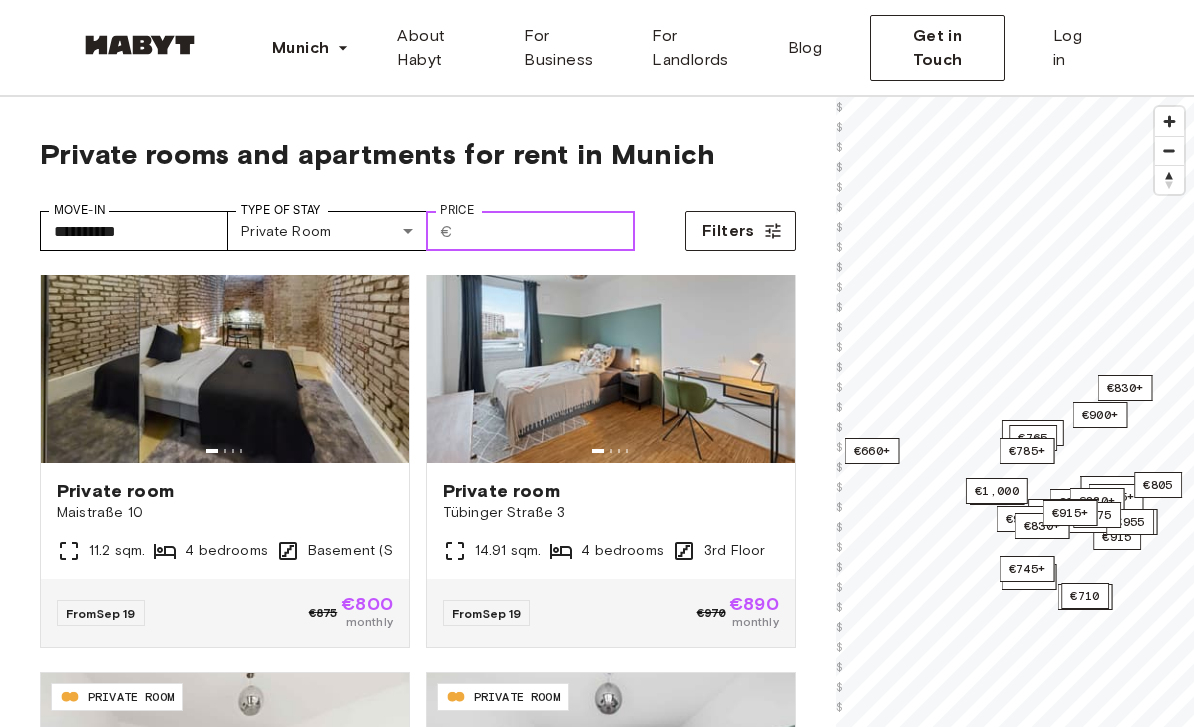 scroll, scrollTop: 1401, scrollLeft: 0, axis: vertical 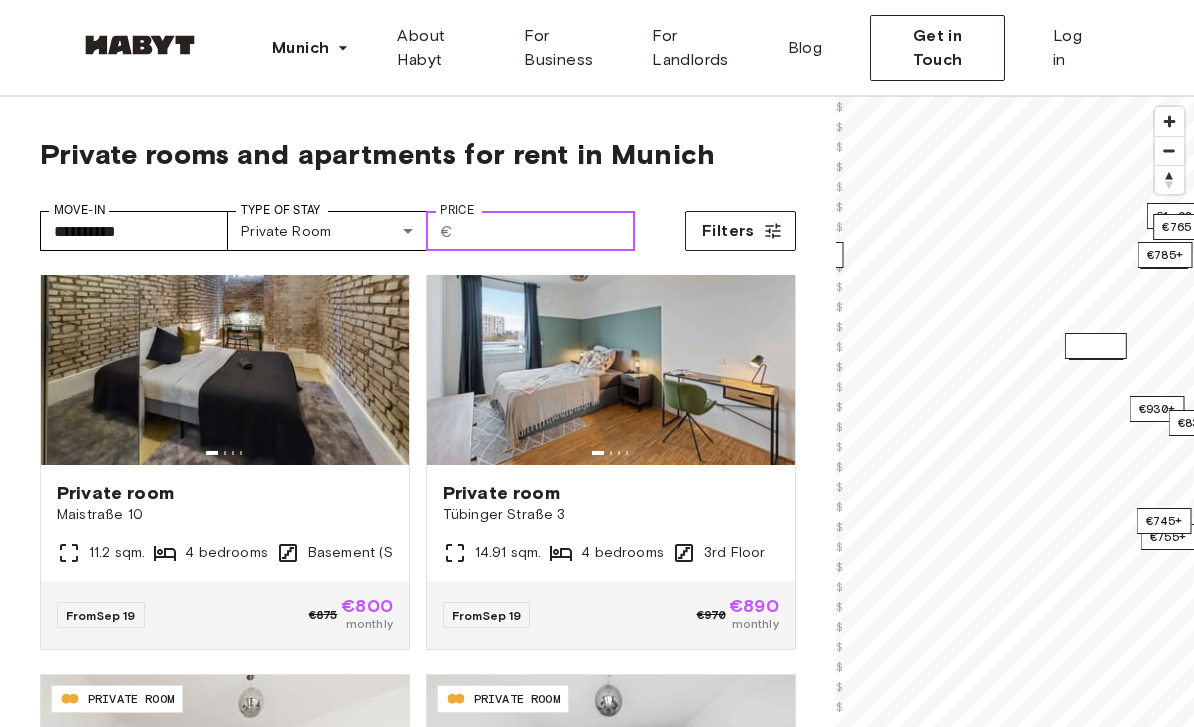 click on "€1,000" at bounding box center [1096, 346] 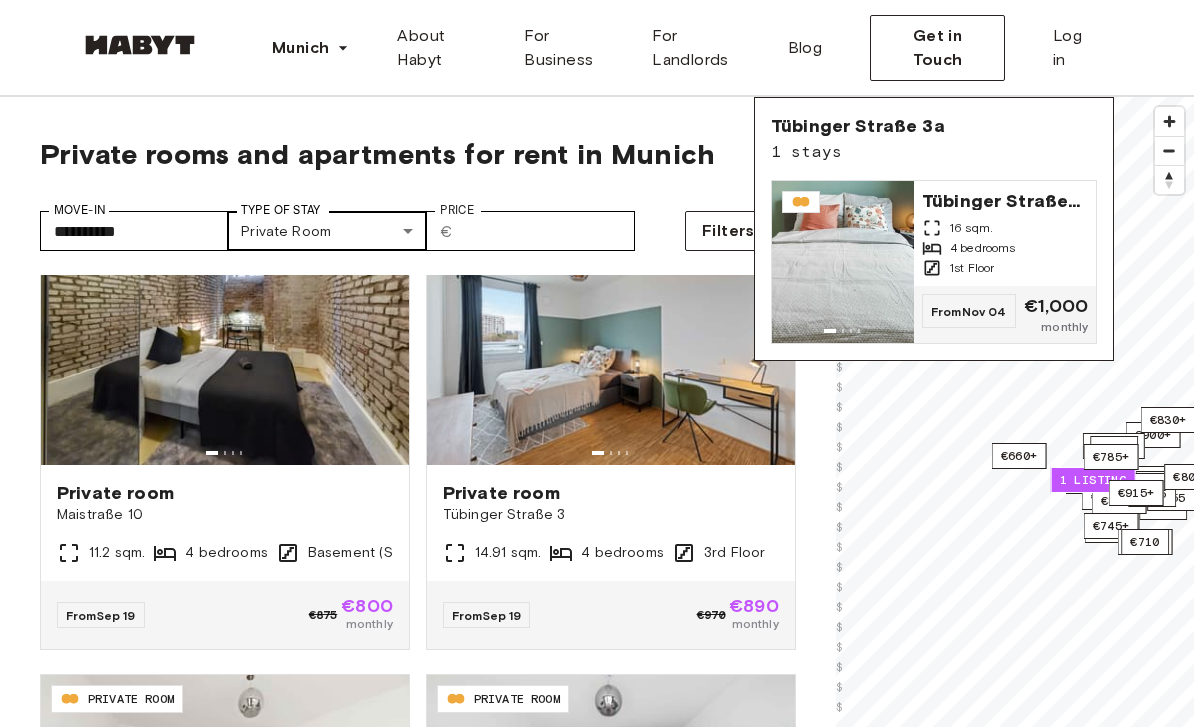 click on "**********" at bounding box center [597, 2454] 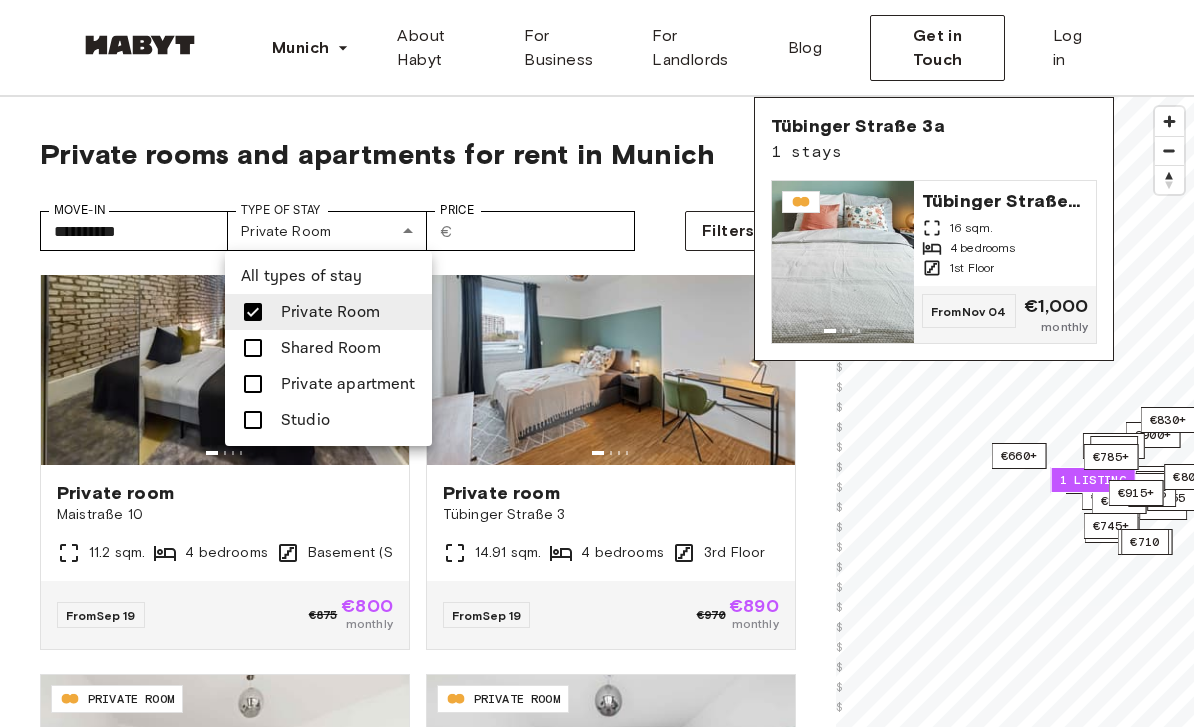 click at bounding box center (253, 420) 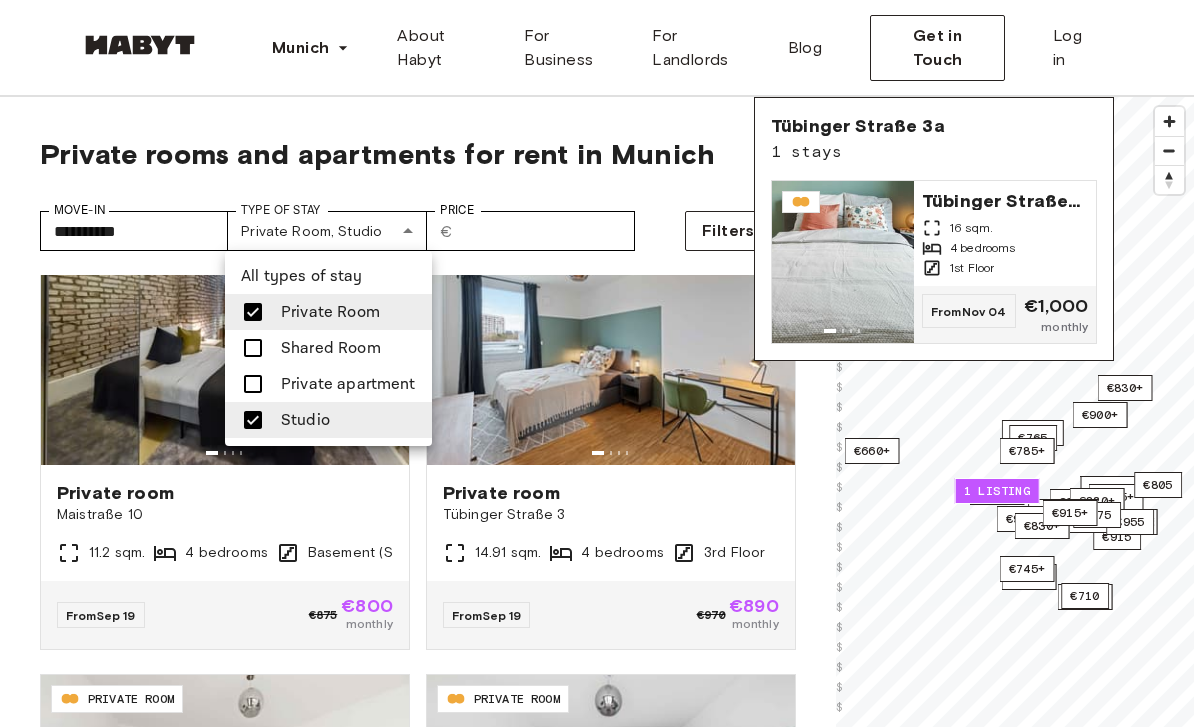 click at bounding box center (597, 363) 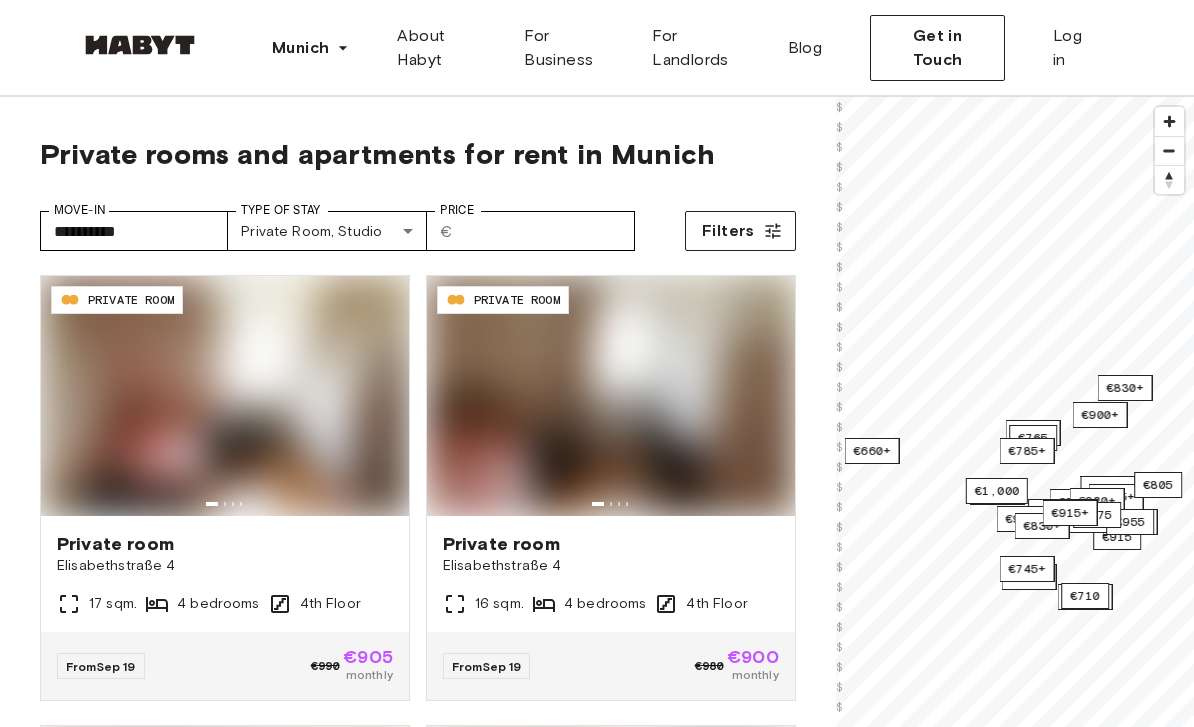 scroll, scrollTop: 0, scrollLeft: 0, axis: both 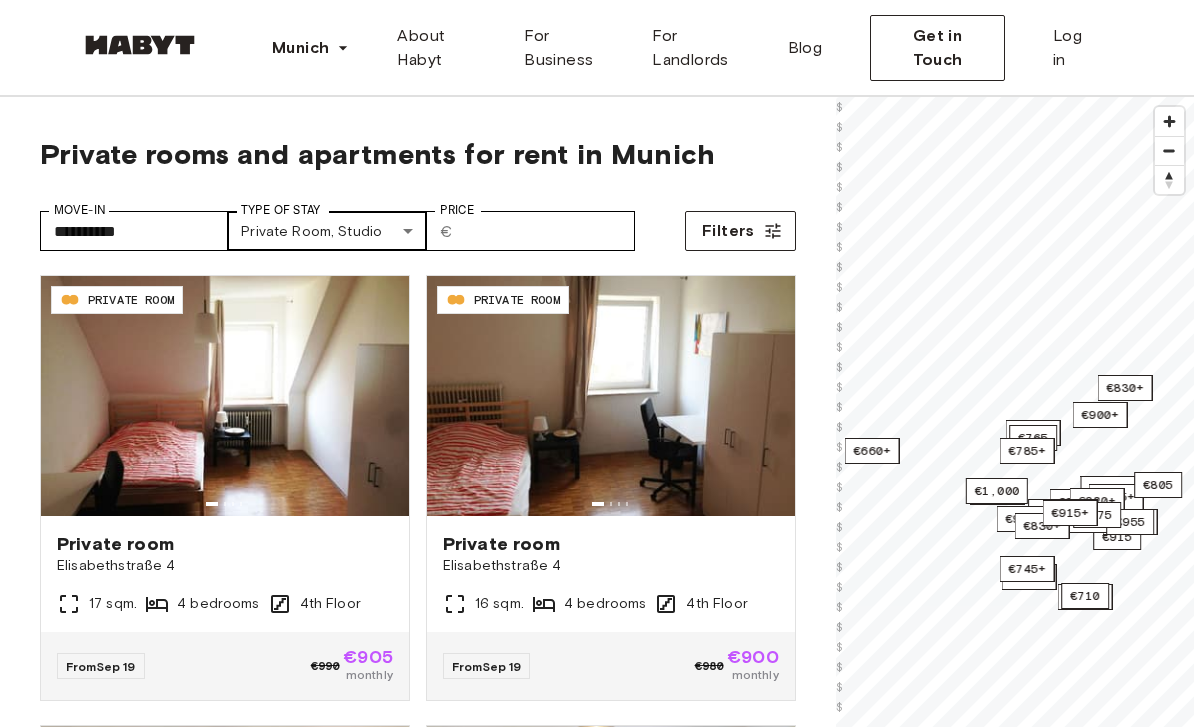 click on "**********" at bounding box center [597, 2454] 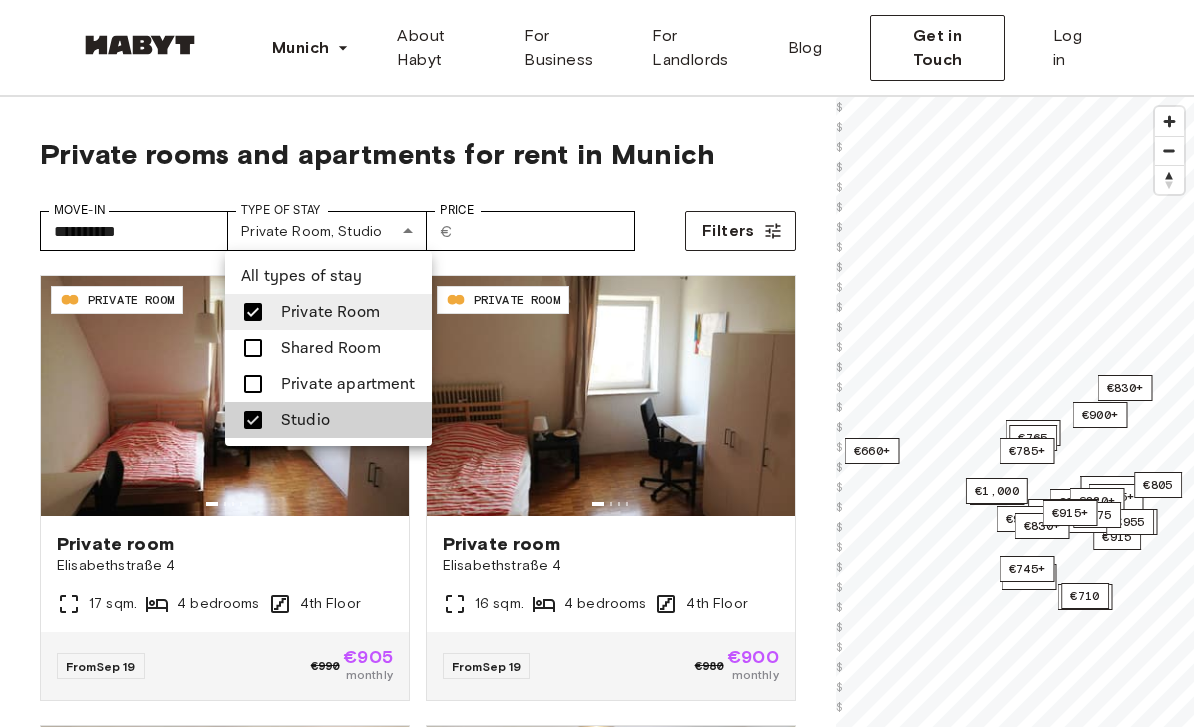 click at bounding box center [253, 312] 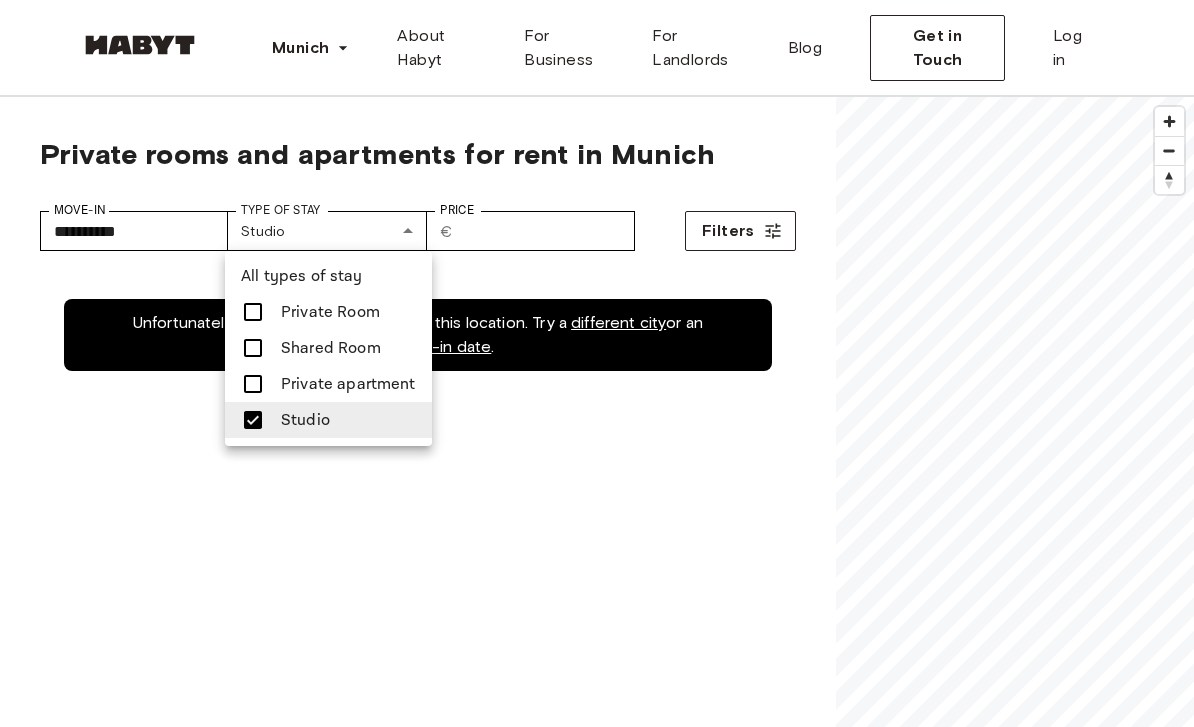 click at bounding box center [253, 420] 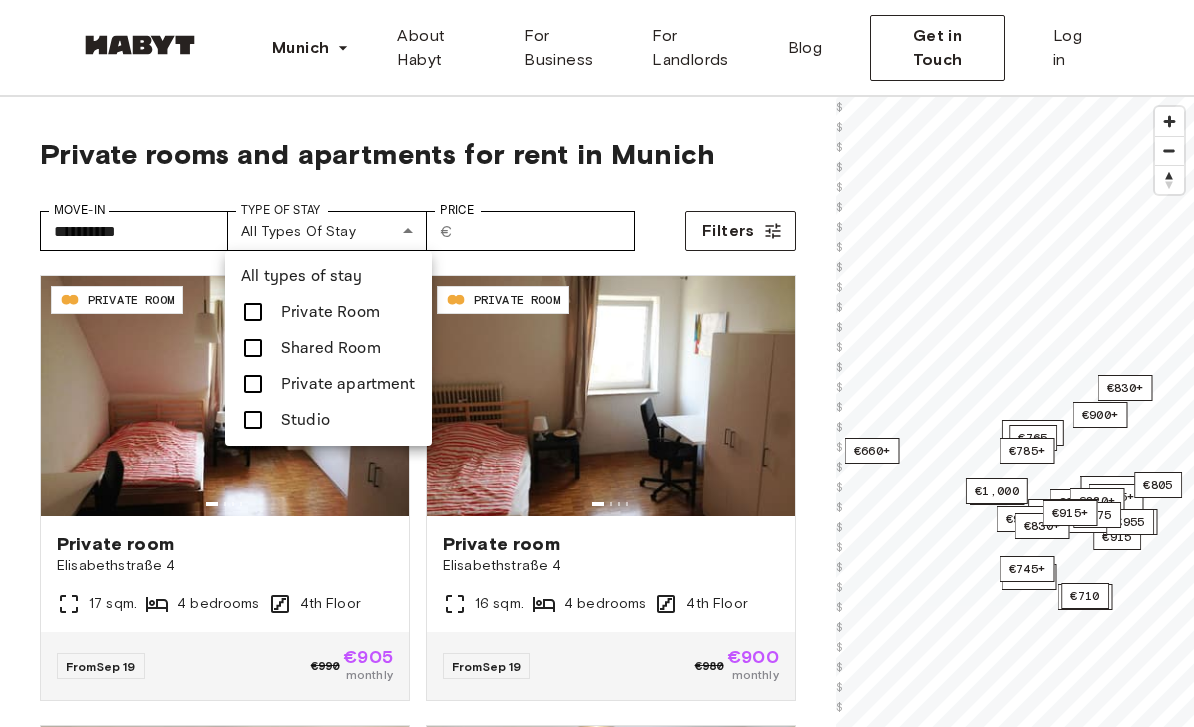 click at bounding box center (253, 420) 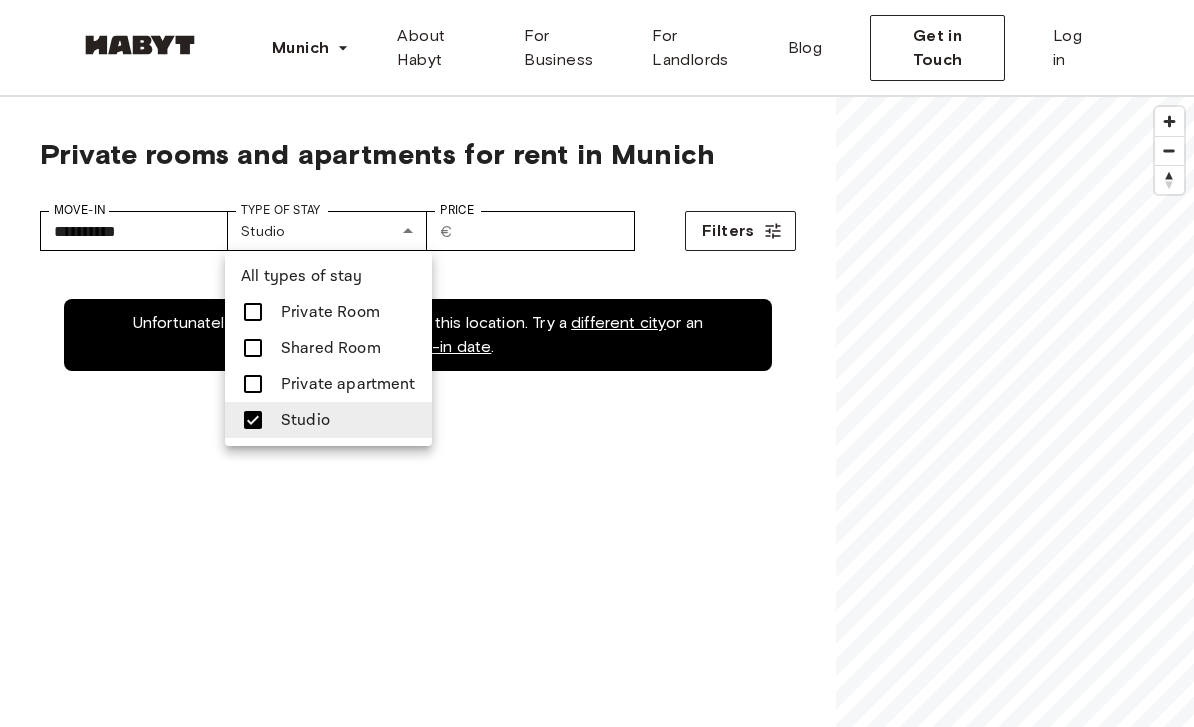 click at bounding box center (253, 420) 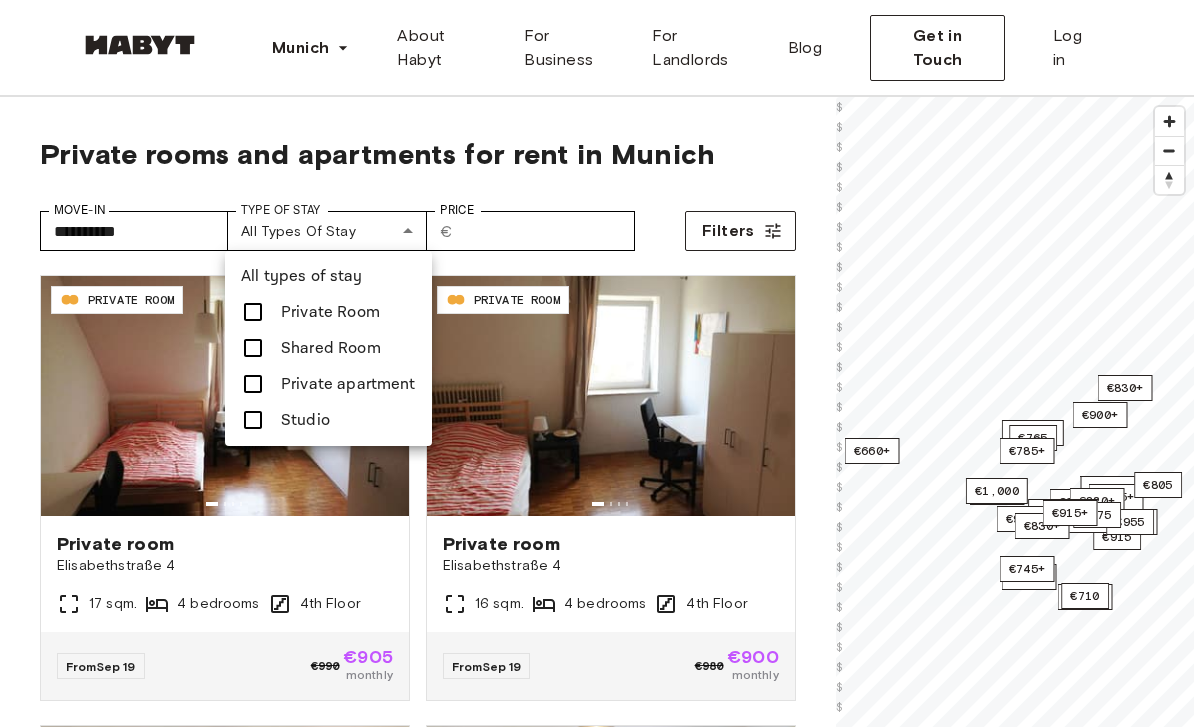 click at bounding box center [253, 384] 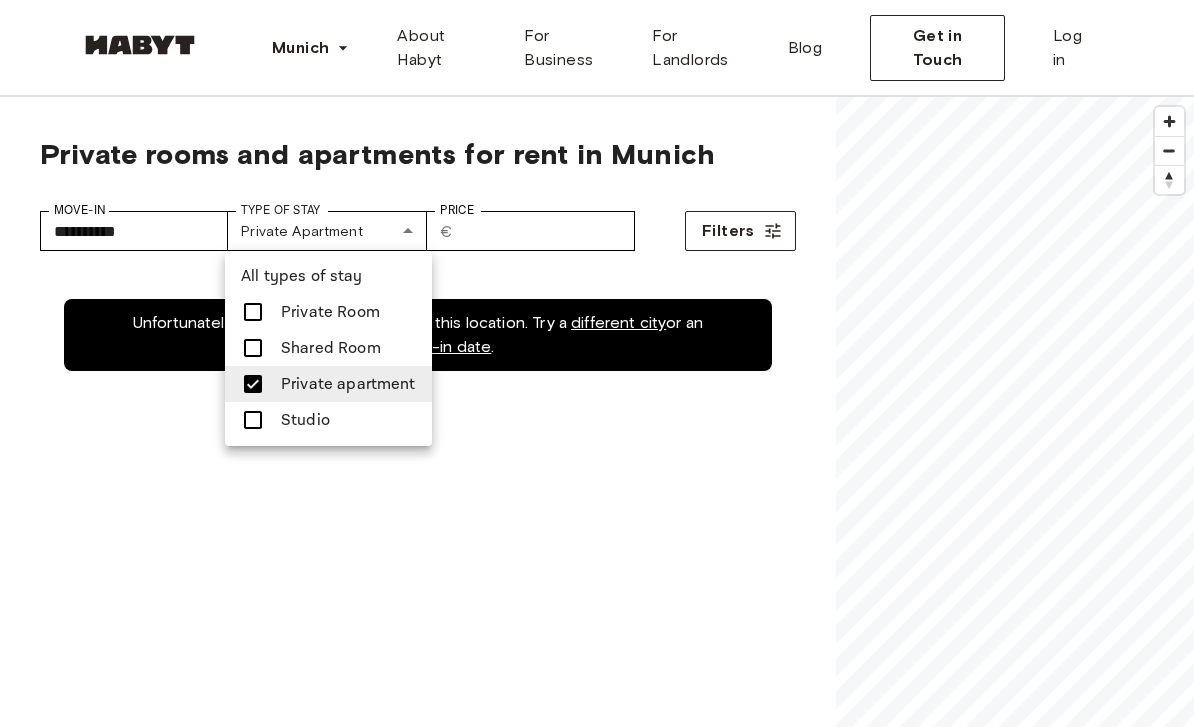 click at bounding box center [253, 348] 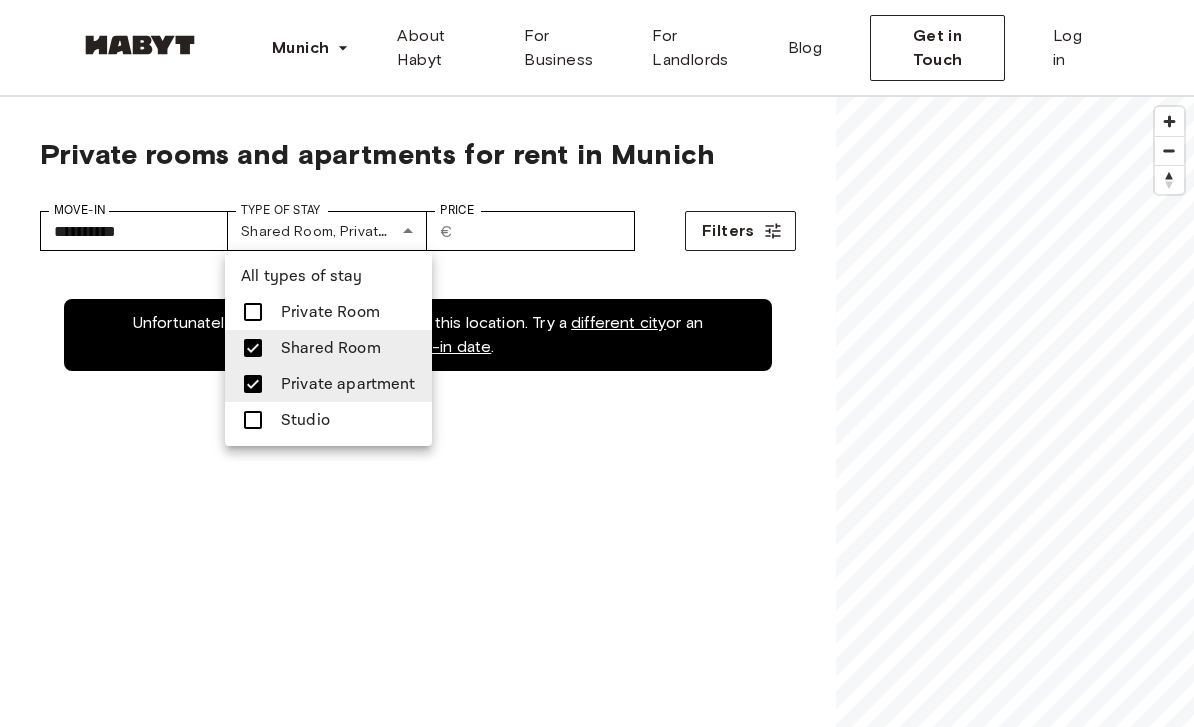click at bounding box center [253, 384] 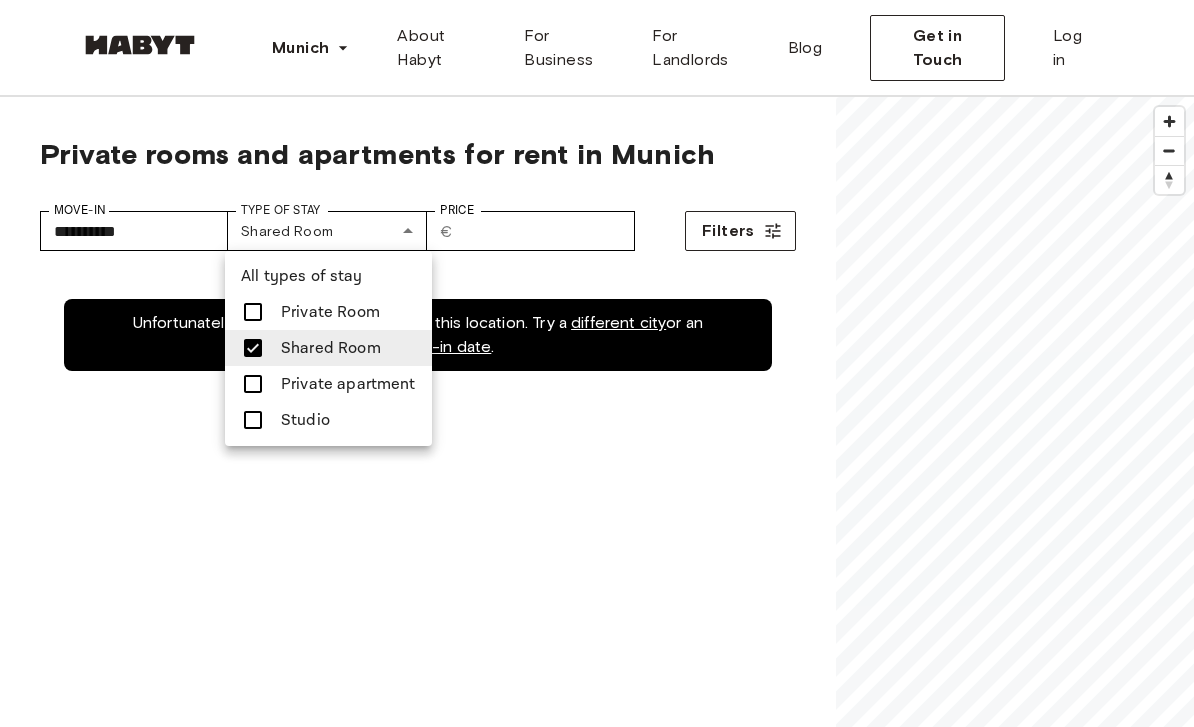 click at bounding box center [597, 363] 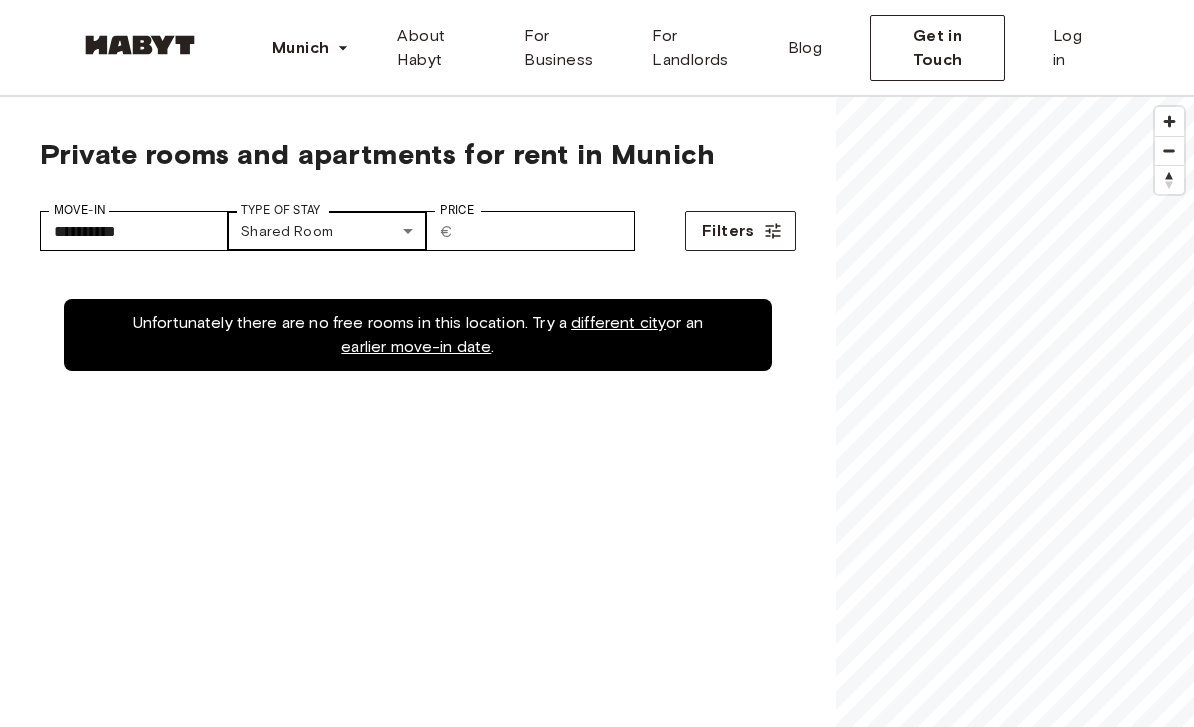 click on "**********" at bounding box center (597, 2454) 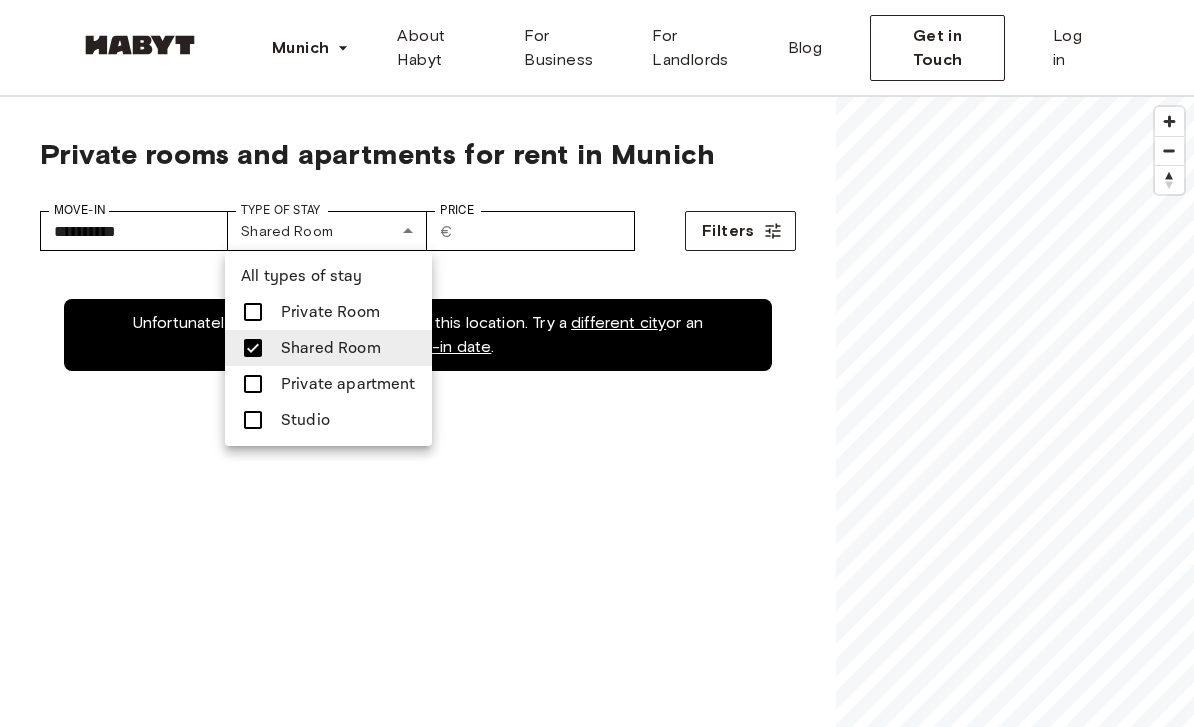 click at bounding box center (253, 348) 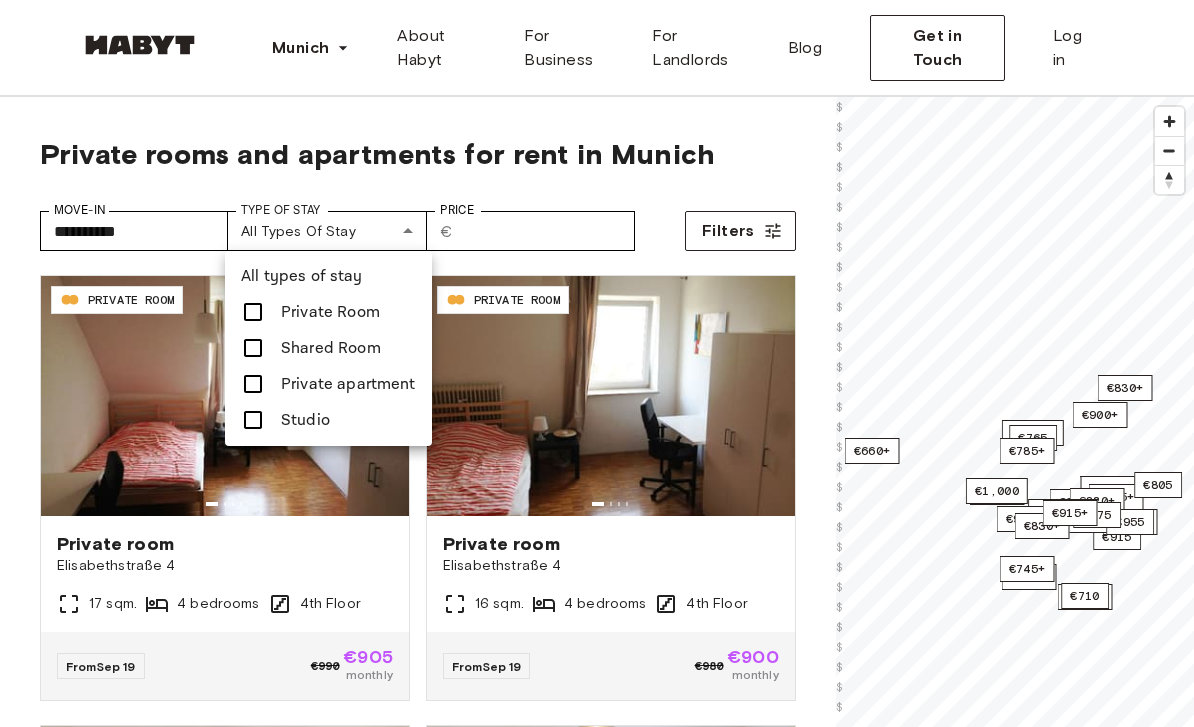 click at bounding box center [253, 348] 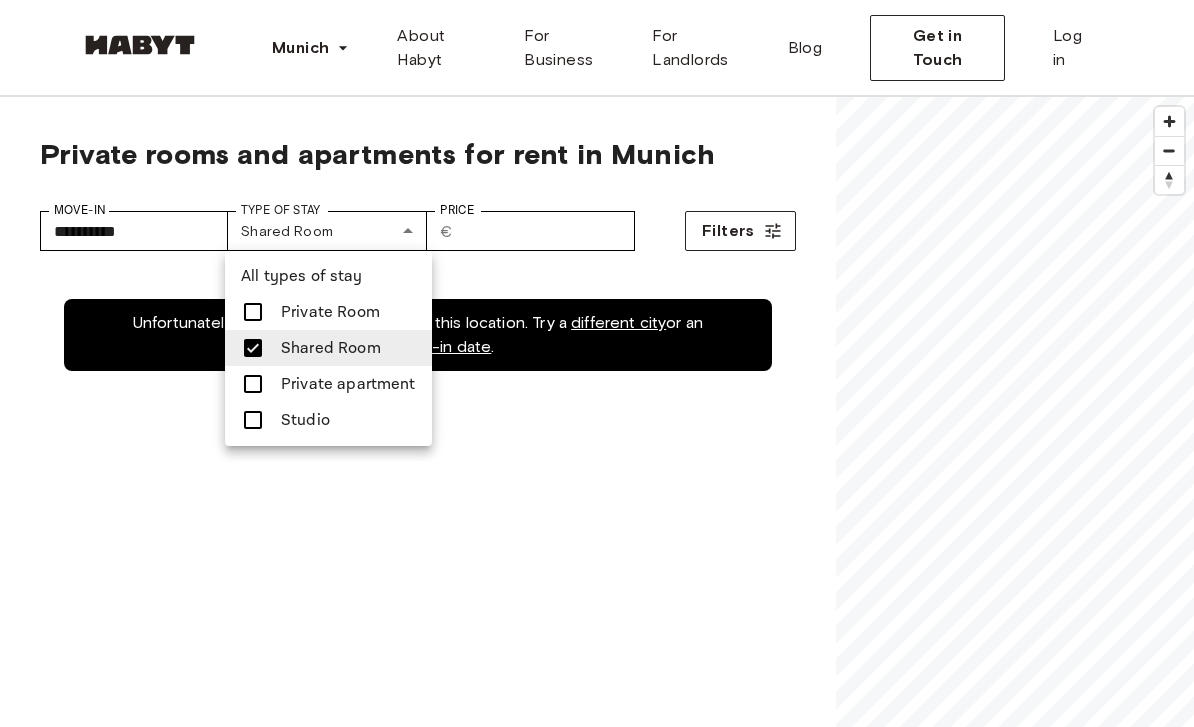 type on "**********" 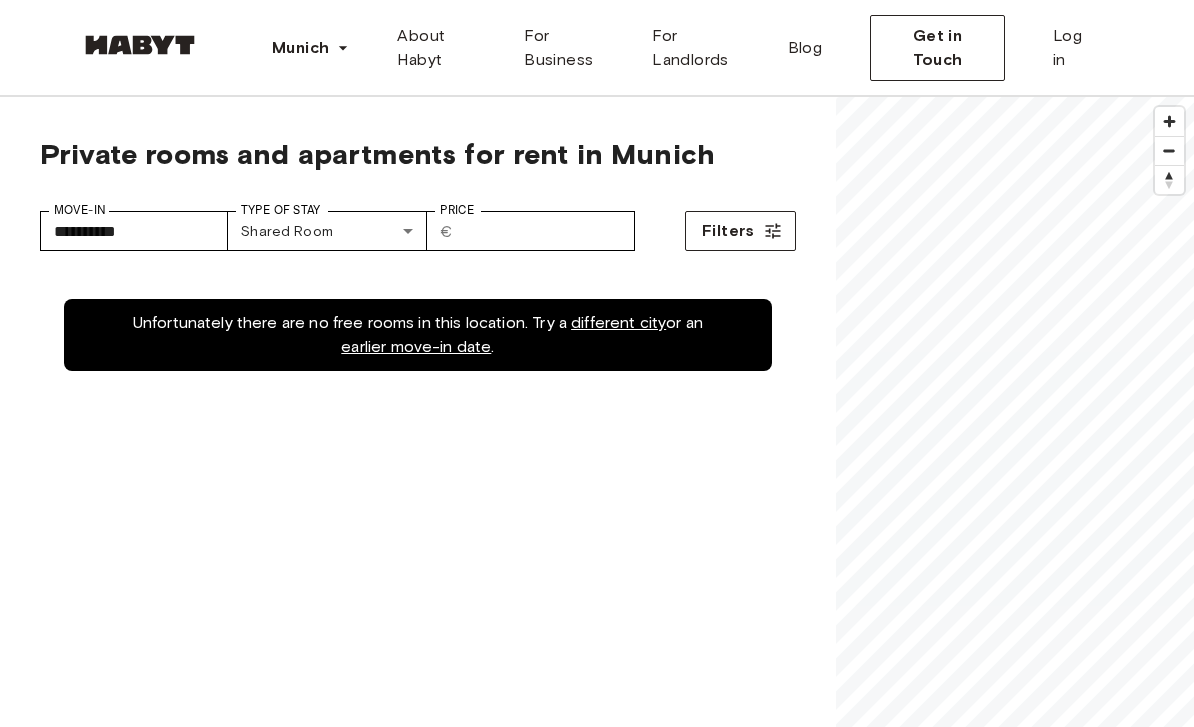 scroll, scrollTop: 0, scrollLeft: 0, axis: both 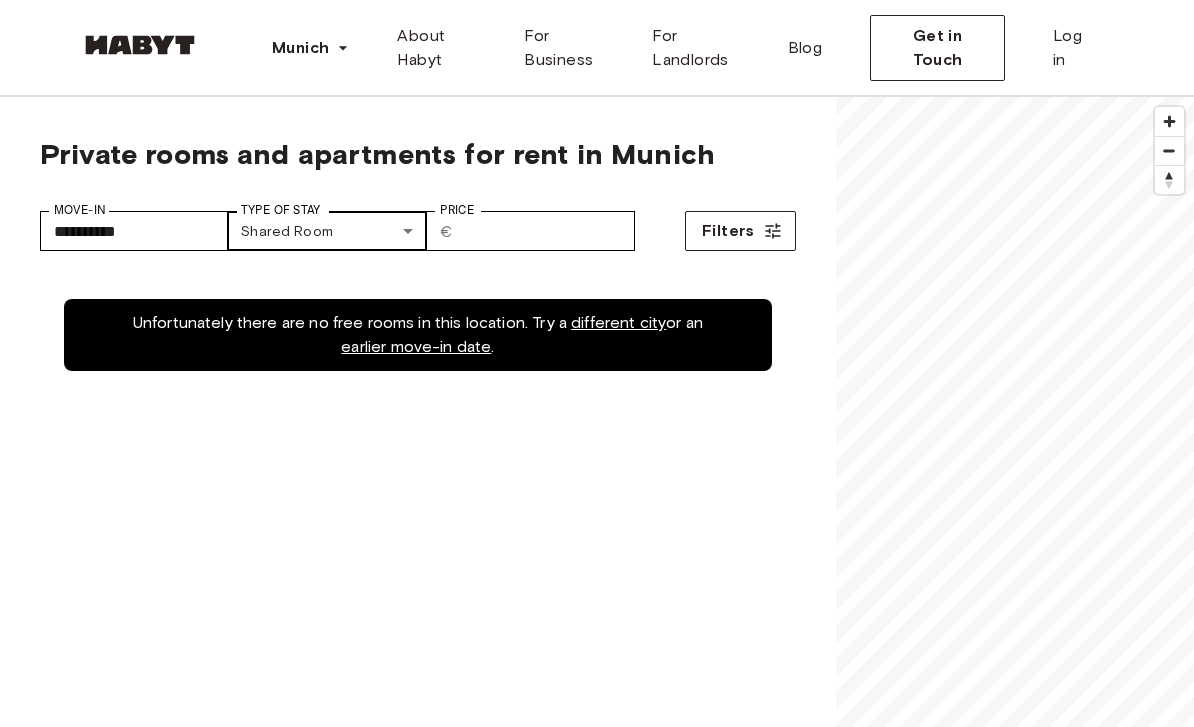 click on "**********" at bounding box center (597, 2454) 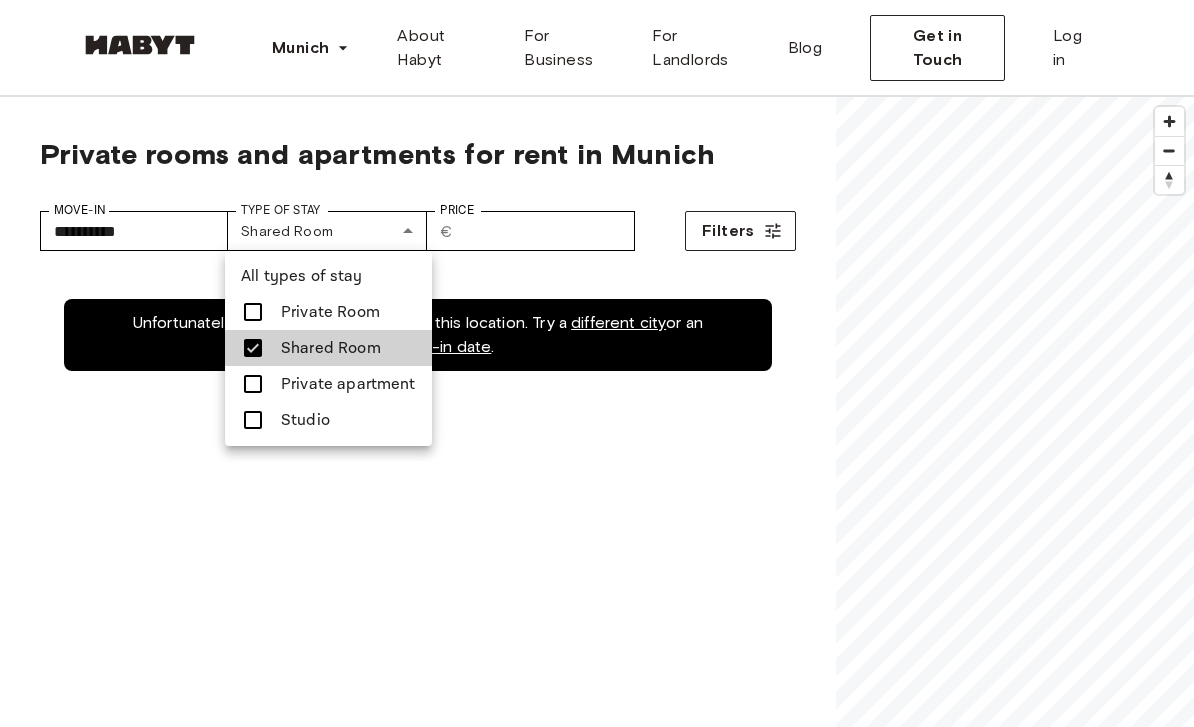 click on "Private Room" at bounding box center [330, 312] 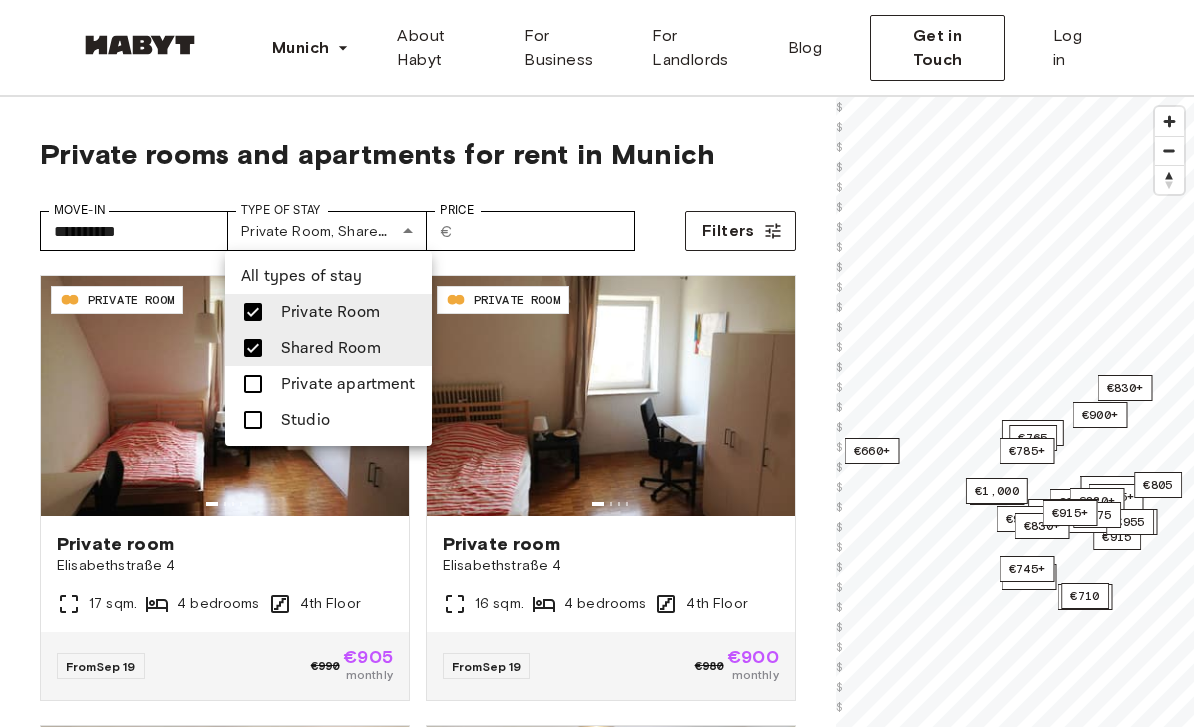click at bounding box center (253, 348) 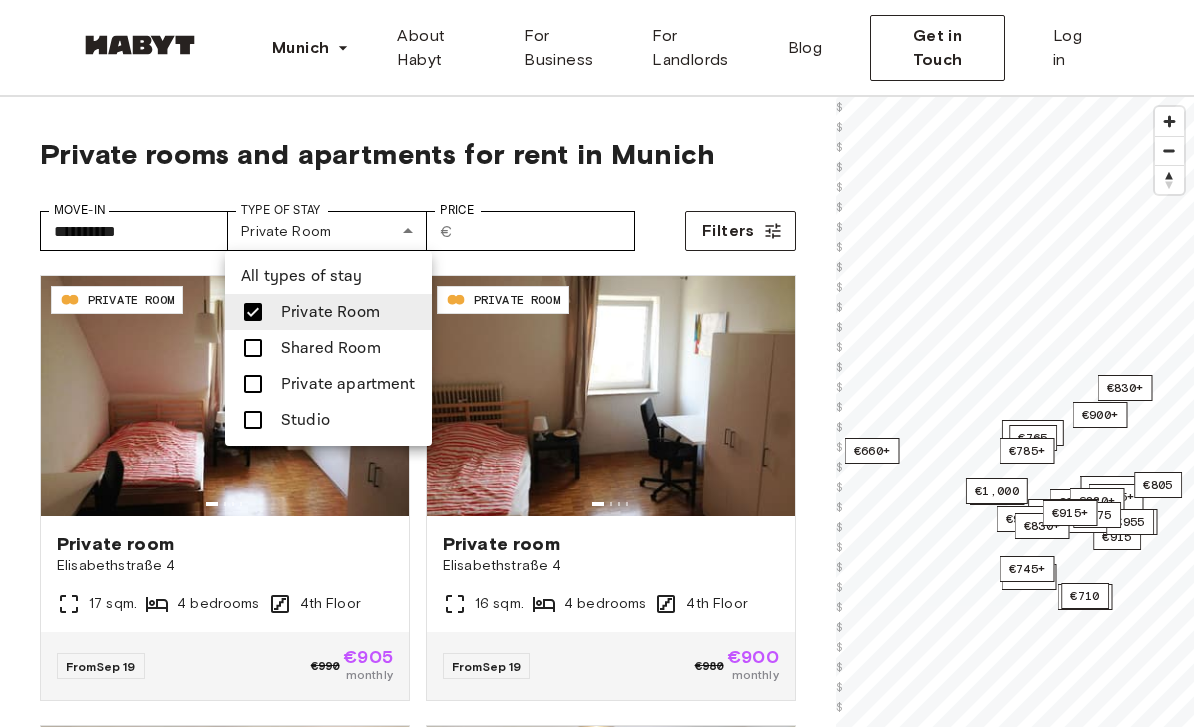 type on "**********" 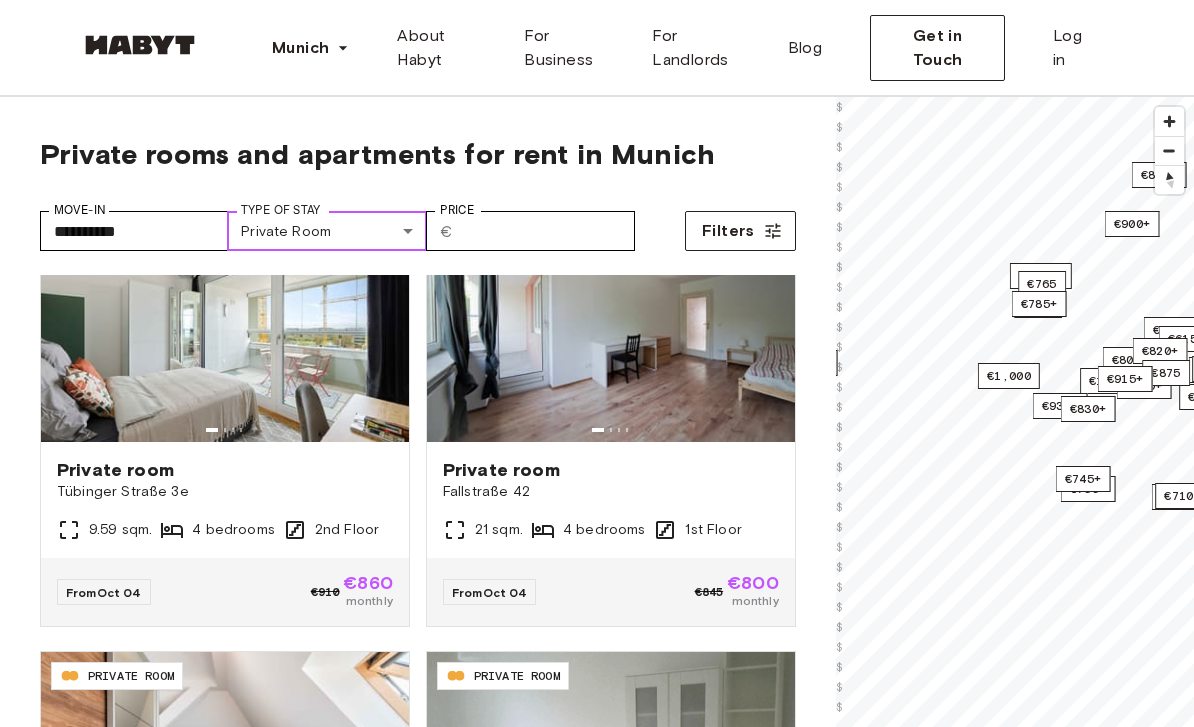 scroll, scrollTop: 3214, scrollLeft: 0, axis: vertical 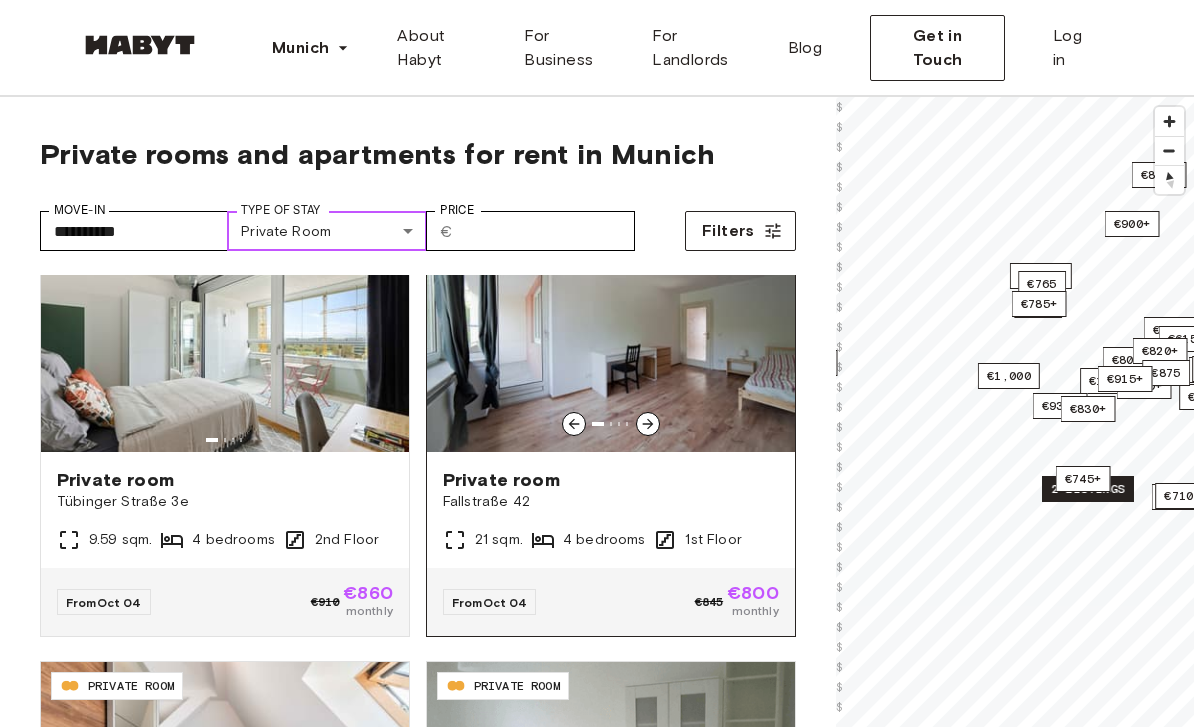 click at bounding box center [611, 332] 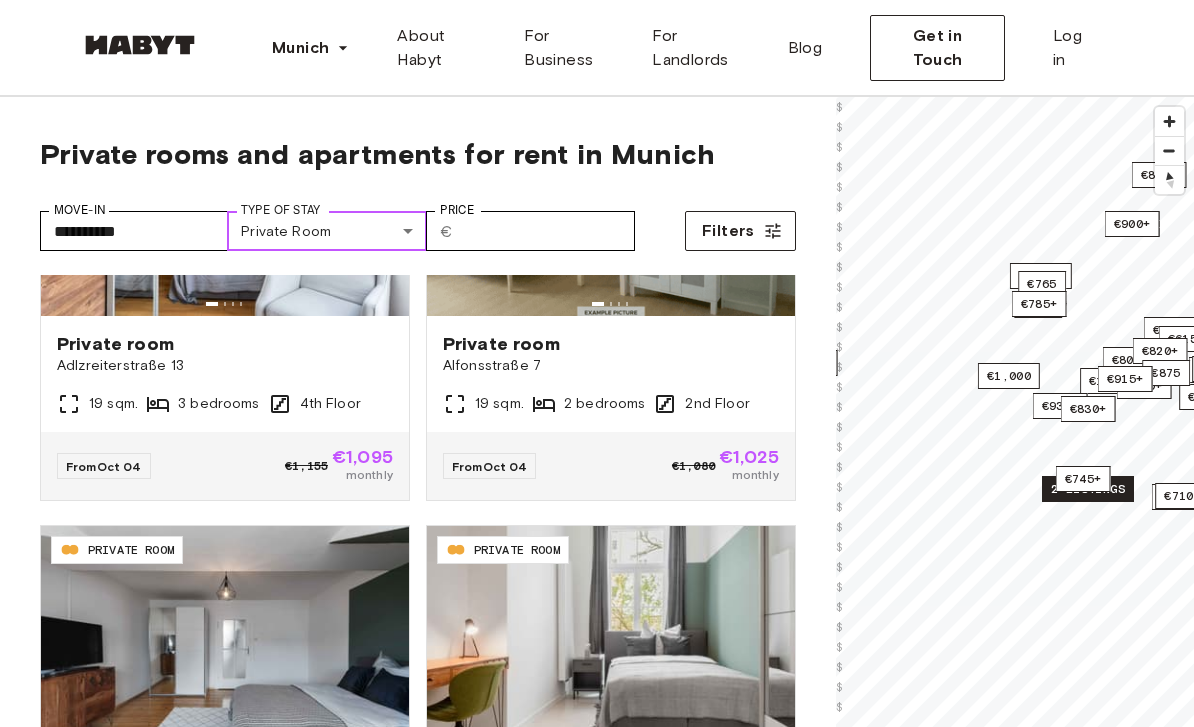 scroll, scrollTop: 3799, scrollLeft: 0, axis: vertical 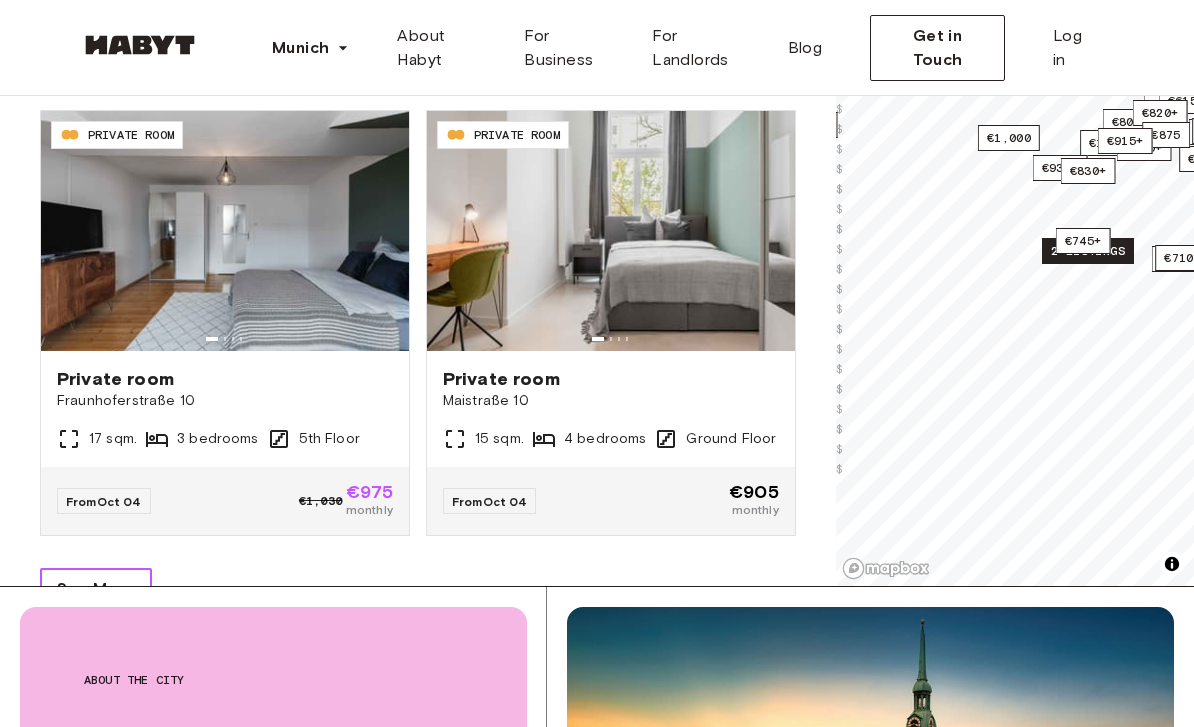 click on "See More" at bounding box center (96, 589) 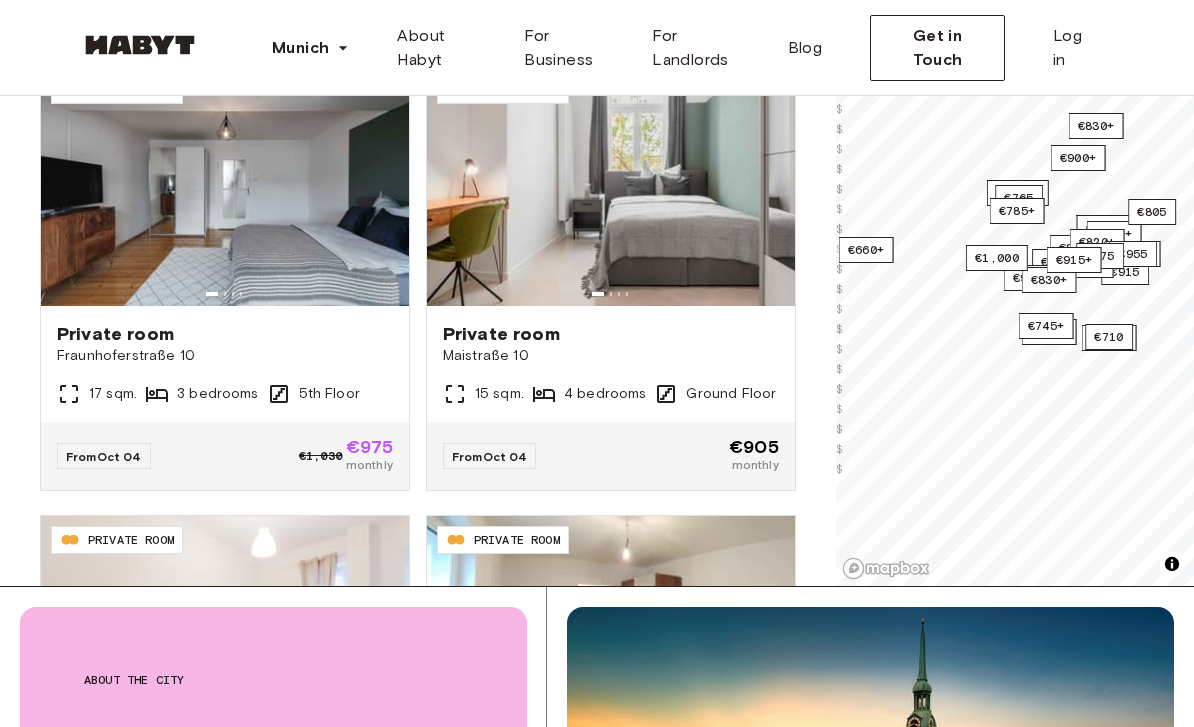 scroll, scrollTop: 3842, scrollLeft: 0, axis: vertical 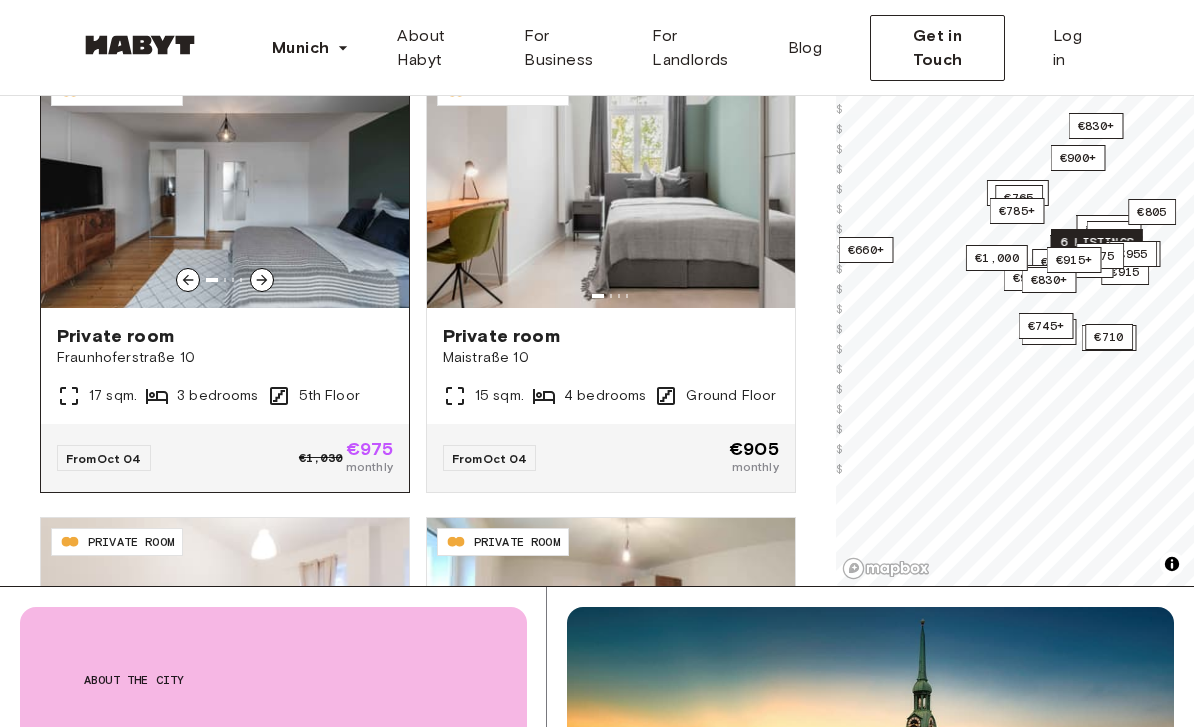 click at bounding box center [225, 188] 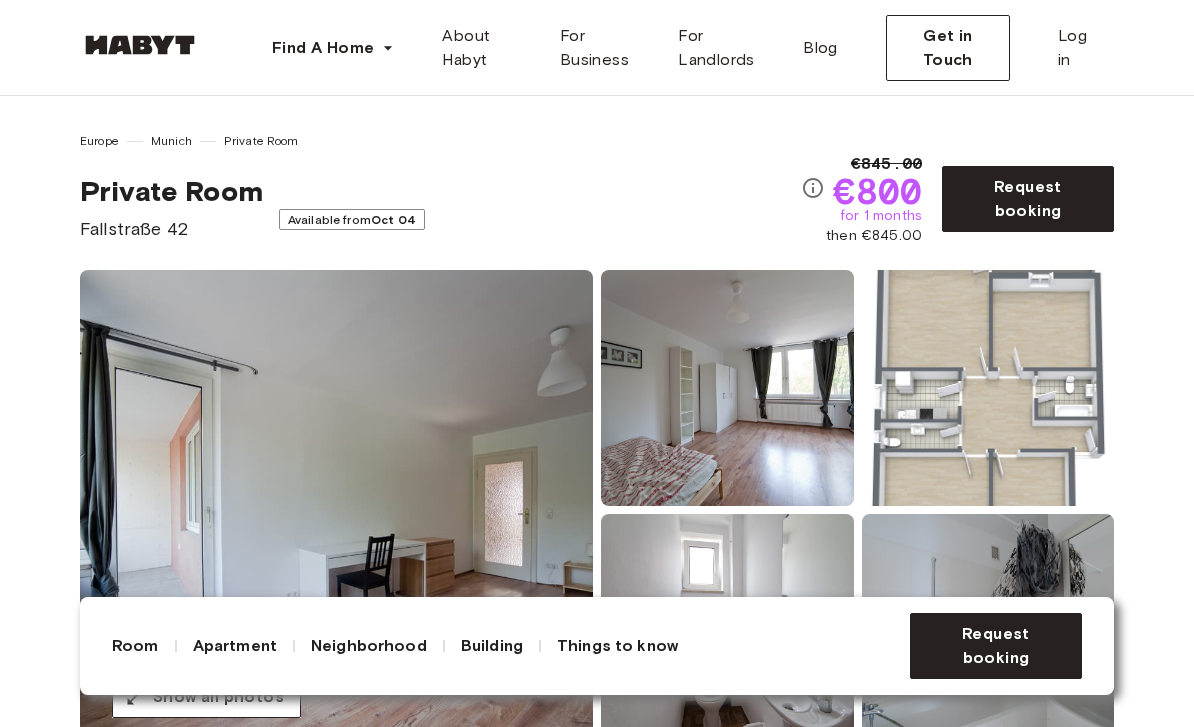scroll, scrollTop: 0, scrollLeft: 0, axis: both 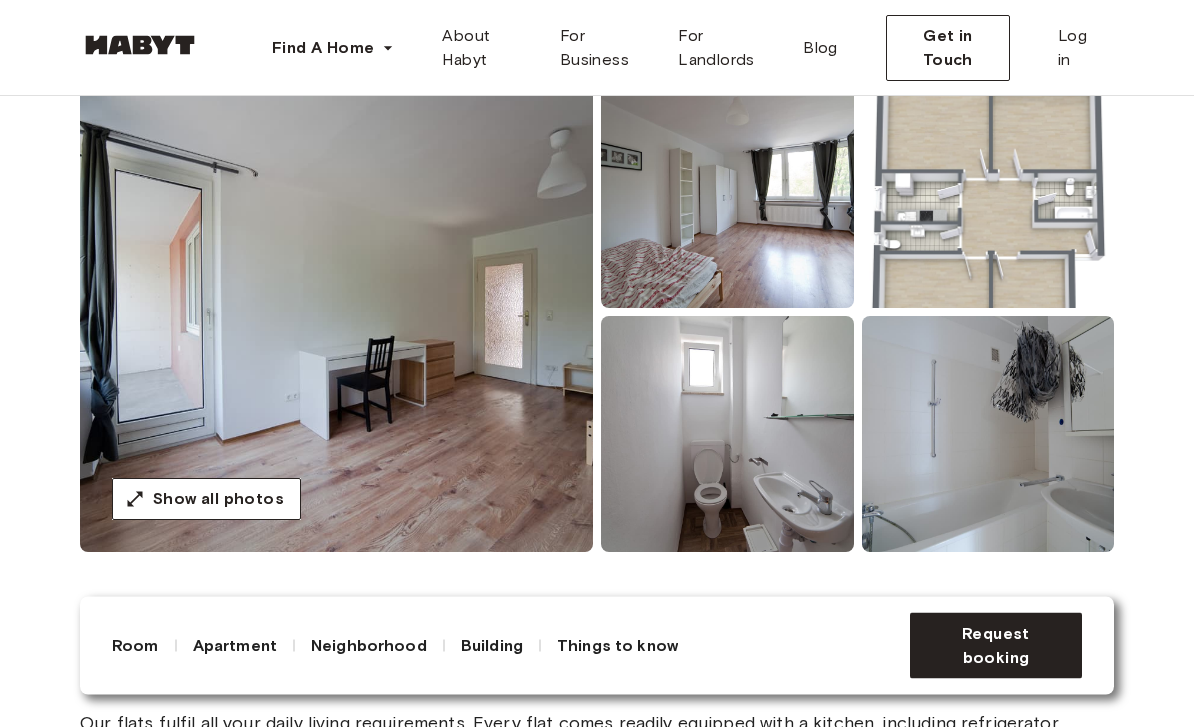click at bounding box center (988, 191) 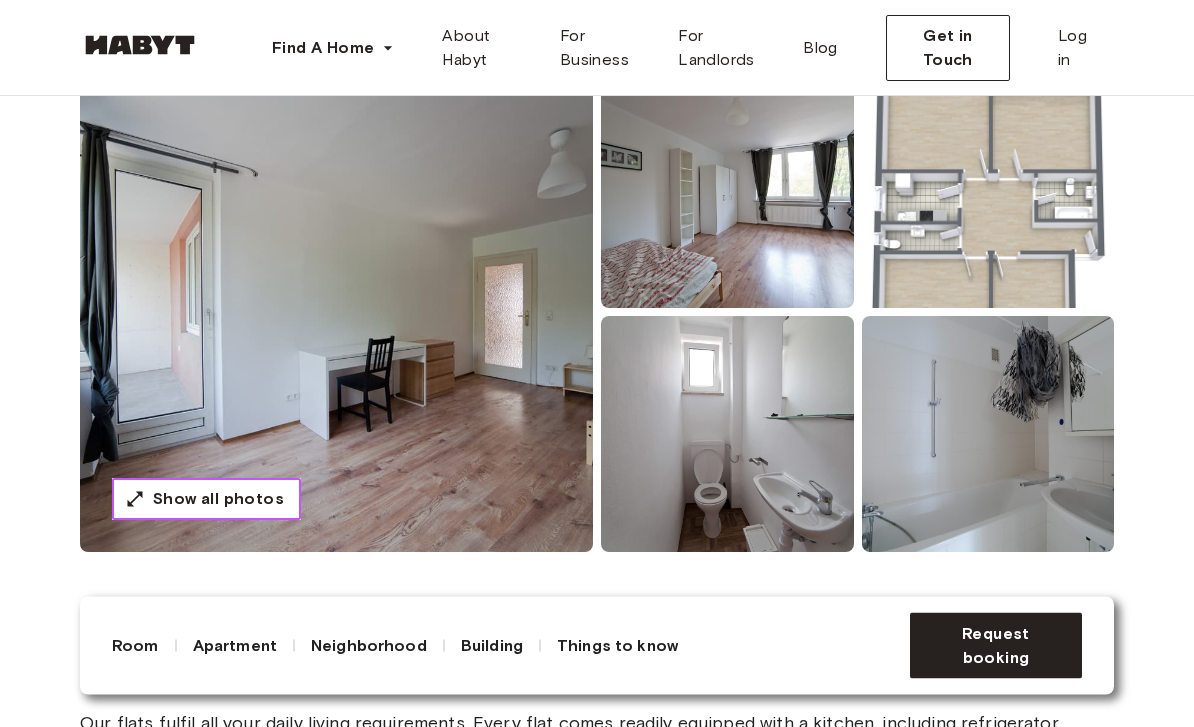 click on "Show all photos" at bounding box center [218, 500] 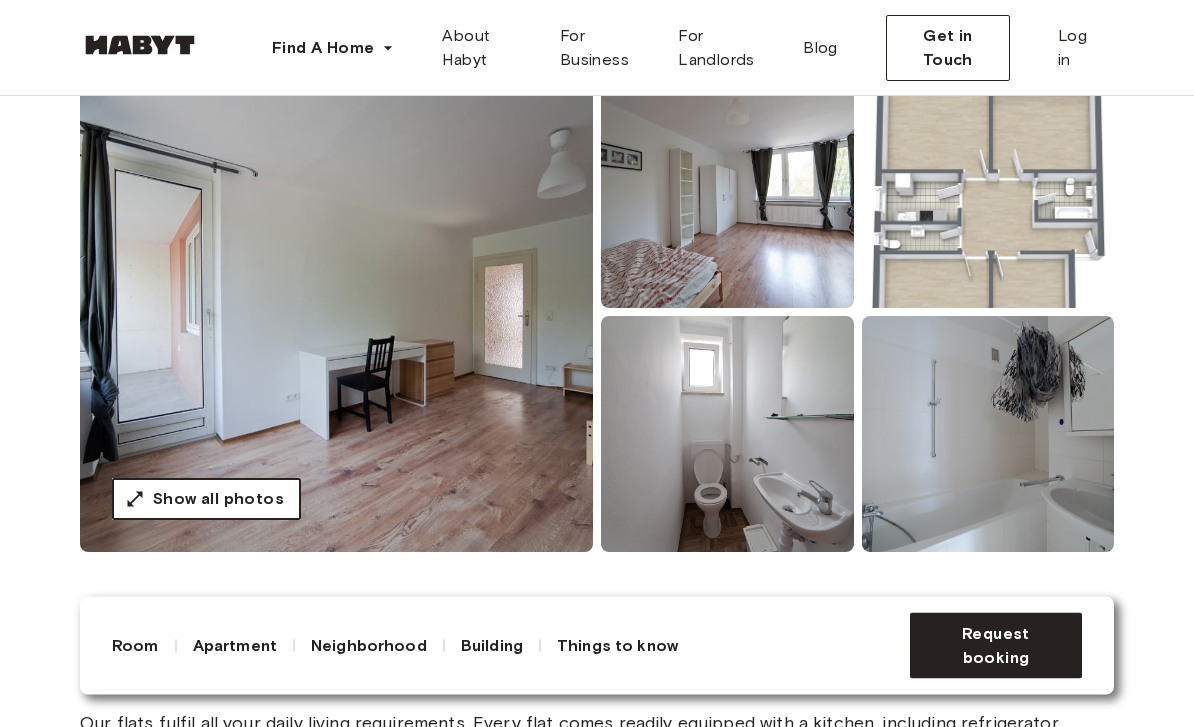 scroll, scrollTop: 198, scrollLeft: 0, axis: vertical 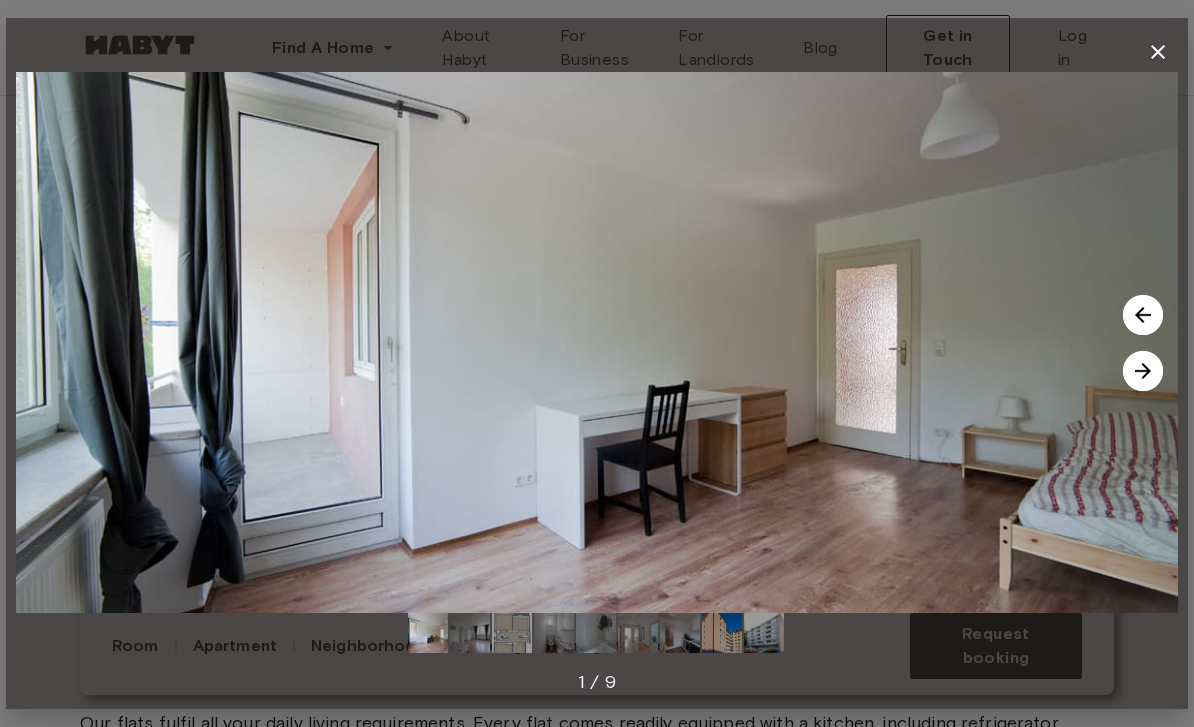 click at bounding box center [512, 633] 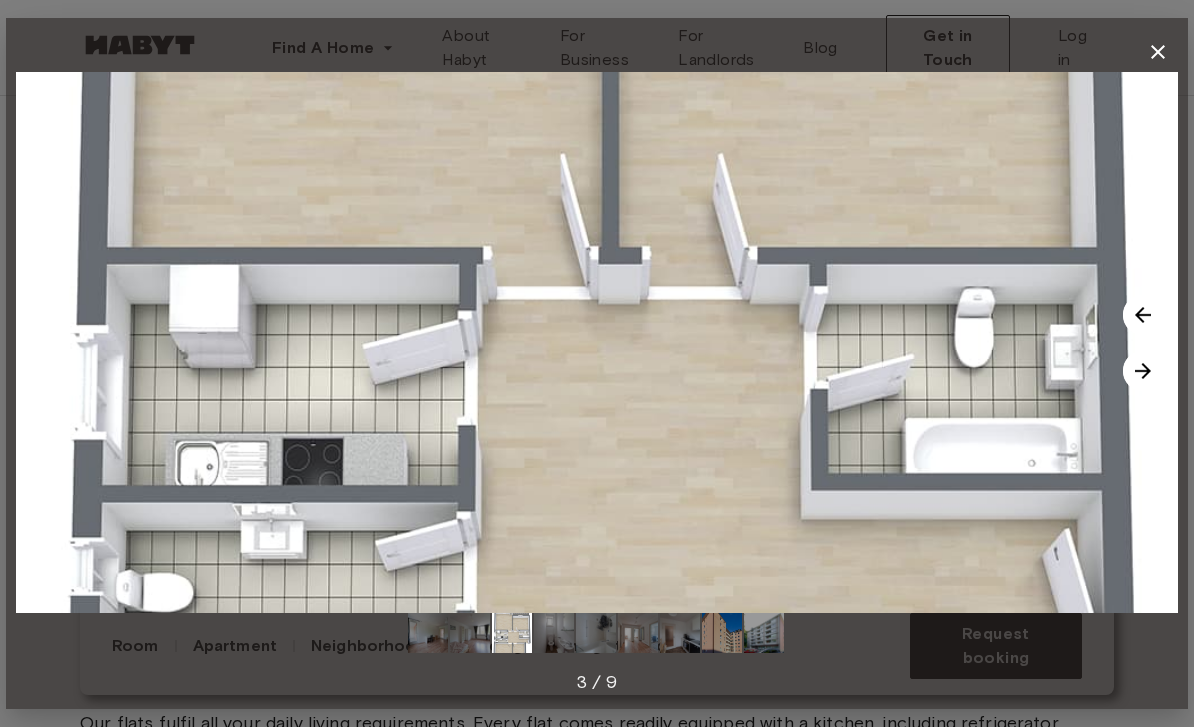 click at bounding box center [597, 342] 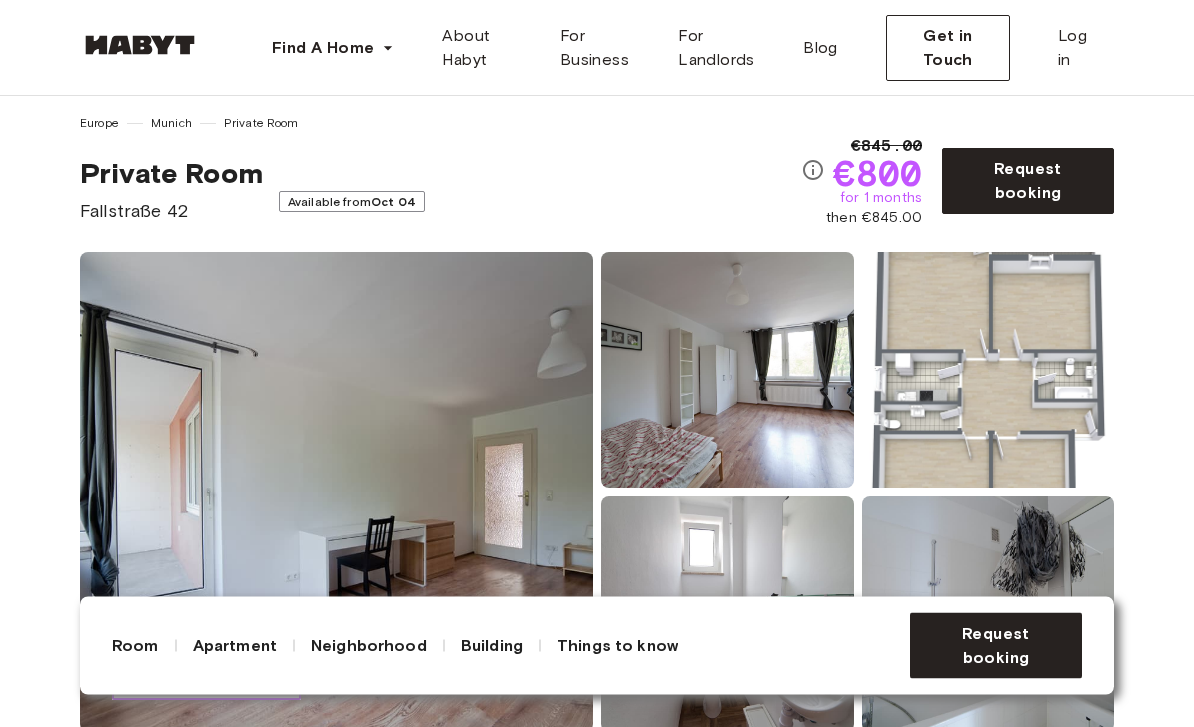 scroll, scrollTop: 0, scrollLeft: 0, axis: both 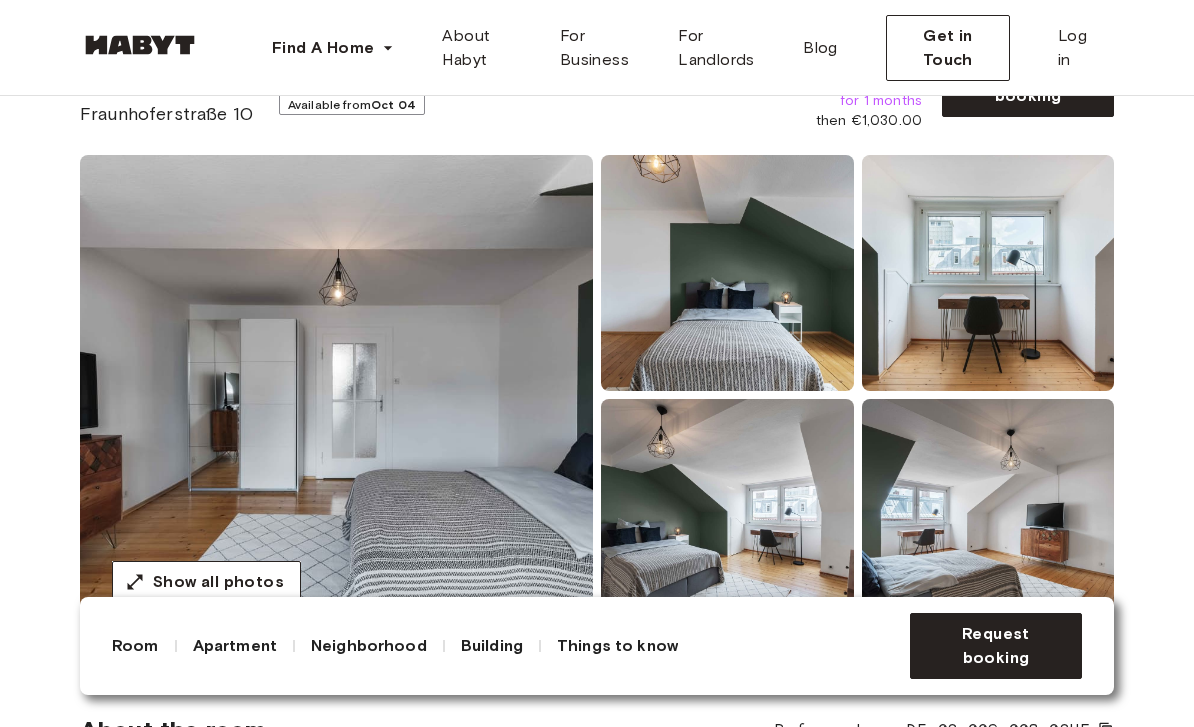 click at bounding box center [336, 395] 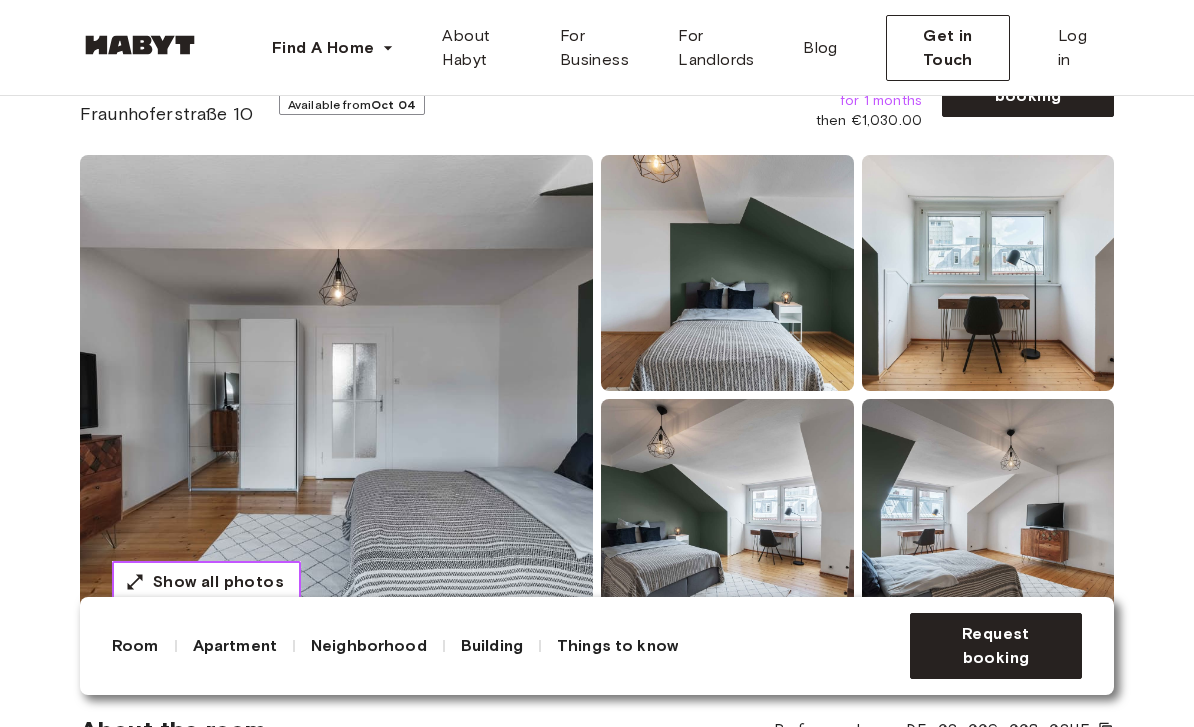 click on "Show all photos" at bounding box center [218, 582] 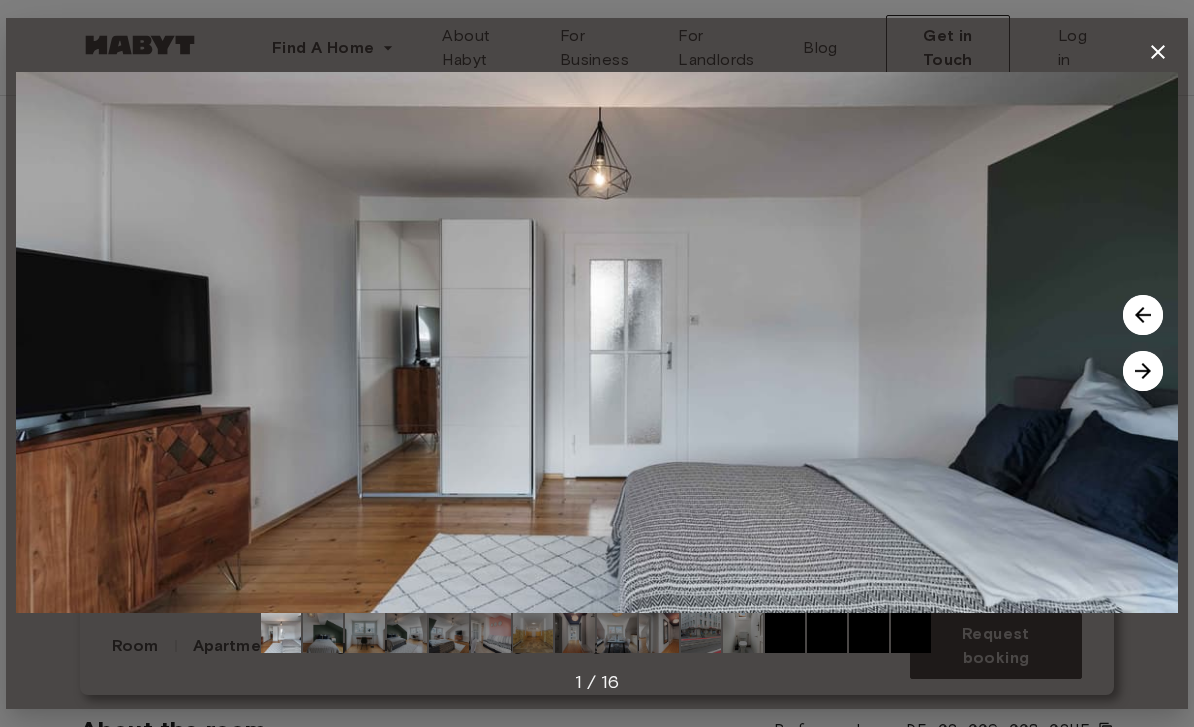 click at bounding box center (1143, 371) 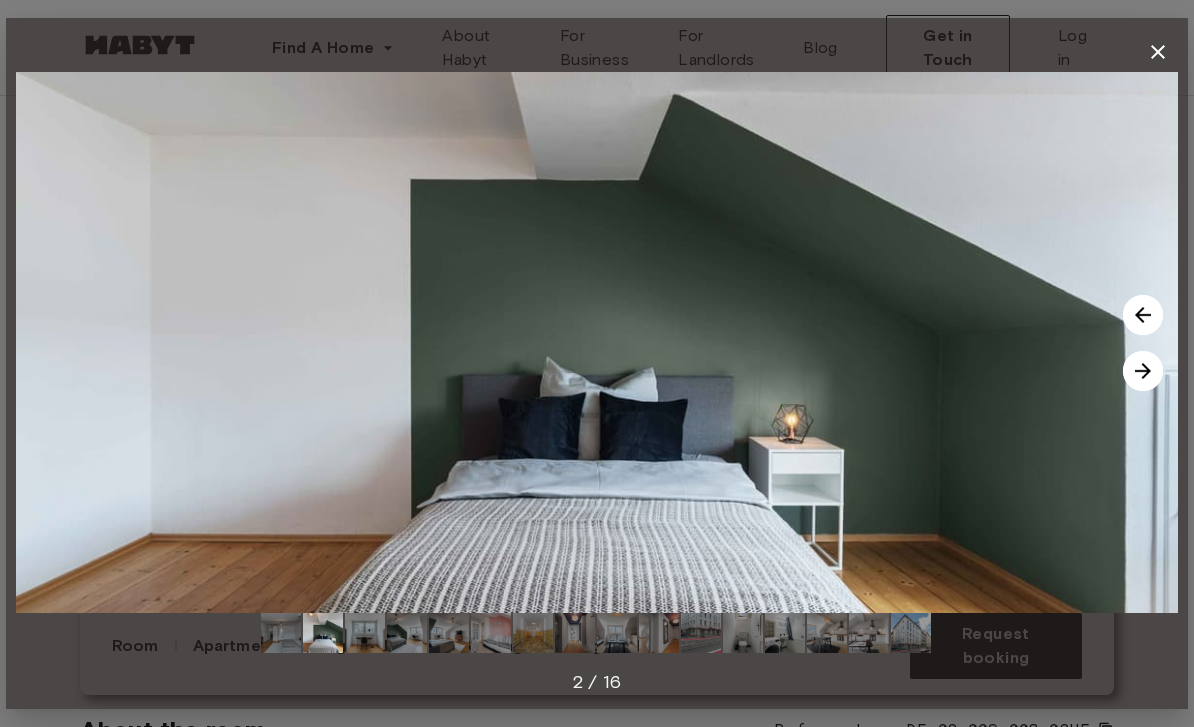 click at bounding box center [1143, 371] 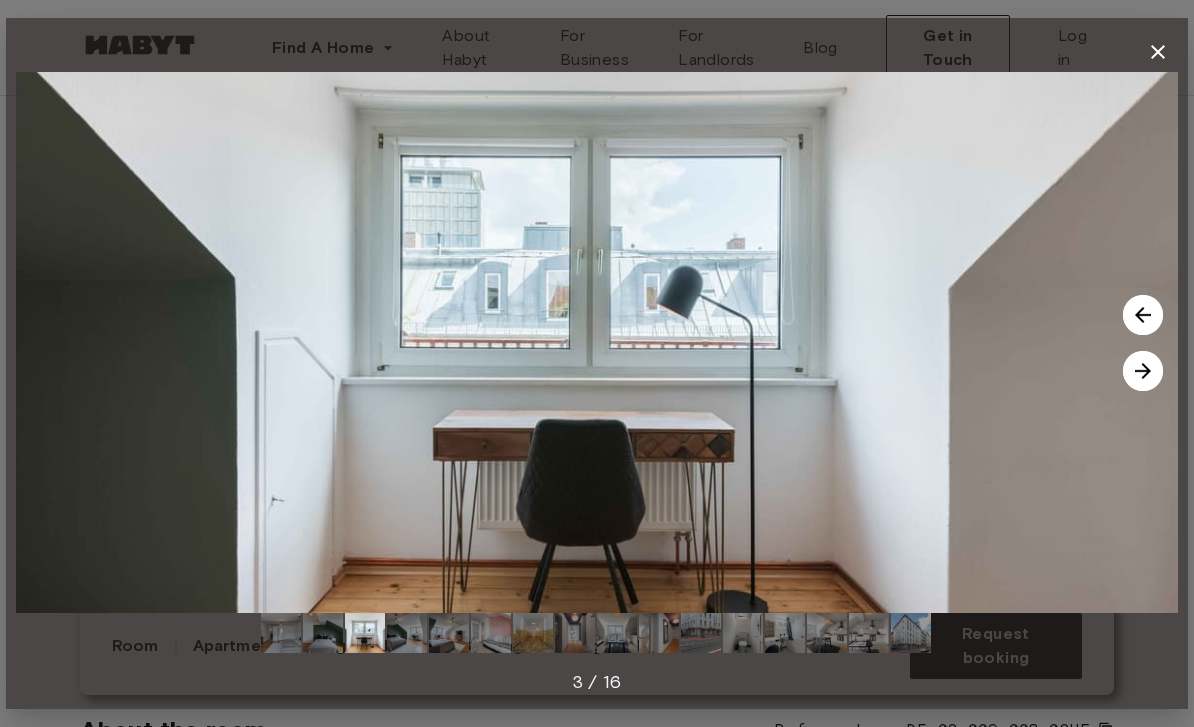 click at bounding box center (1143, 371) 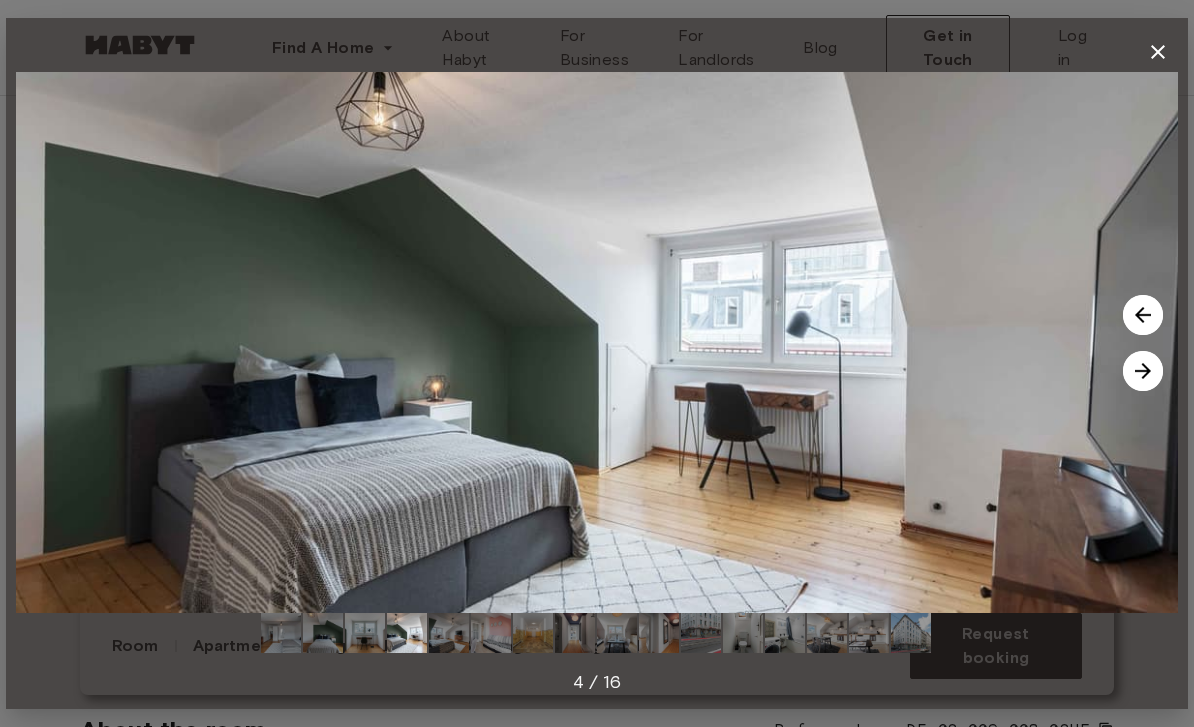click at bounding box center [1143, 371] 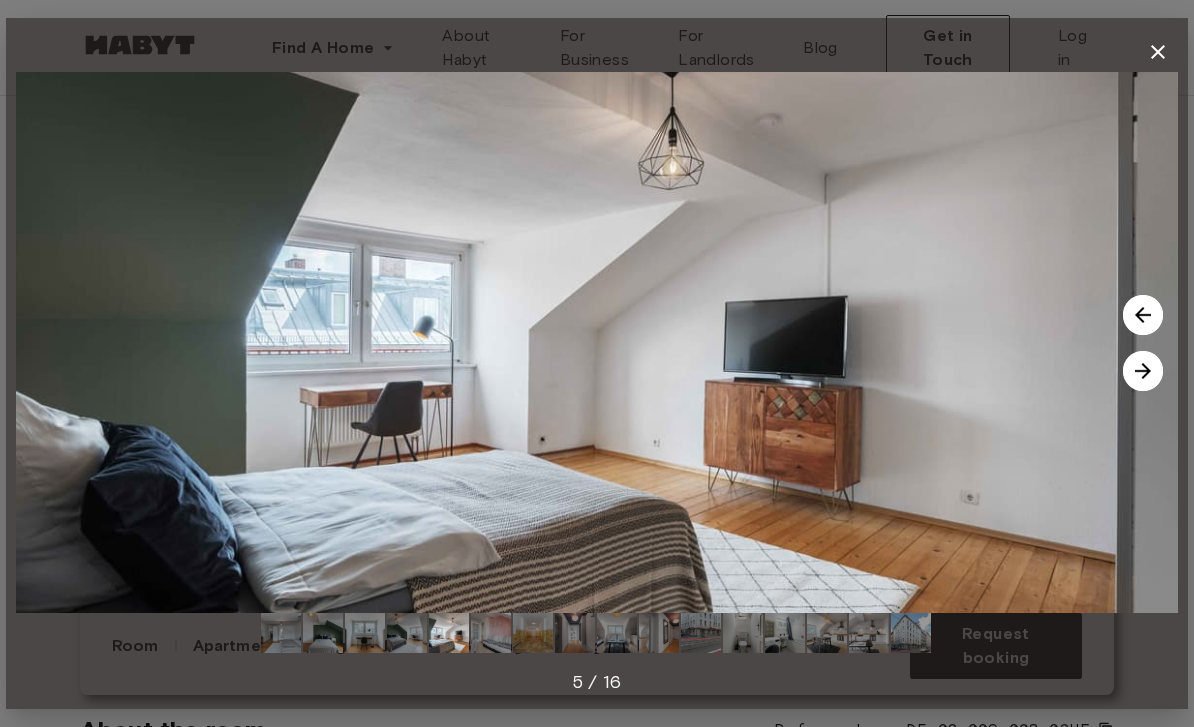 click at bounding box center (1143, 371) 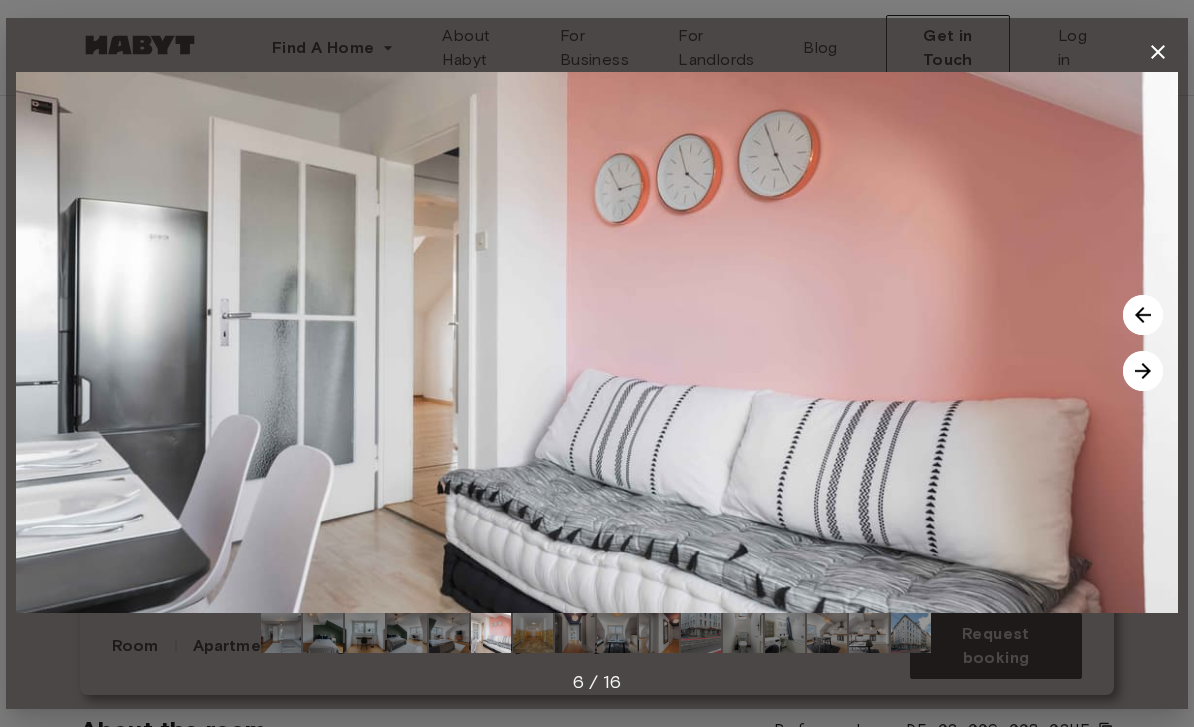 click at bounding box center [1143, 371] 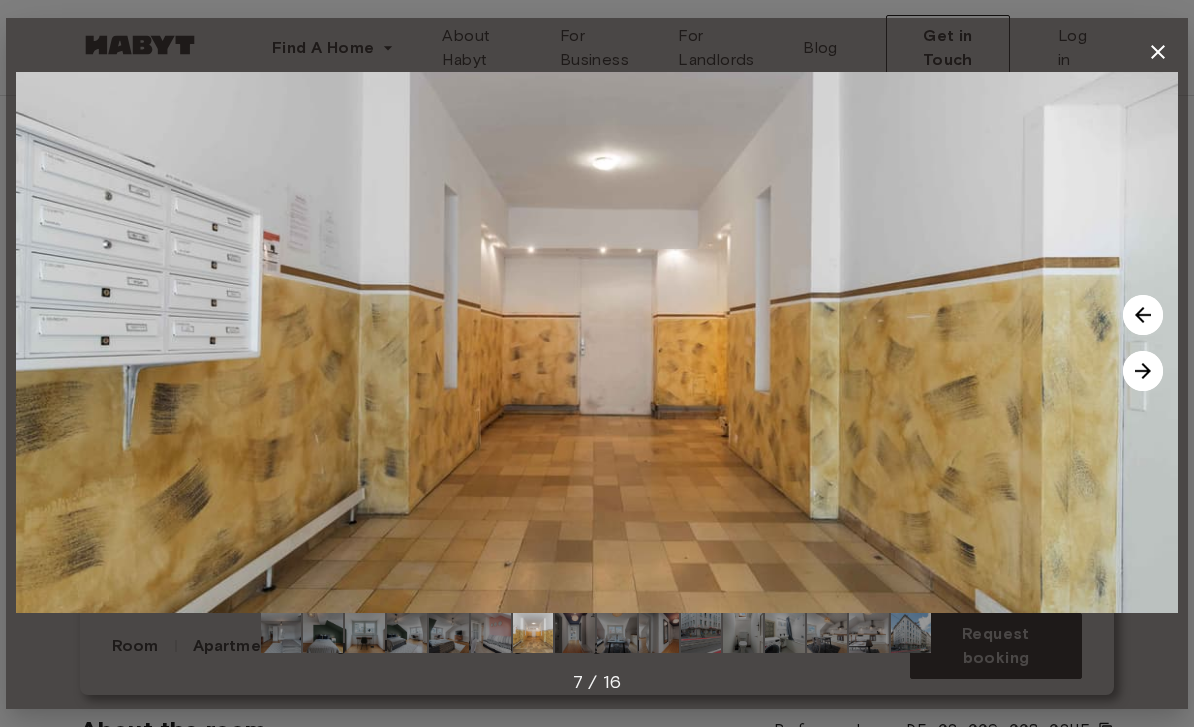 click at bounding box center (1143, 371) 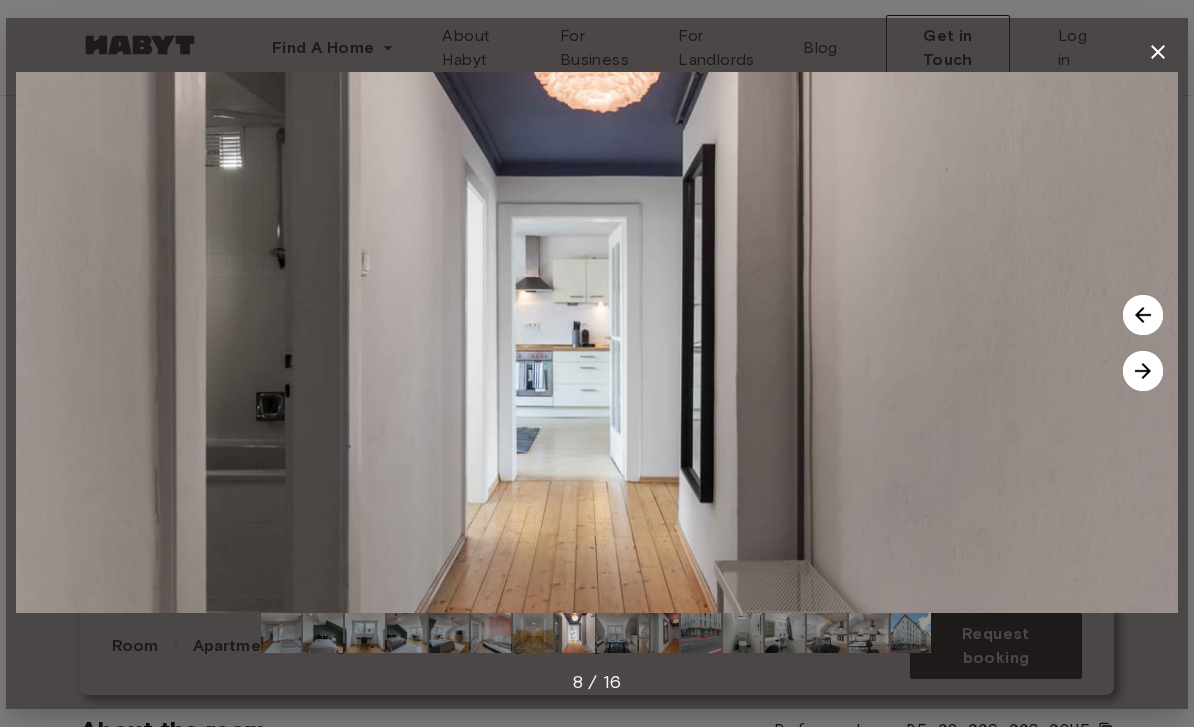 click at bounding box center (1143, 371) 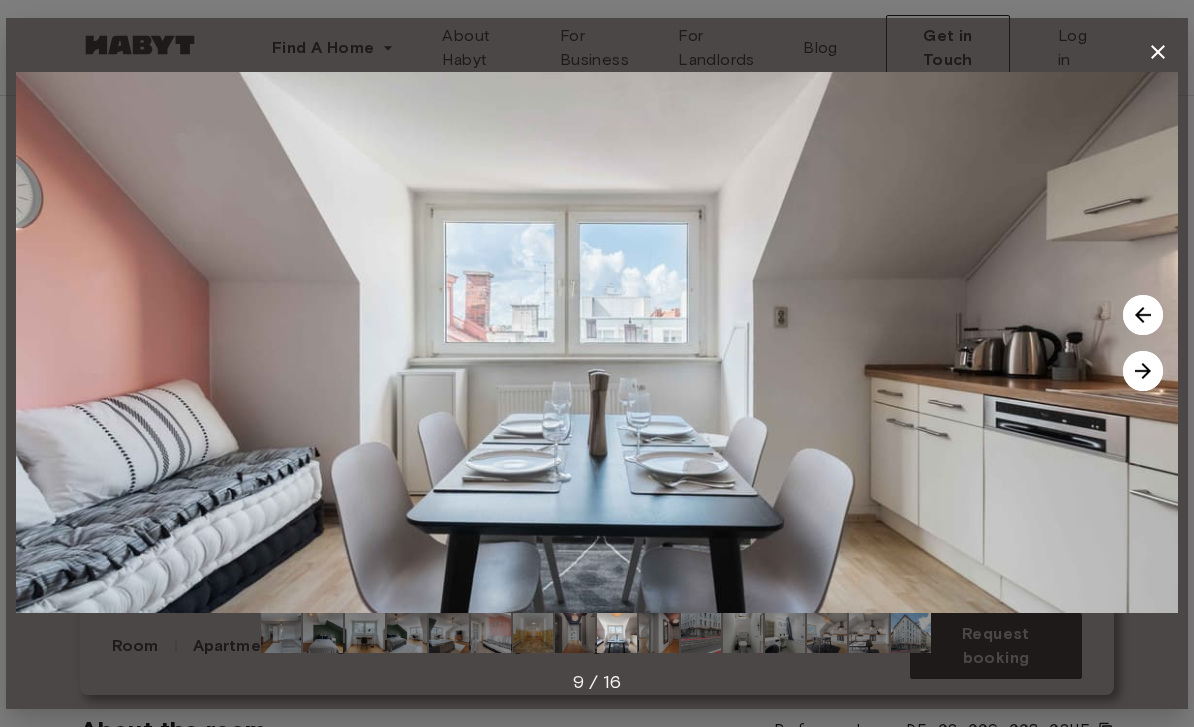 click at bounding box center (1143, 371) 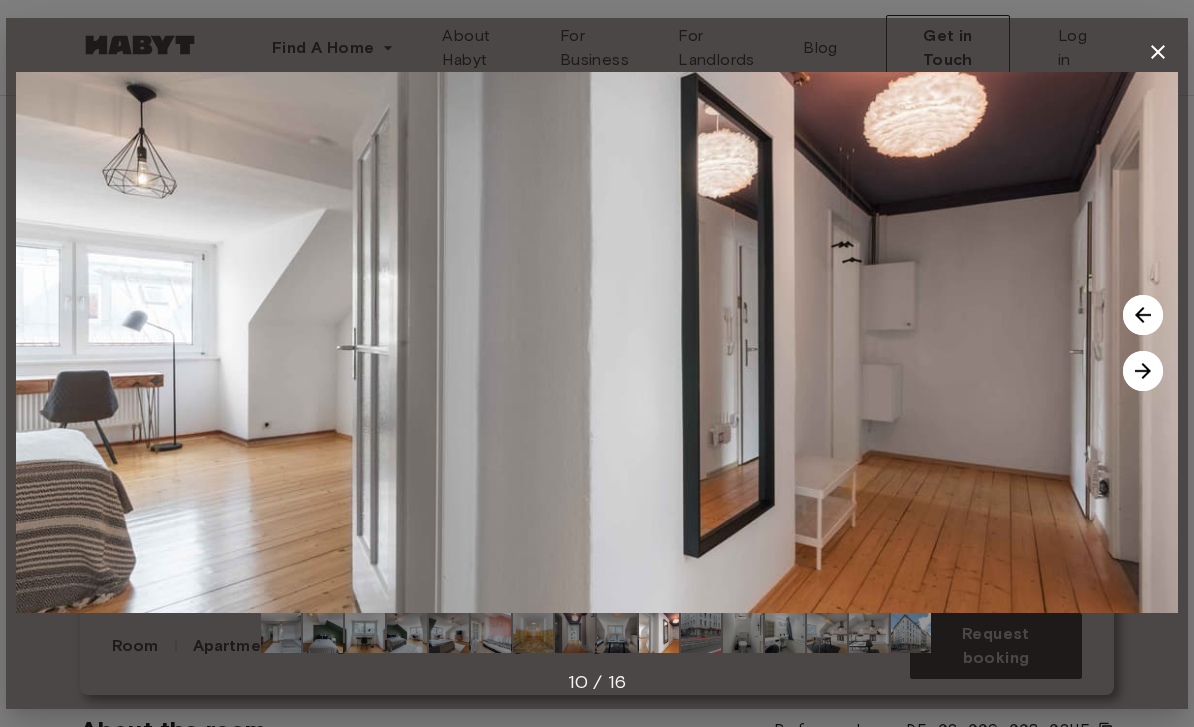 click at bounding box center [1143, 371] 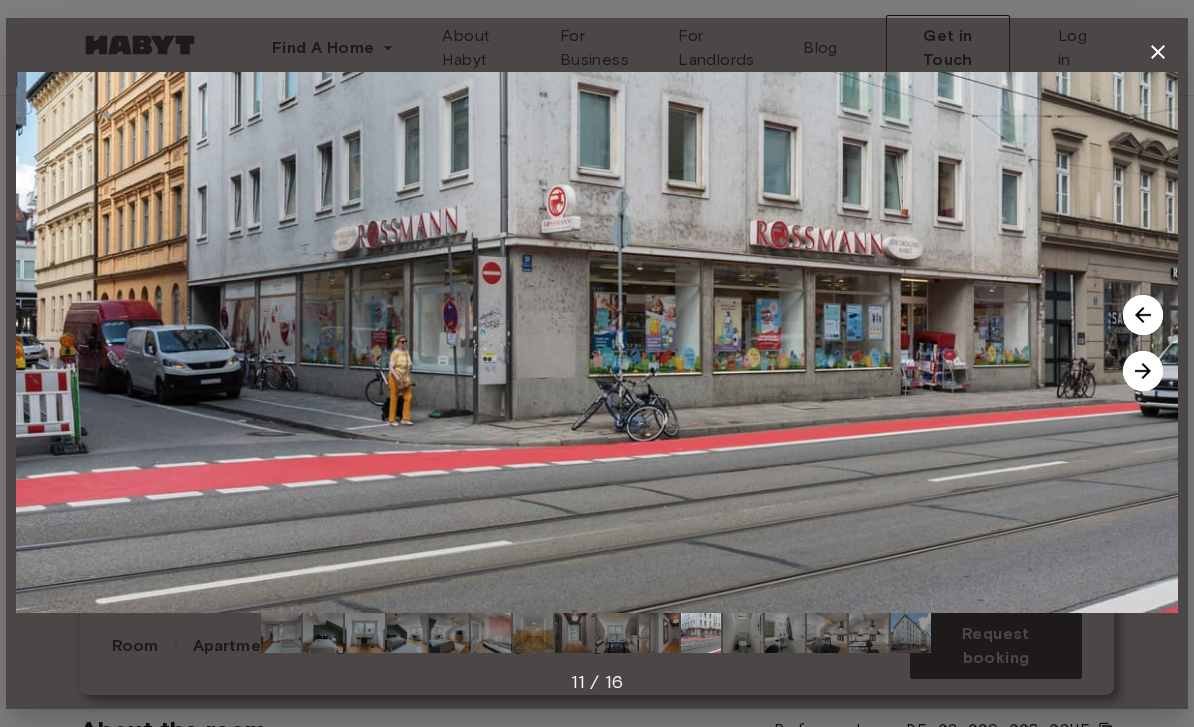 click at bounding box center [1143, 371] 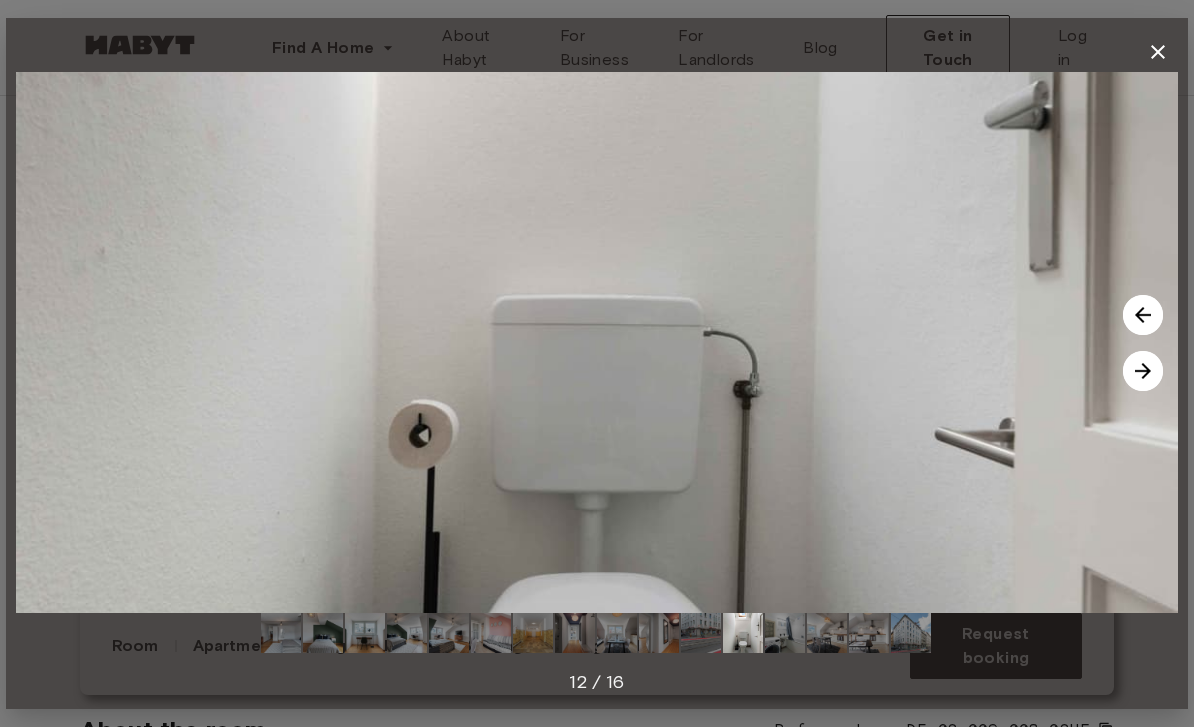 click at bounding box center [1143, 315] 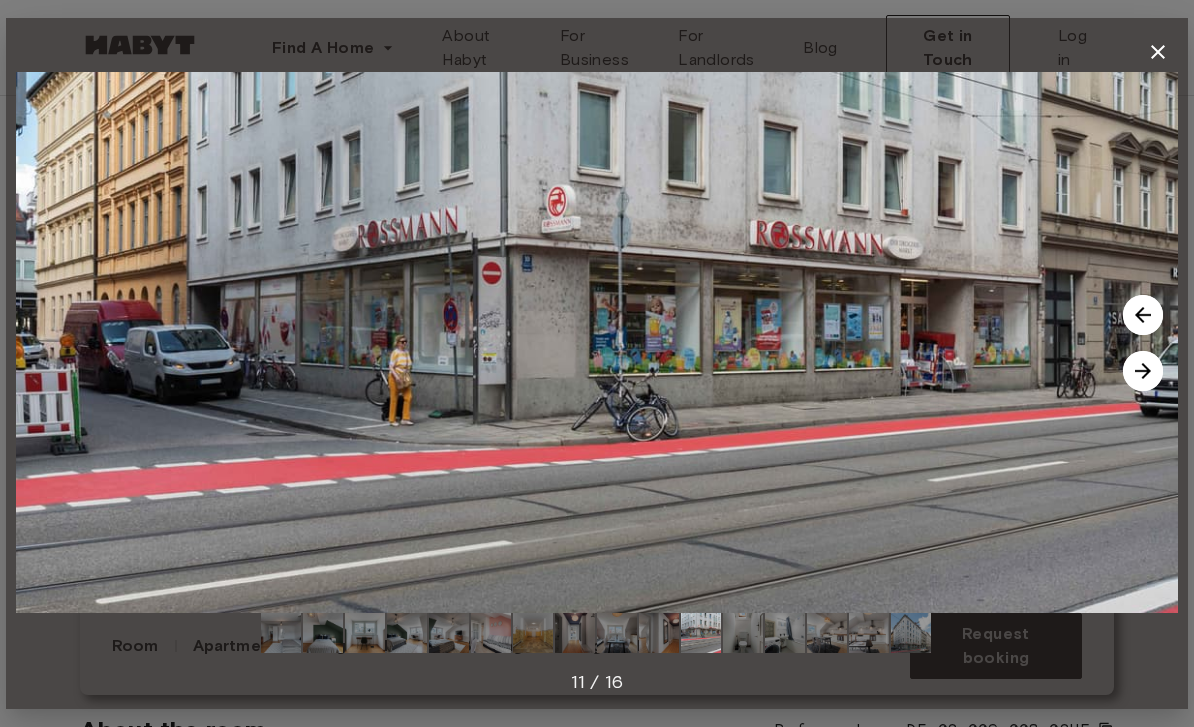 click at bounding box center [1143, 371] 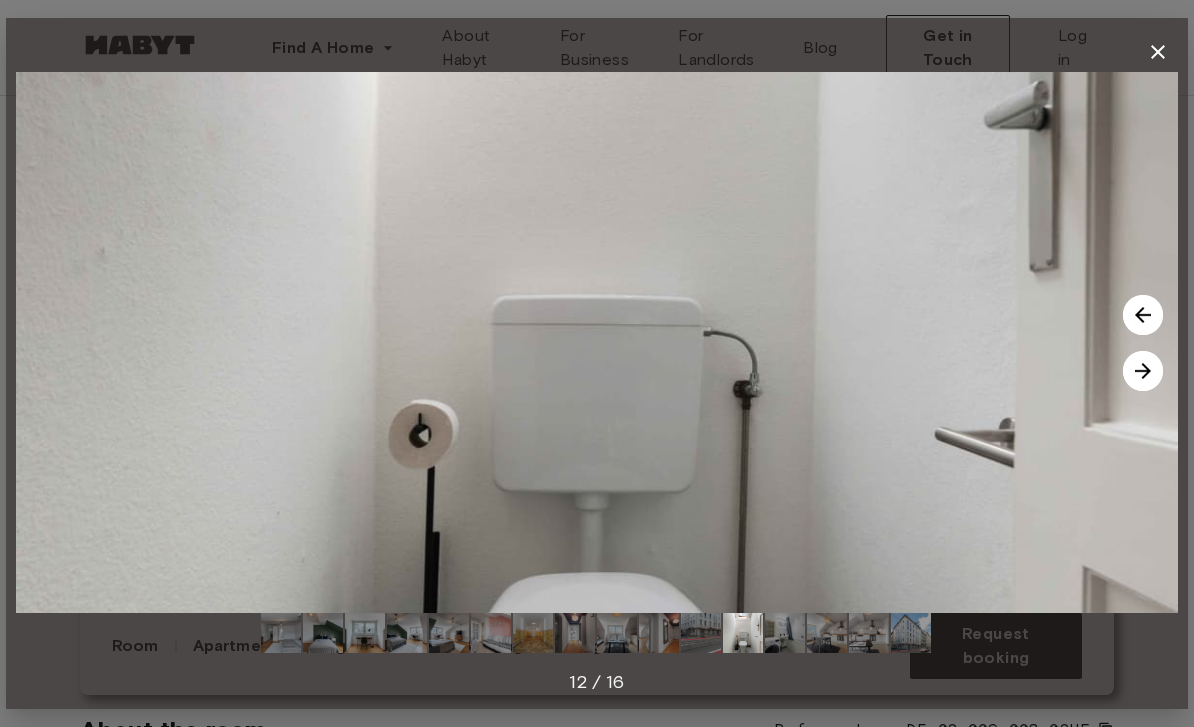 click at bounding box center [1143, 371] 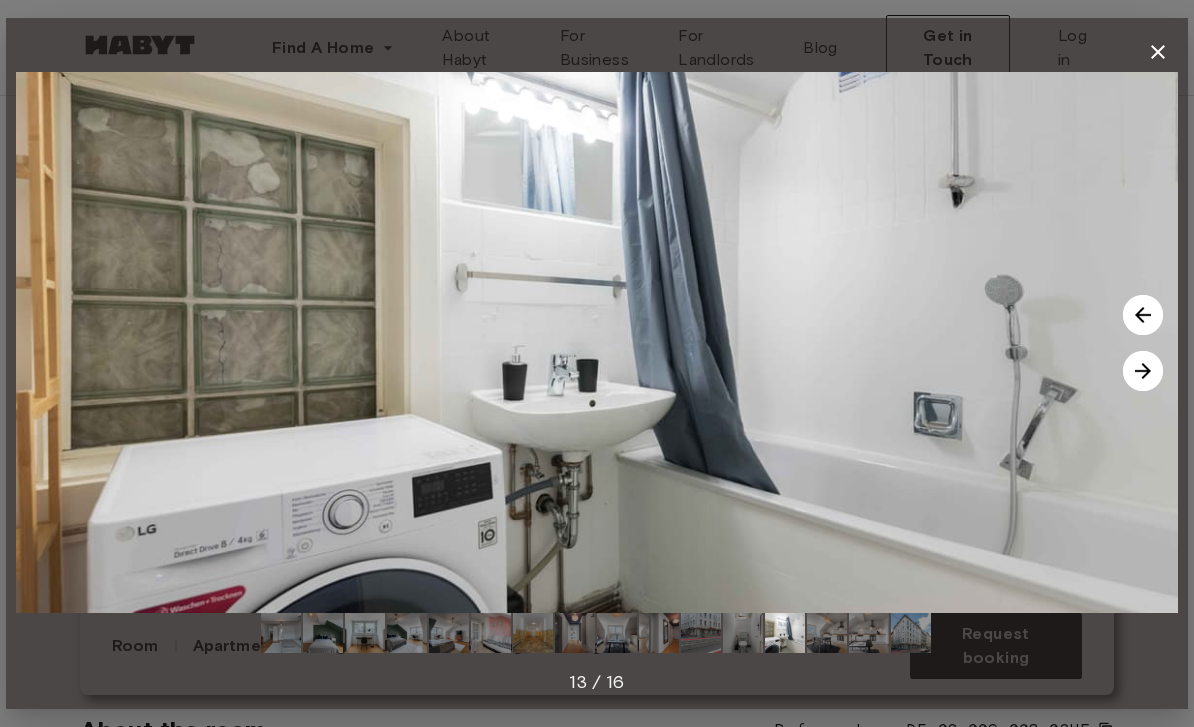 click at bounding box center (1143, 371) 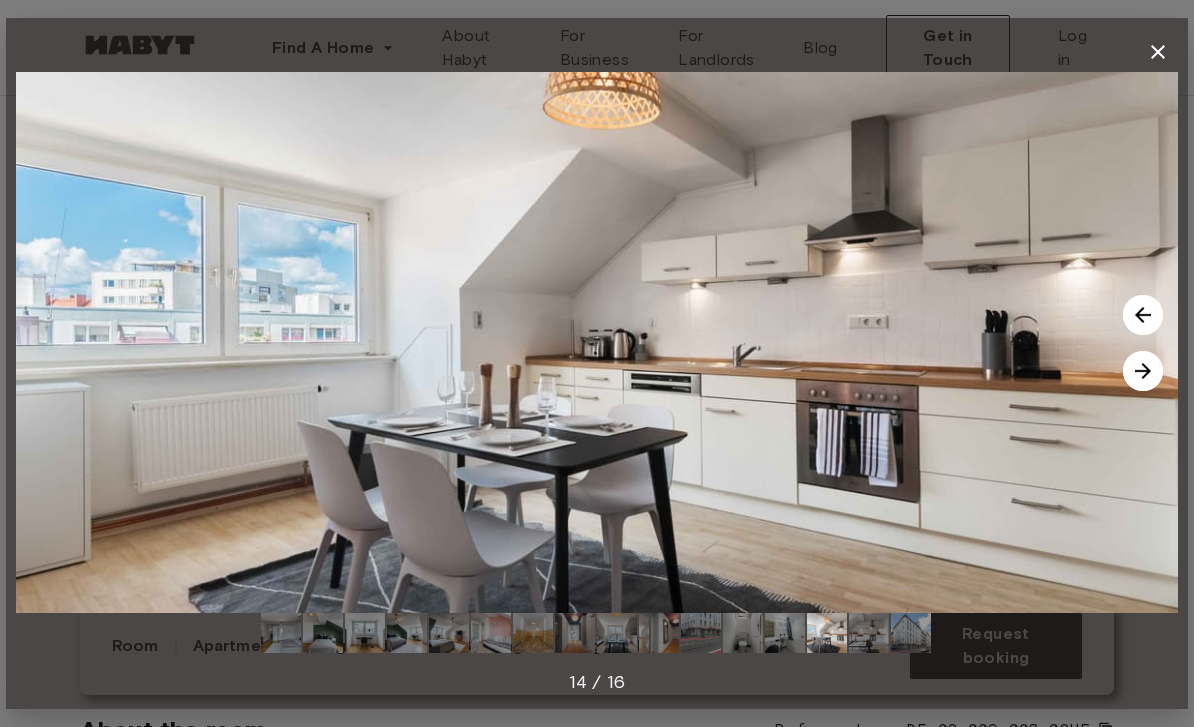 click at bounding box center (1143, 371) 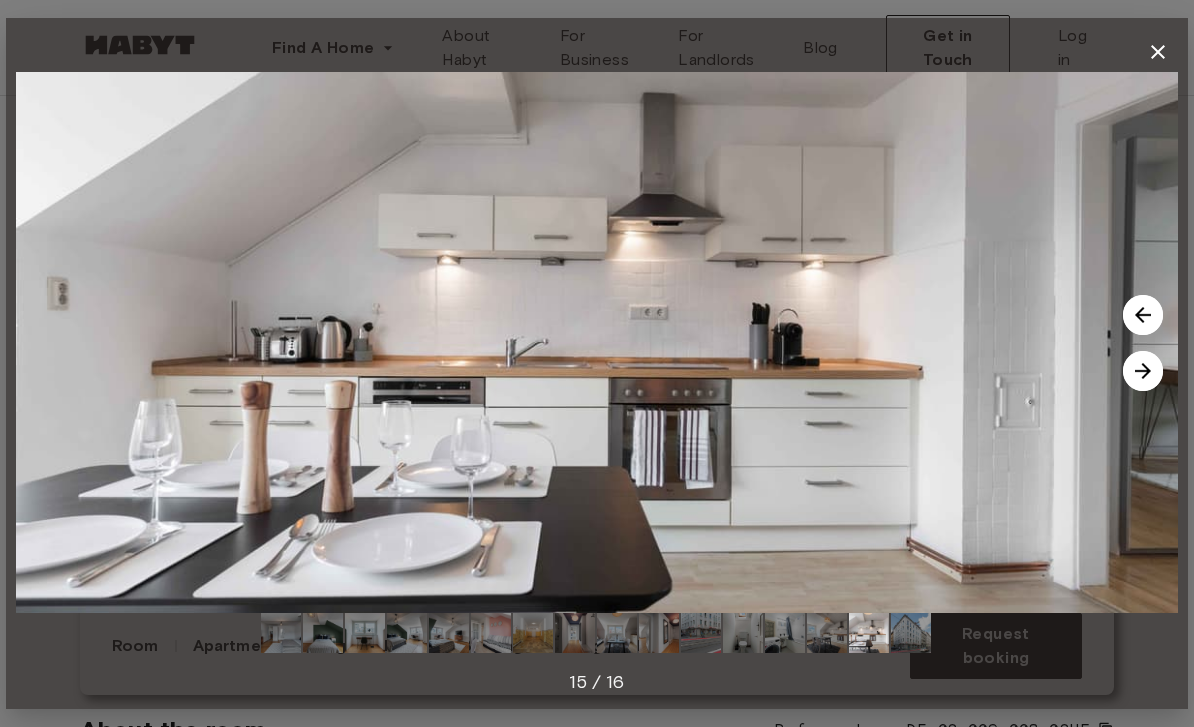 click at bounding box center (1143, 371) 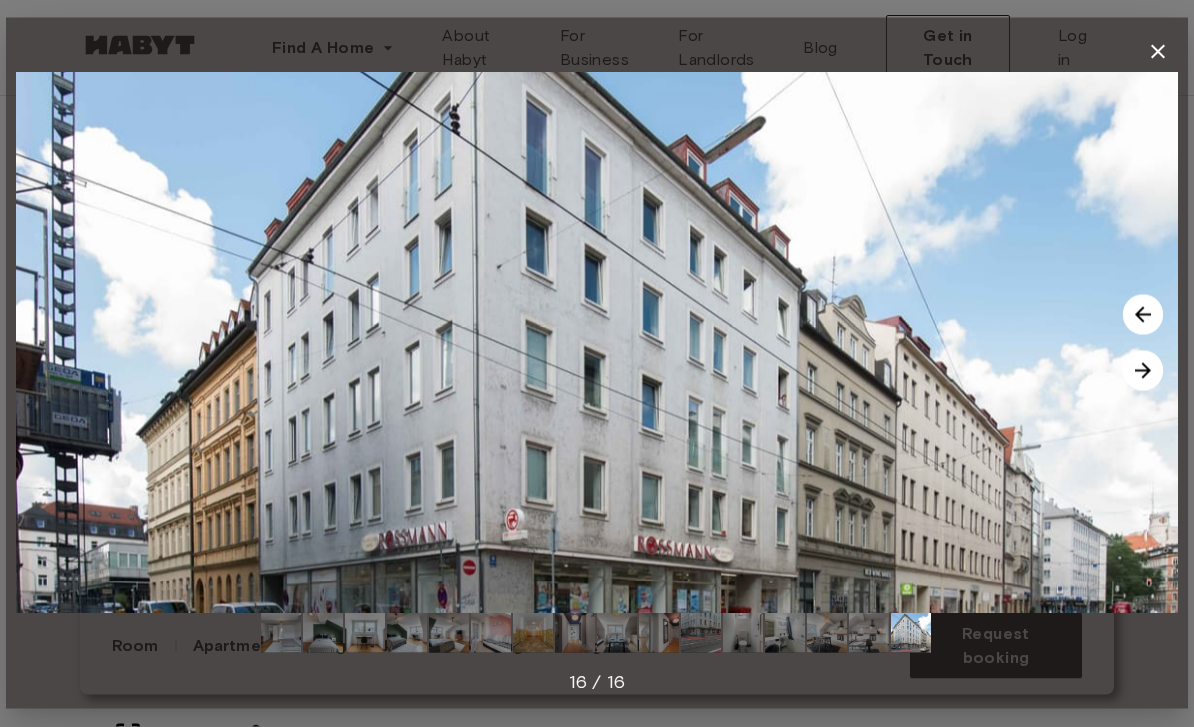 click at bounding box center [1143, 371] 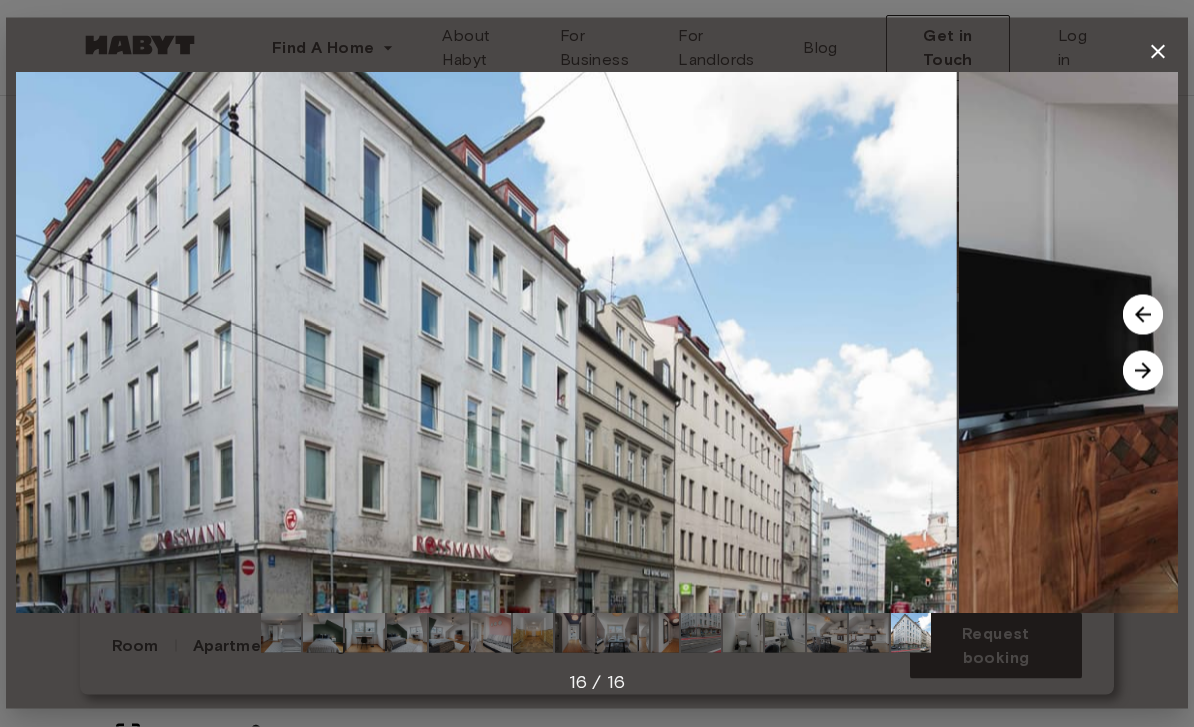 scroll, scrollTop: 213, scrollLeft: 0, axis: vertical 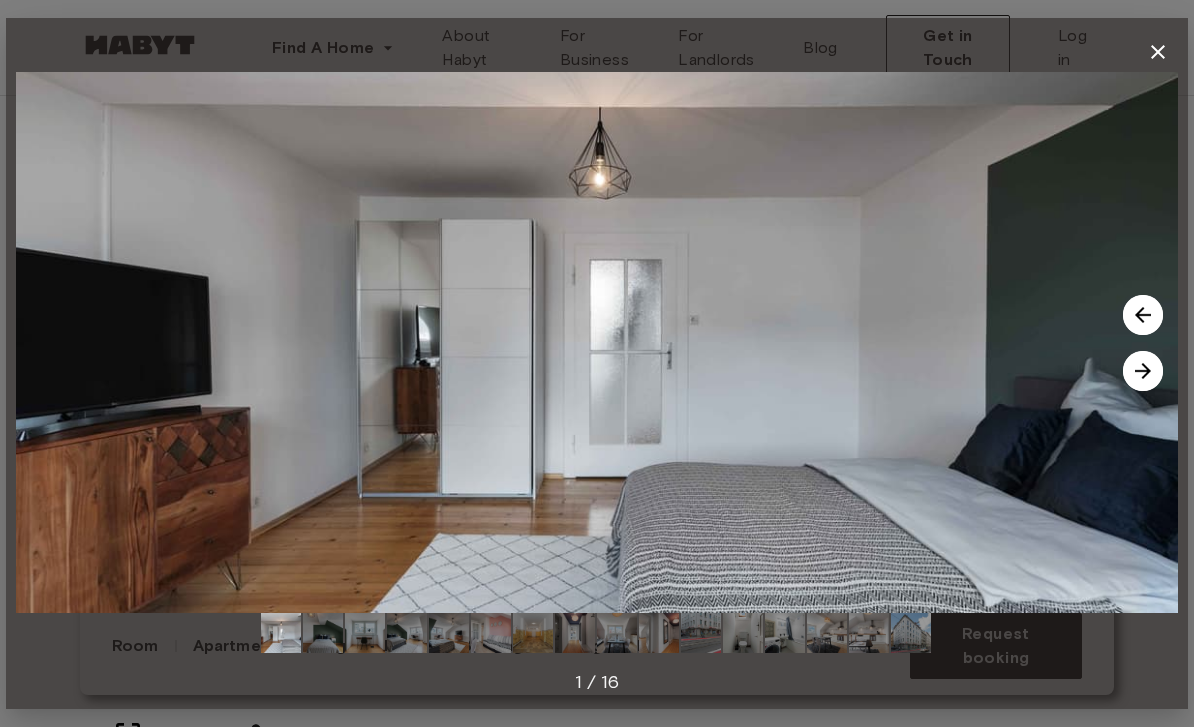 click 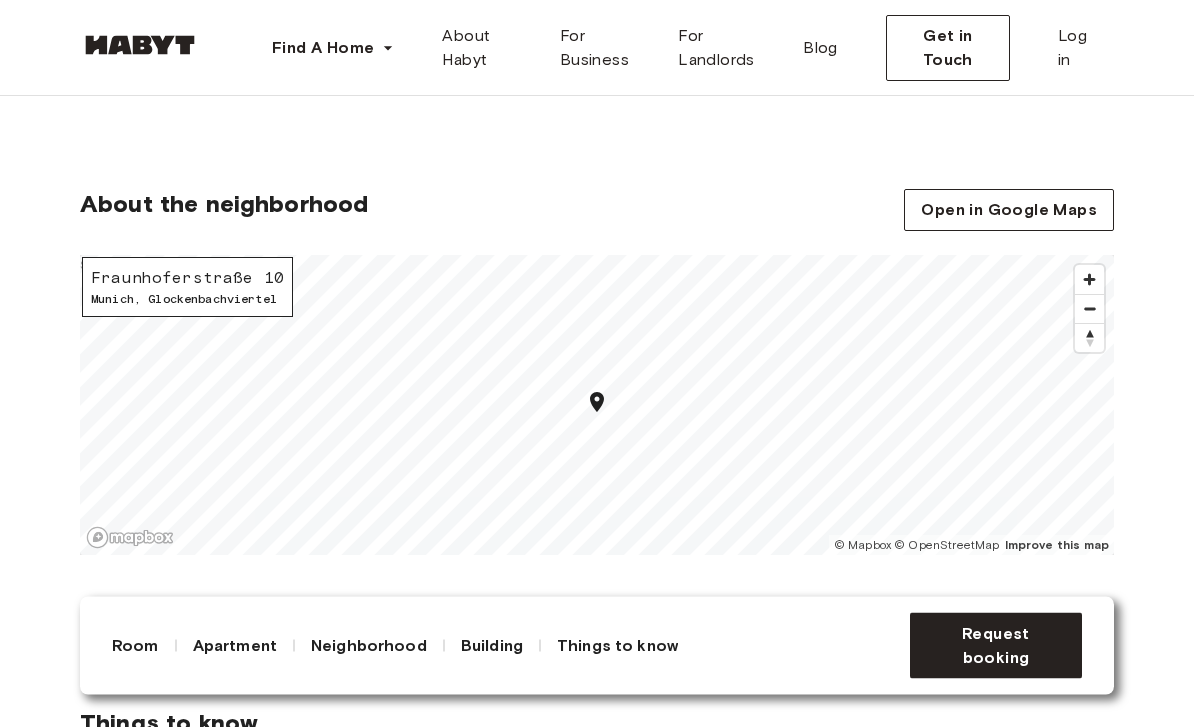 scroll, scrollTop: 1796, scrollLeft: 0, axis: vertical 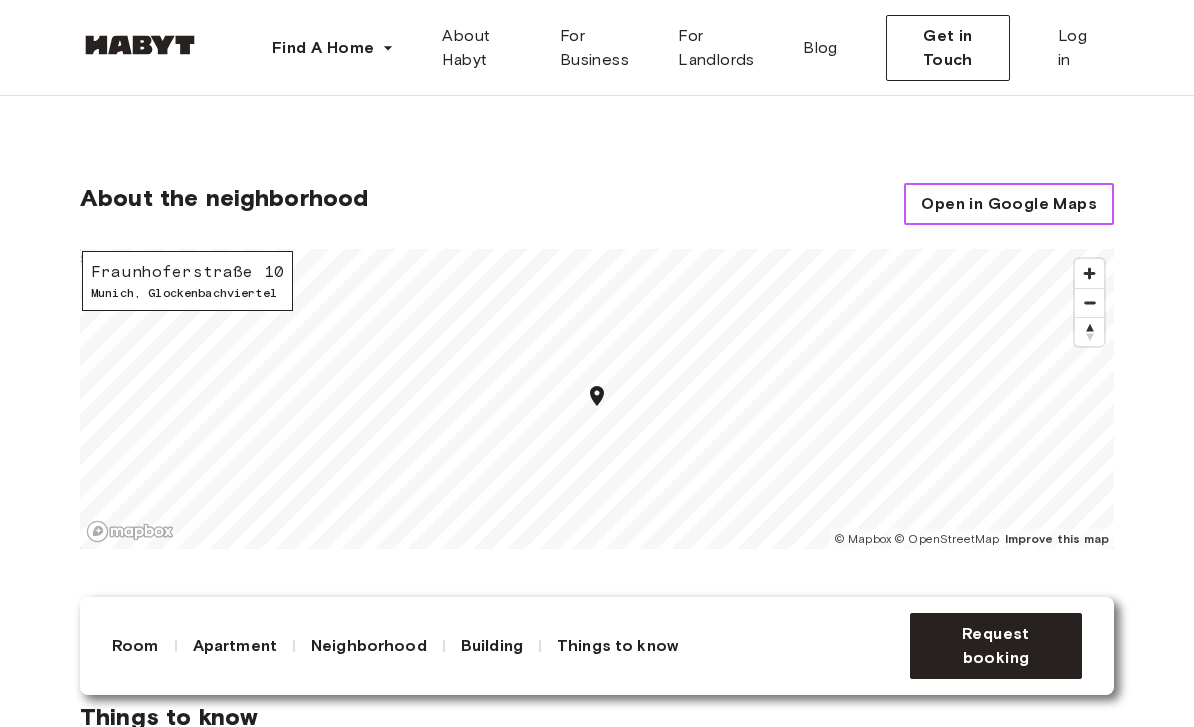 click on "Open in Google Maps" at bounding box center [1009, 204] 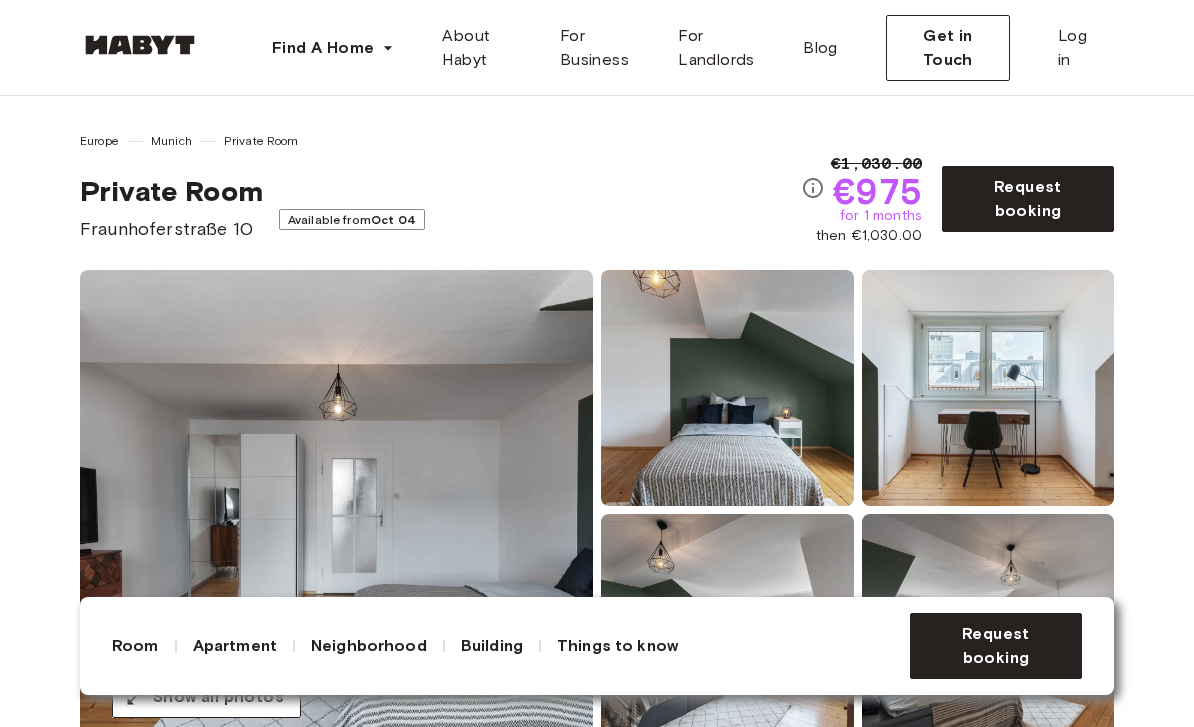 scroll, scrollTop: 1860, scrollLeft: 0, axis: vertical 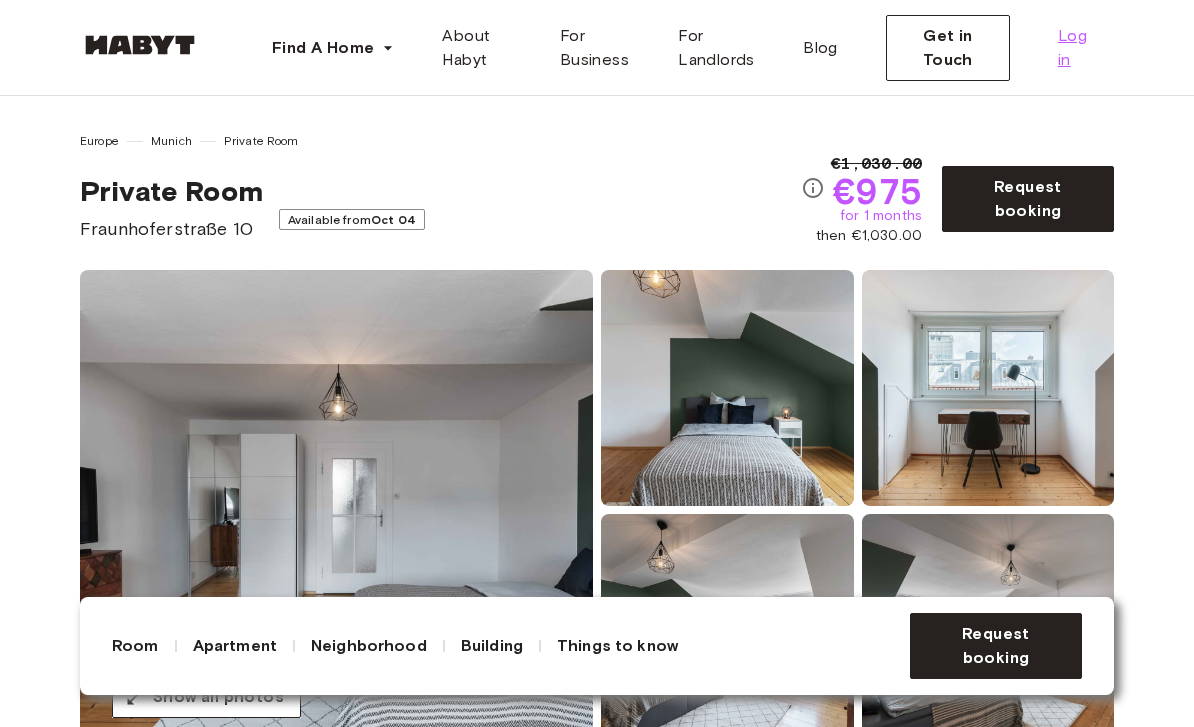 click on "Log in" at bounding box center (1078, 48) 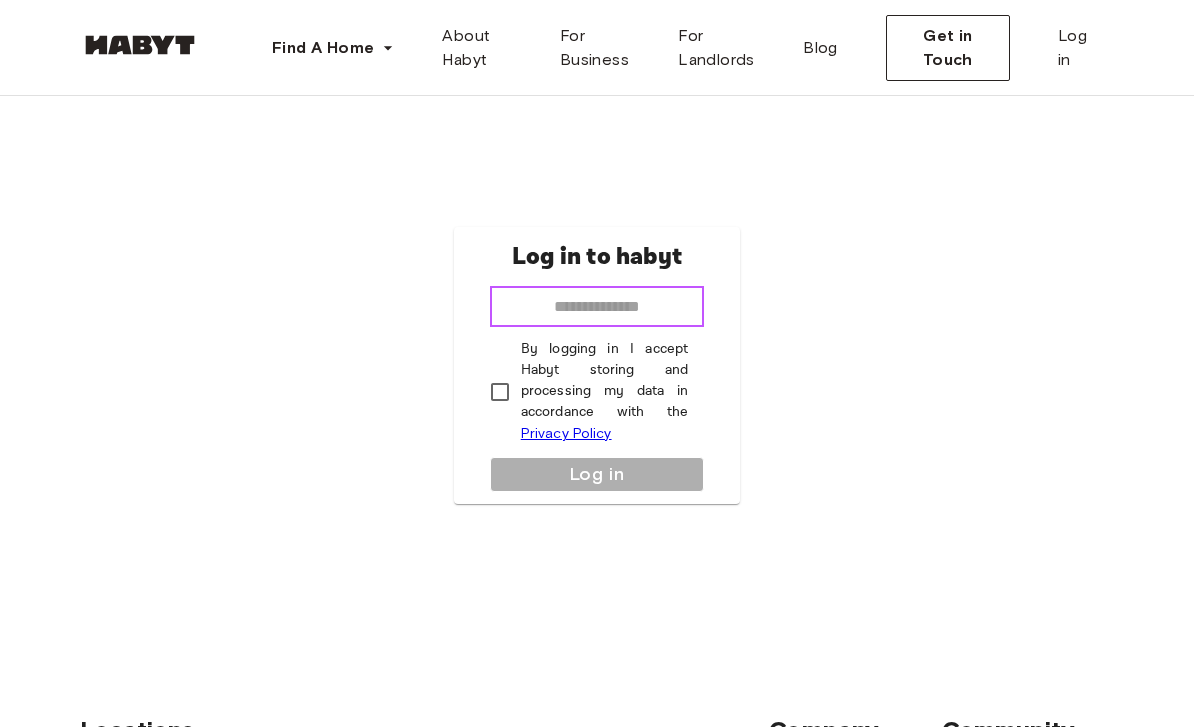 click at bounding box center (597, 307) 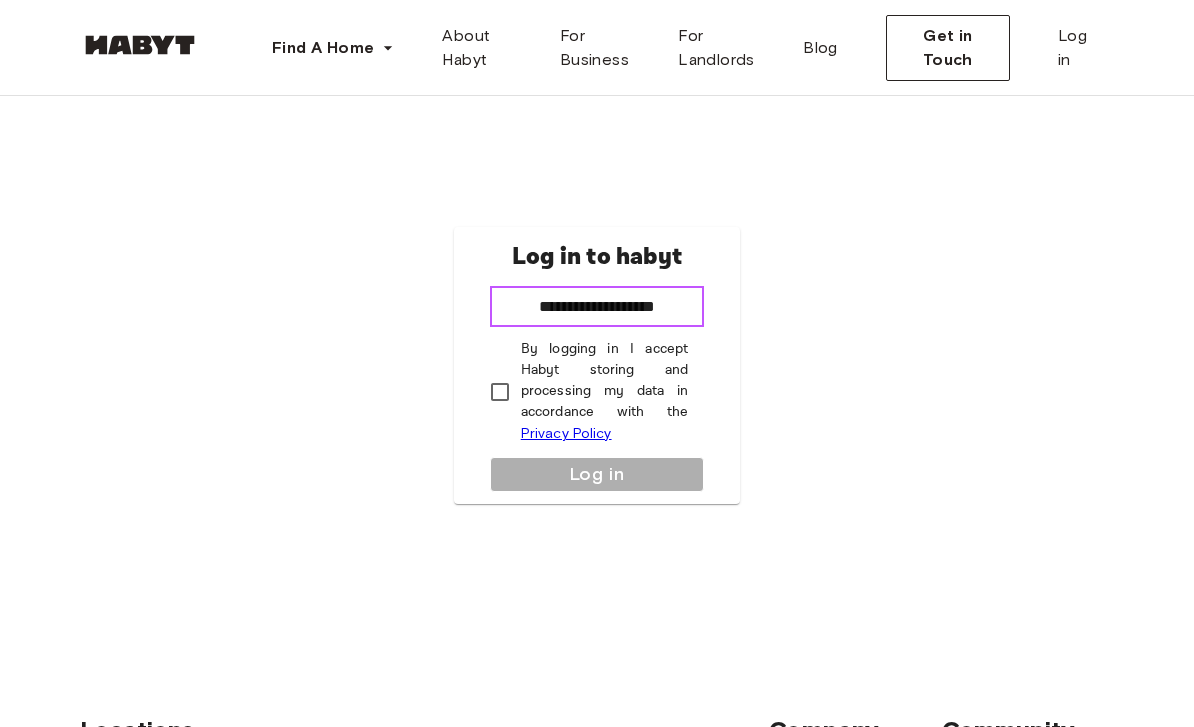 type on "**********" 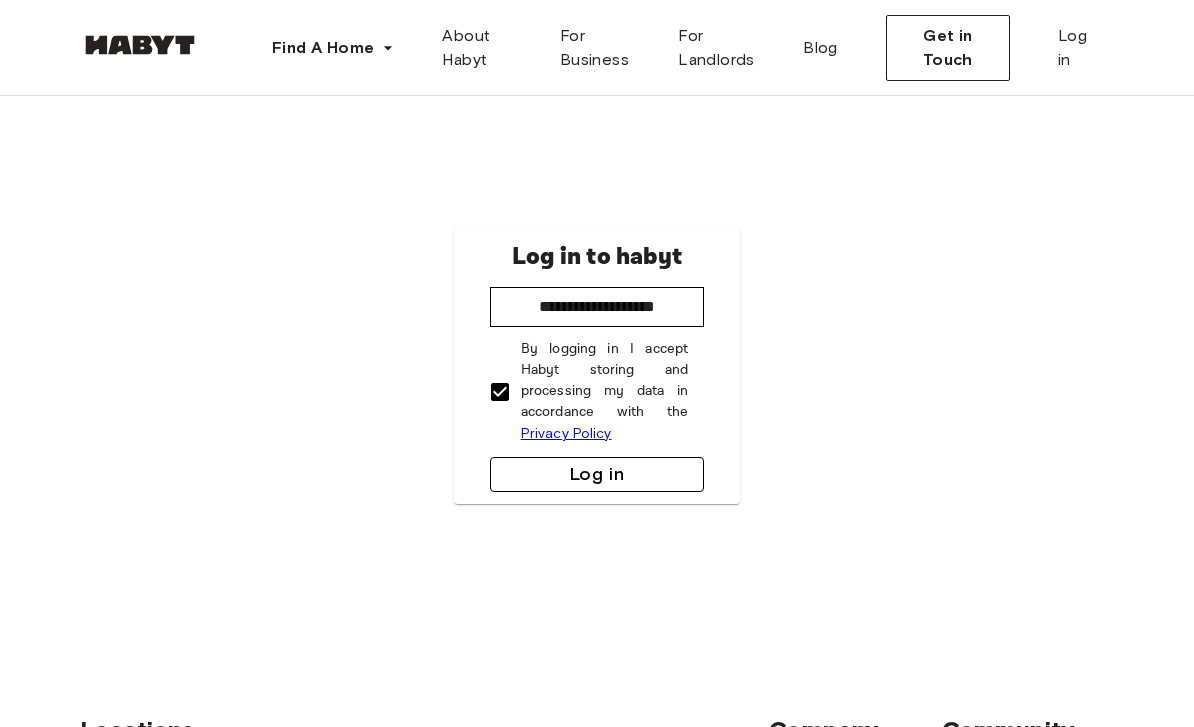 click on "Log in" at bounding box center (597, 474) 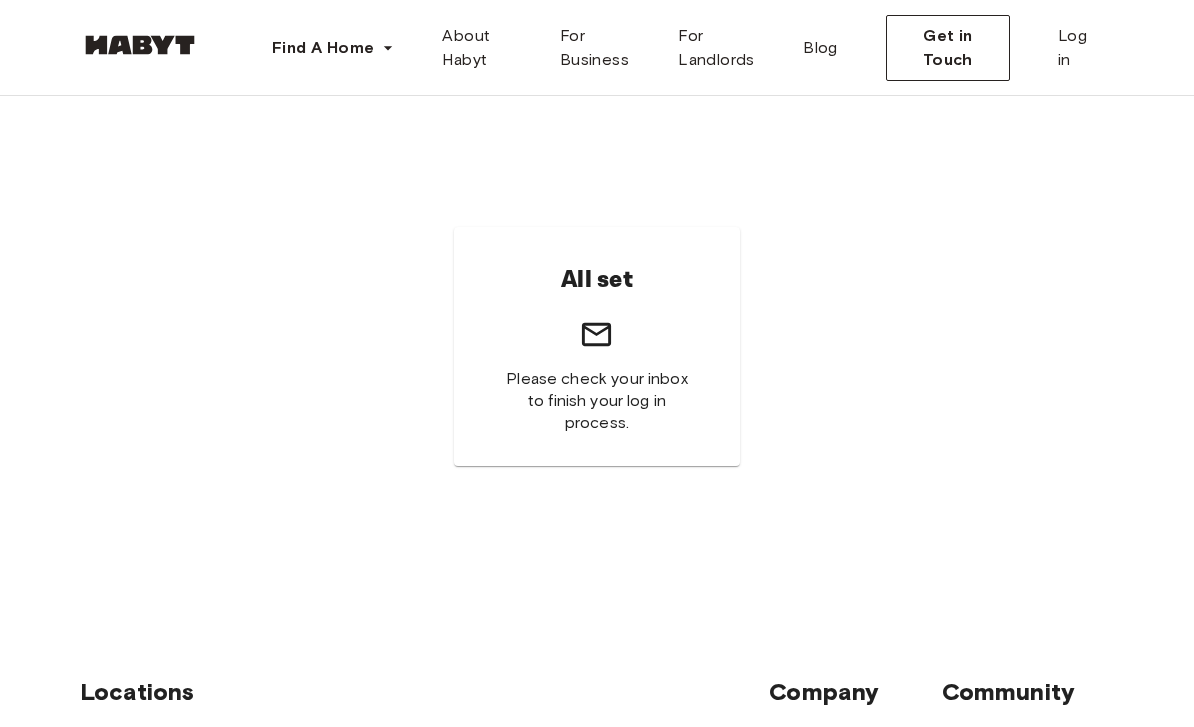 scroll, scrollTop: 0, scrollLeft: 0, axis: both 